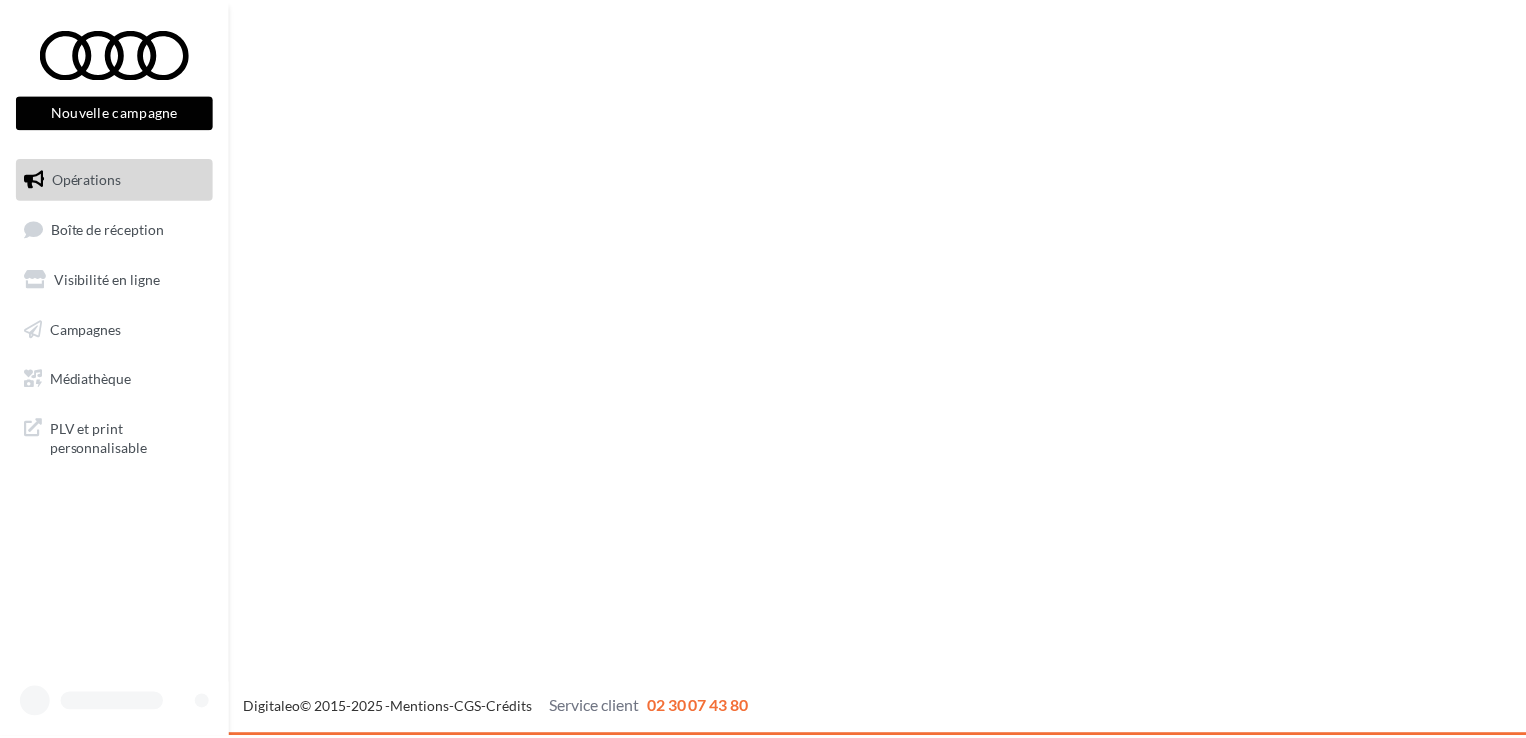 scroll, scrollTop: 0, scrollLeft: 0, axis: both 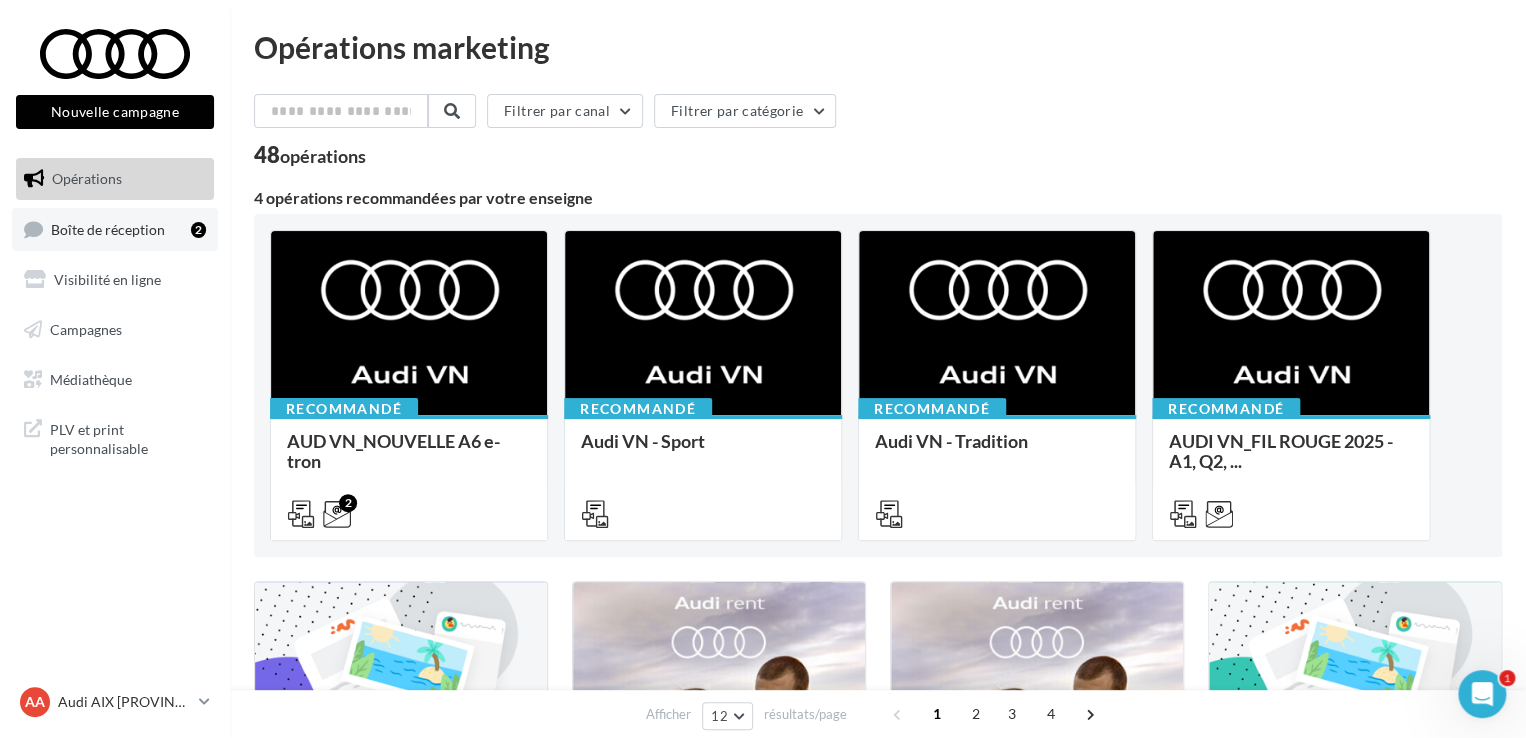 click on "Boîte de réception
2" at bounding box center [115, 229] 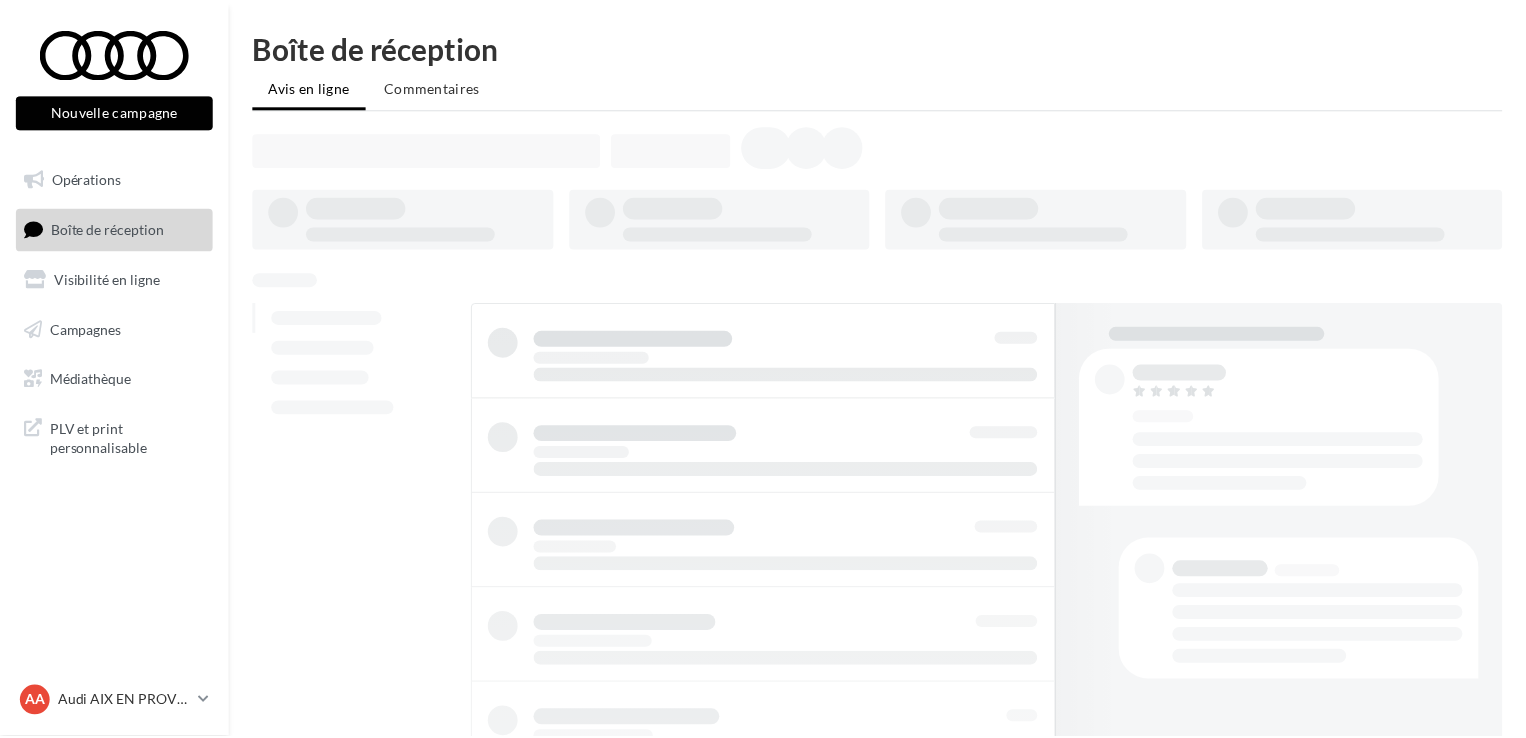 scroll, scrollTop: 0, scrollLeft: 0, axis: both 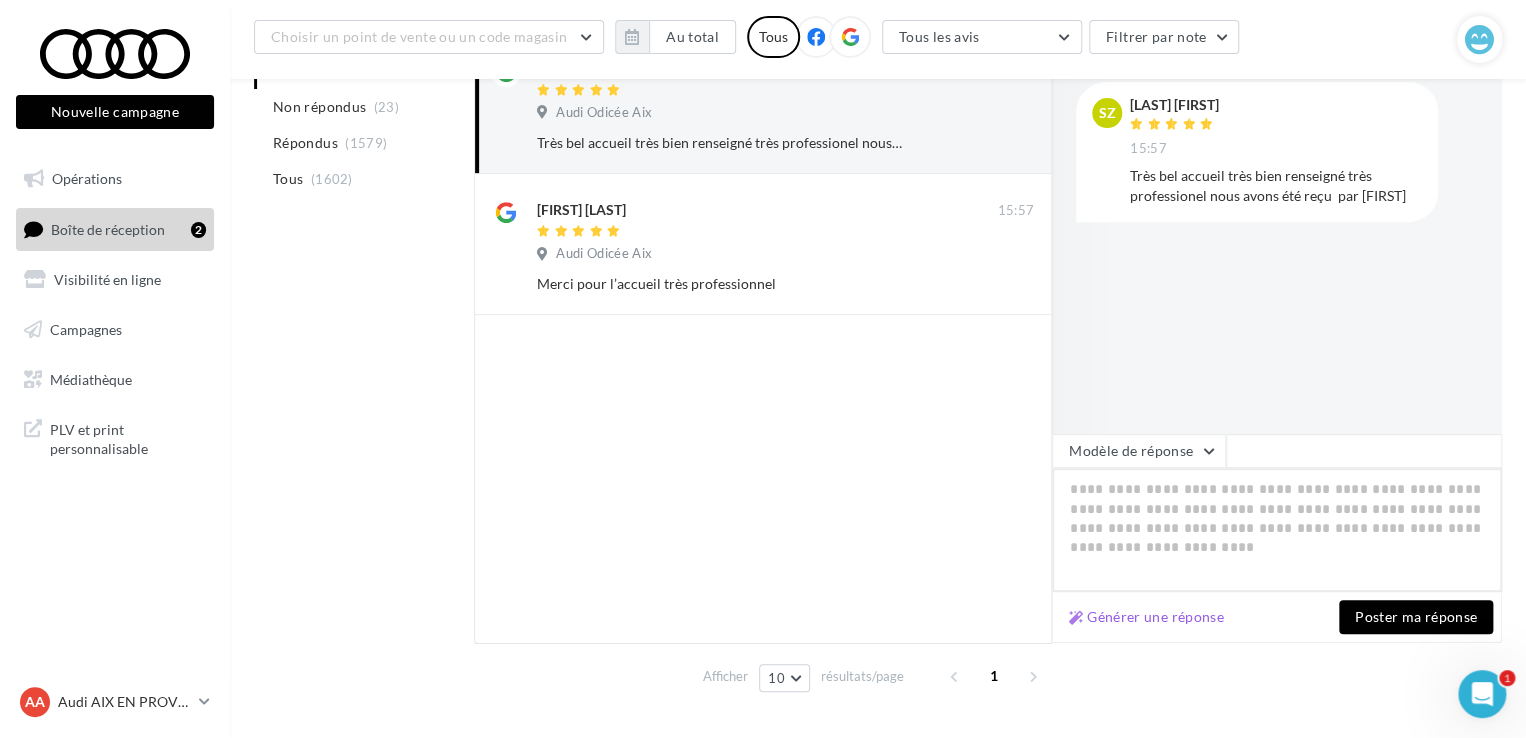 click at bounding box center [1277, 530] 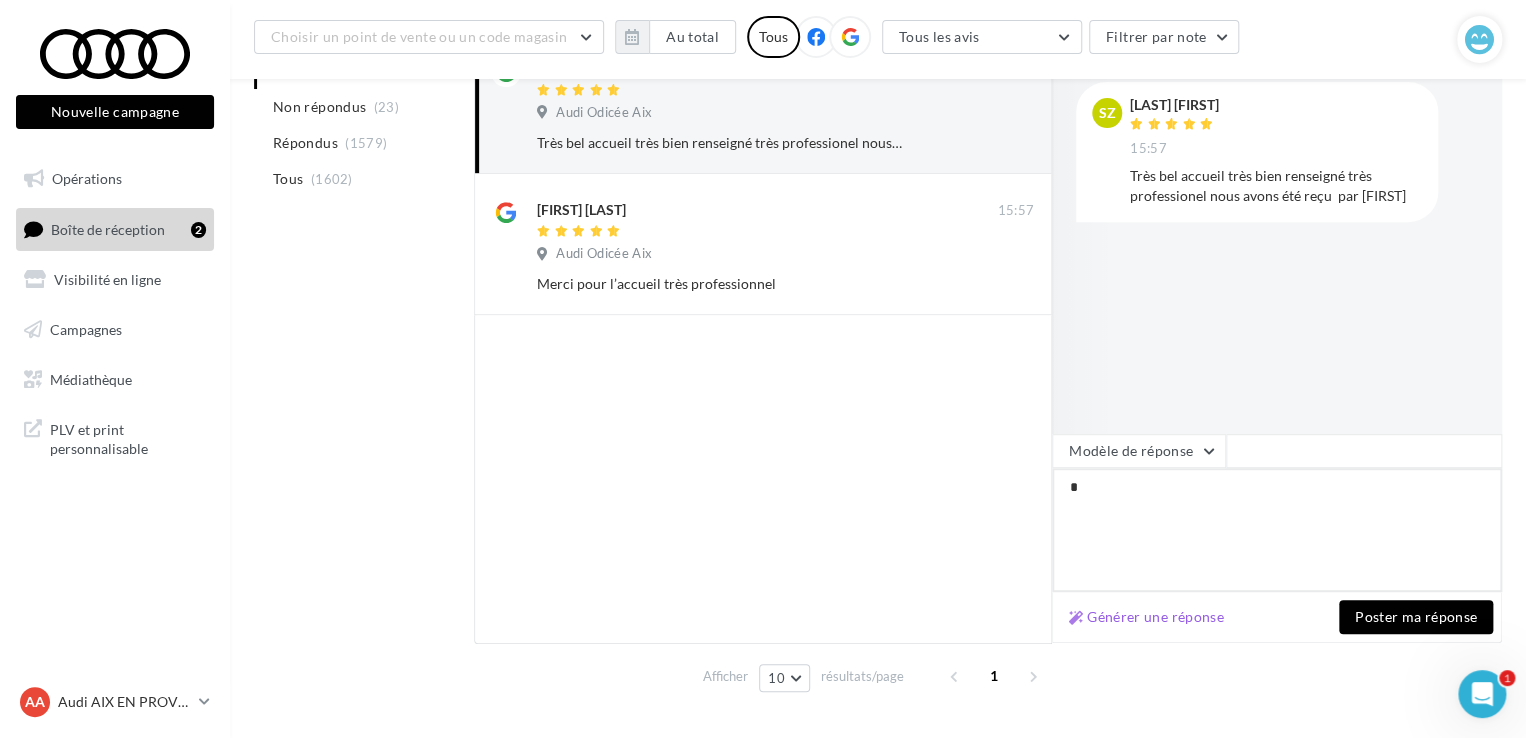 type on "**" 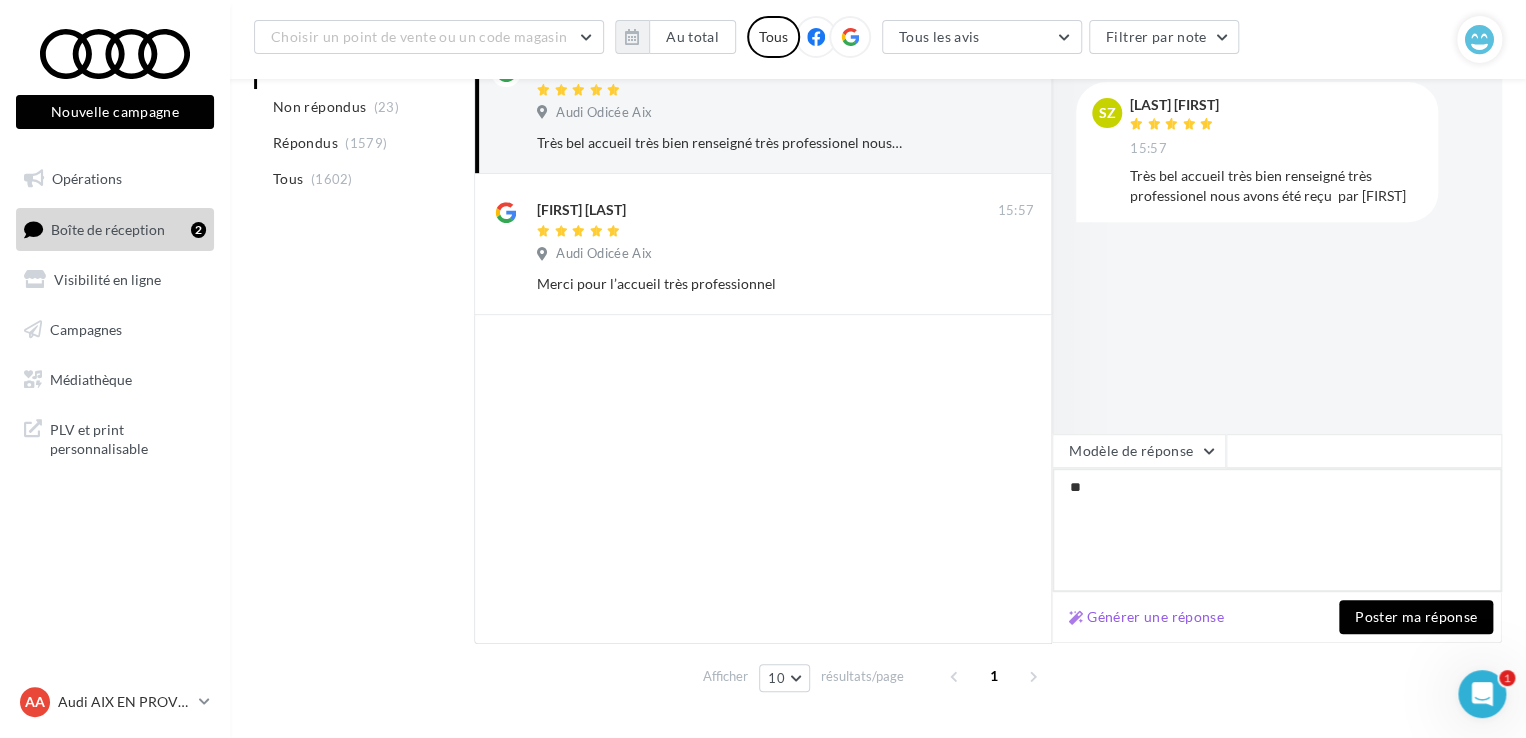 type on "***" 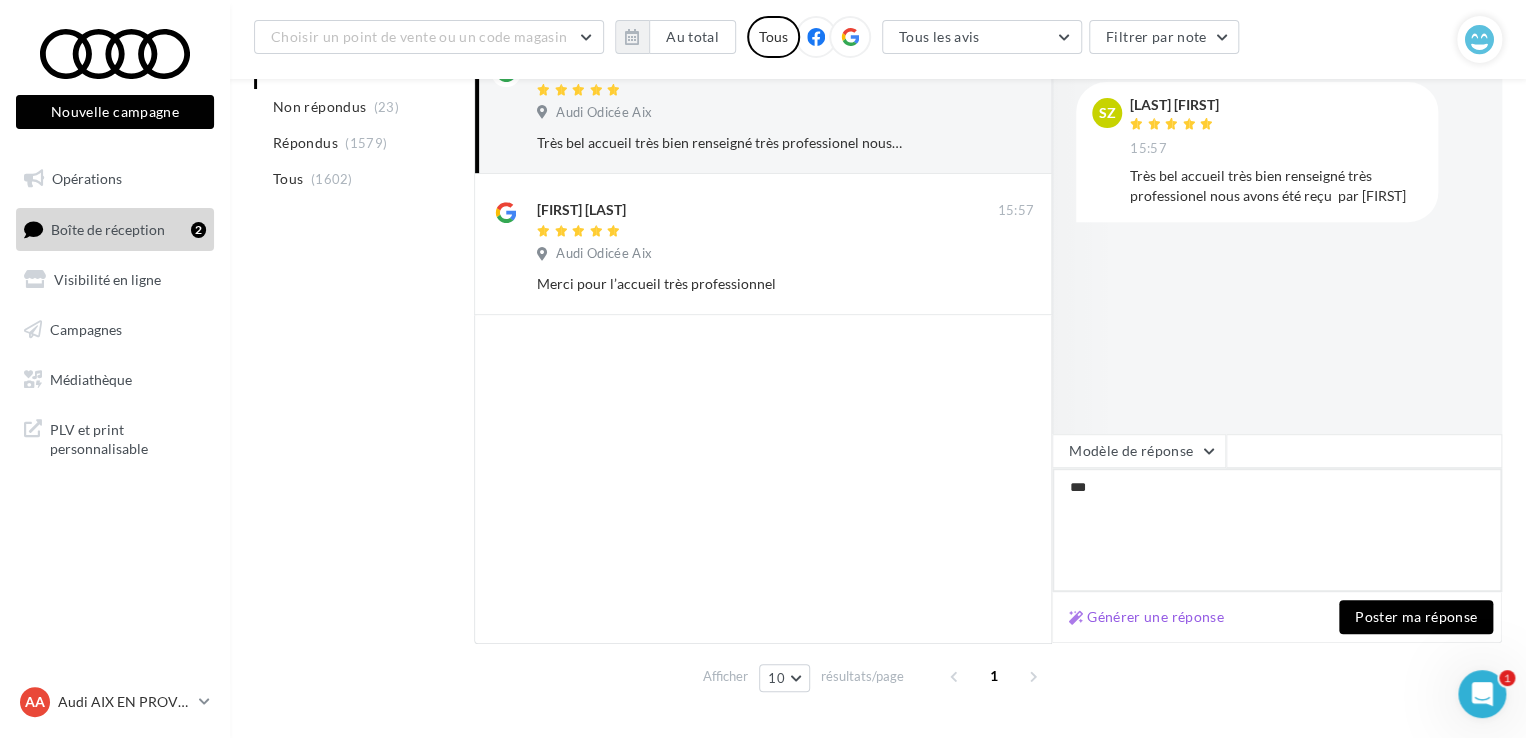 type on "****" 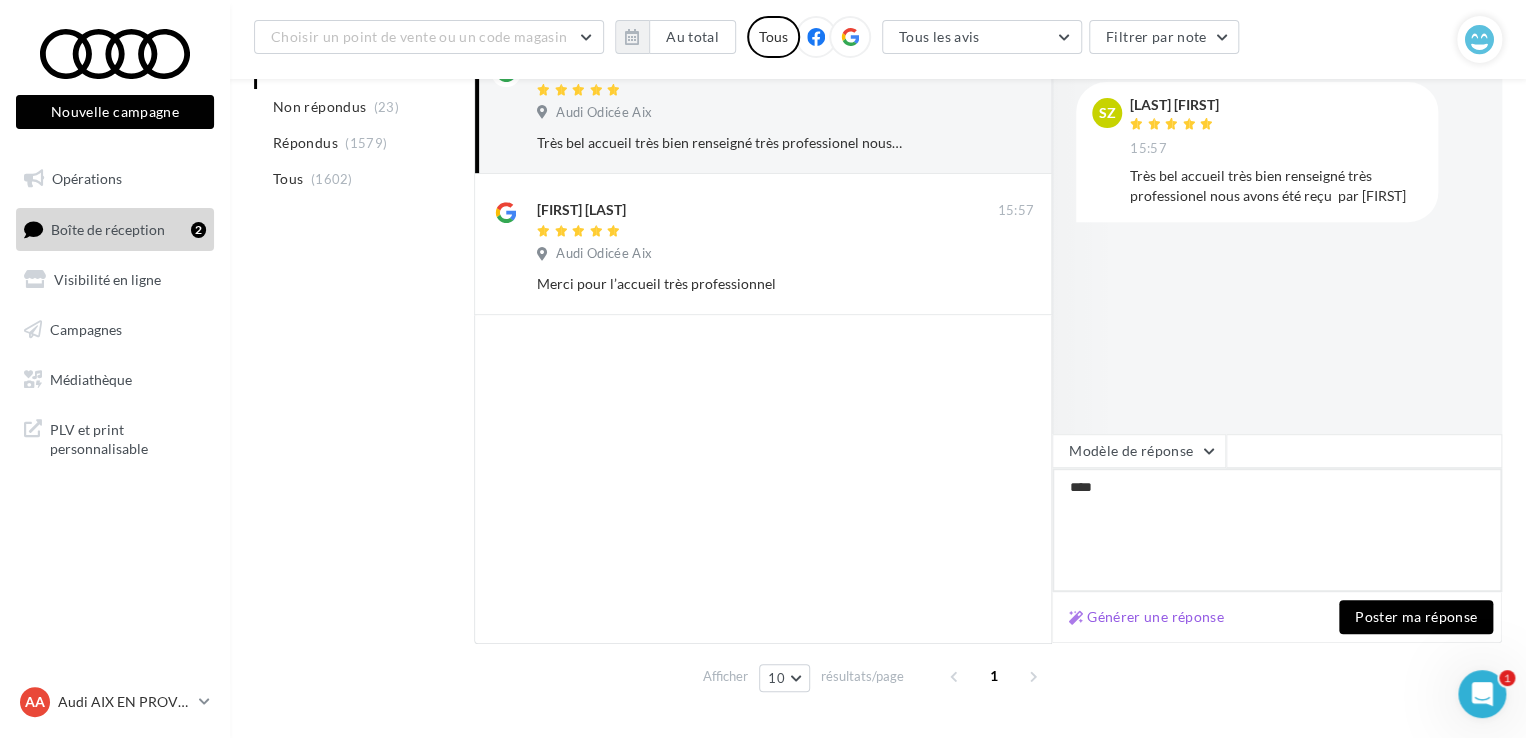 type on "*****" 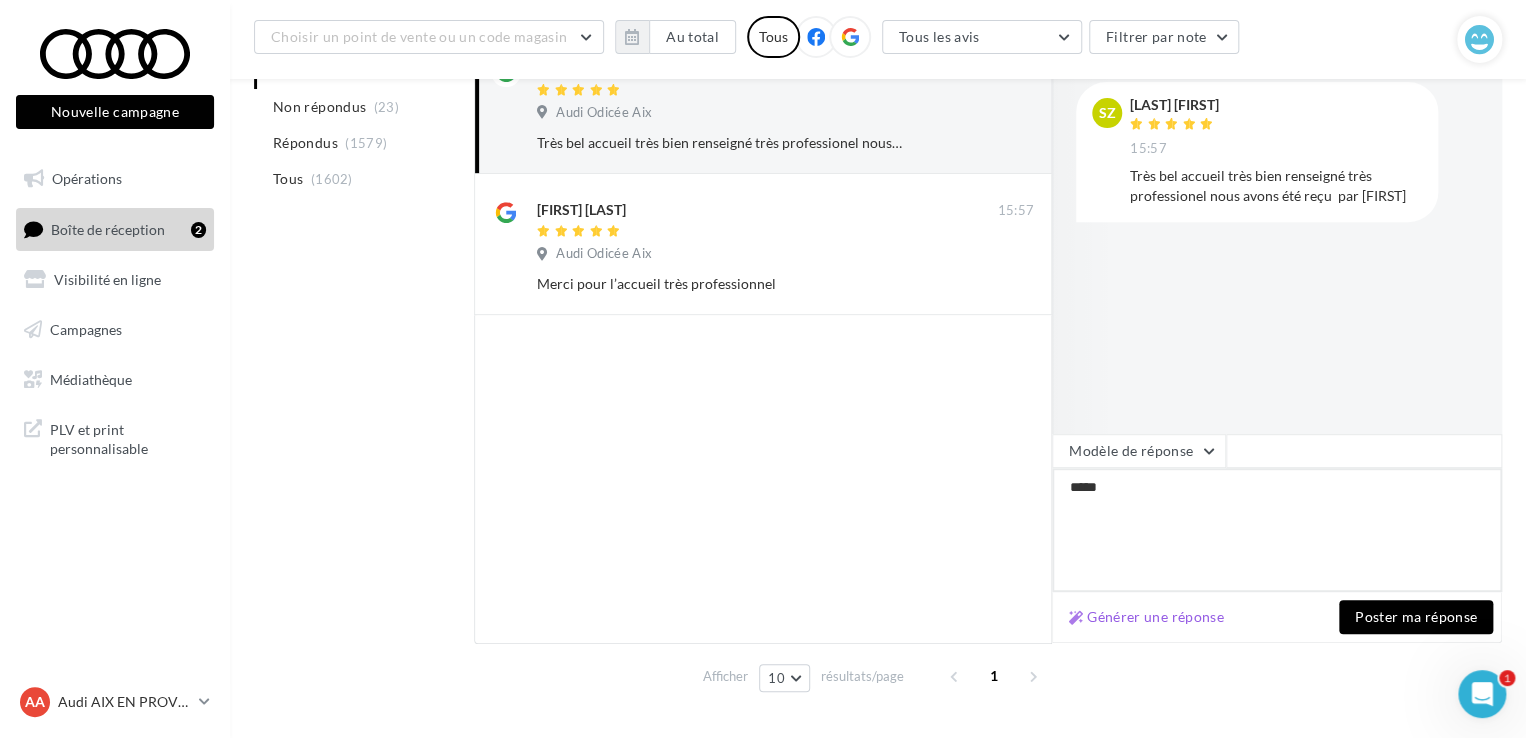 type on "******" 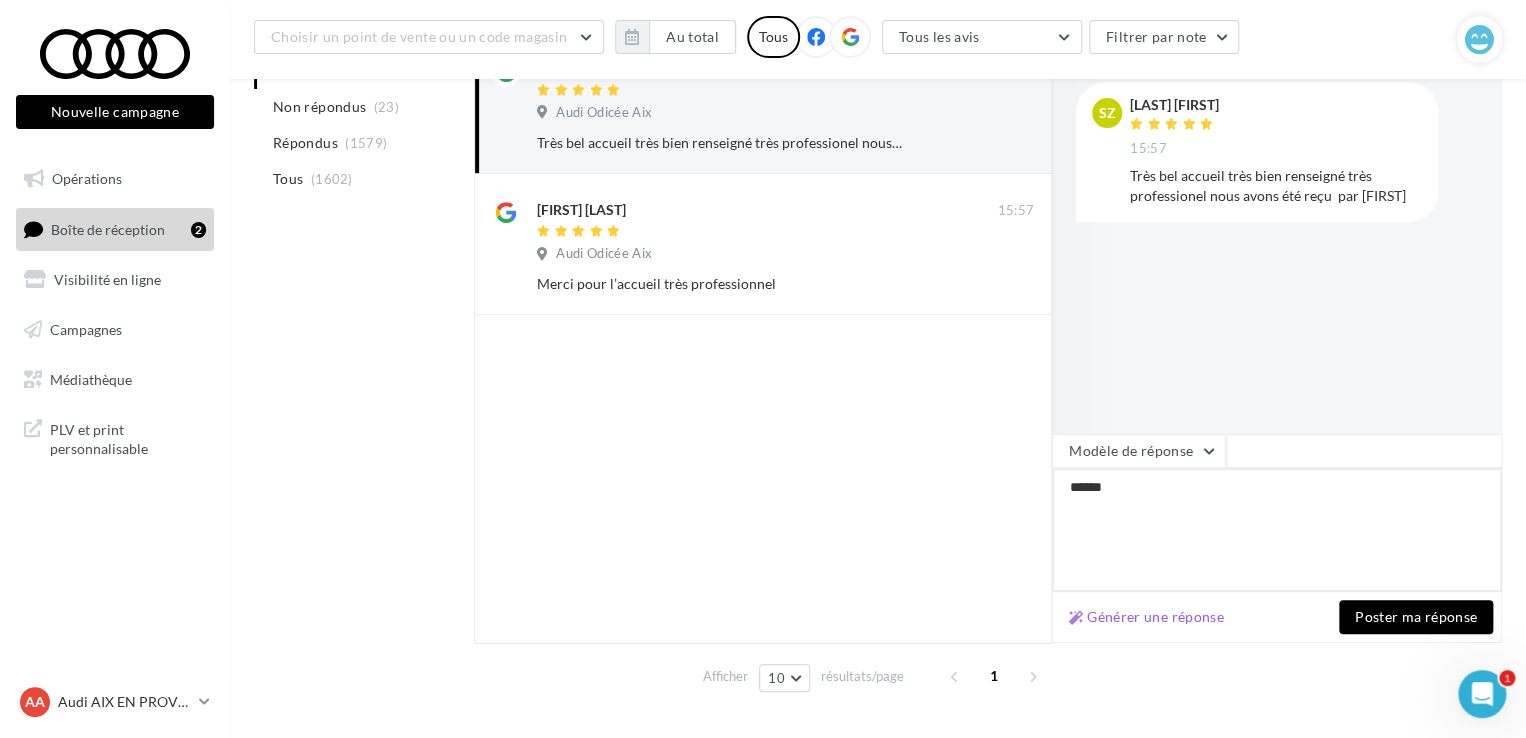 type on "*******" 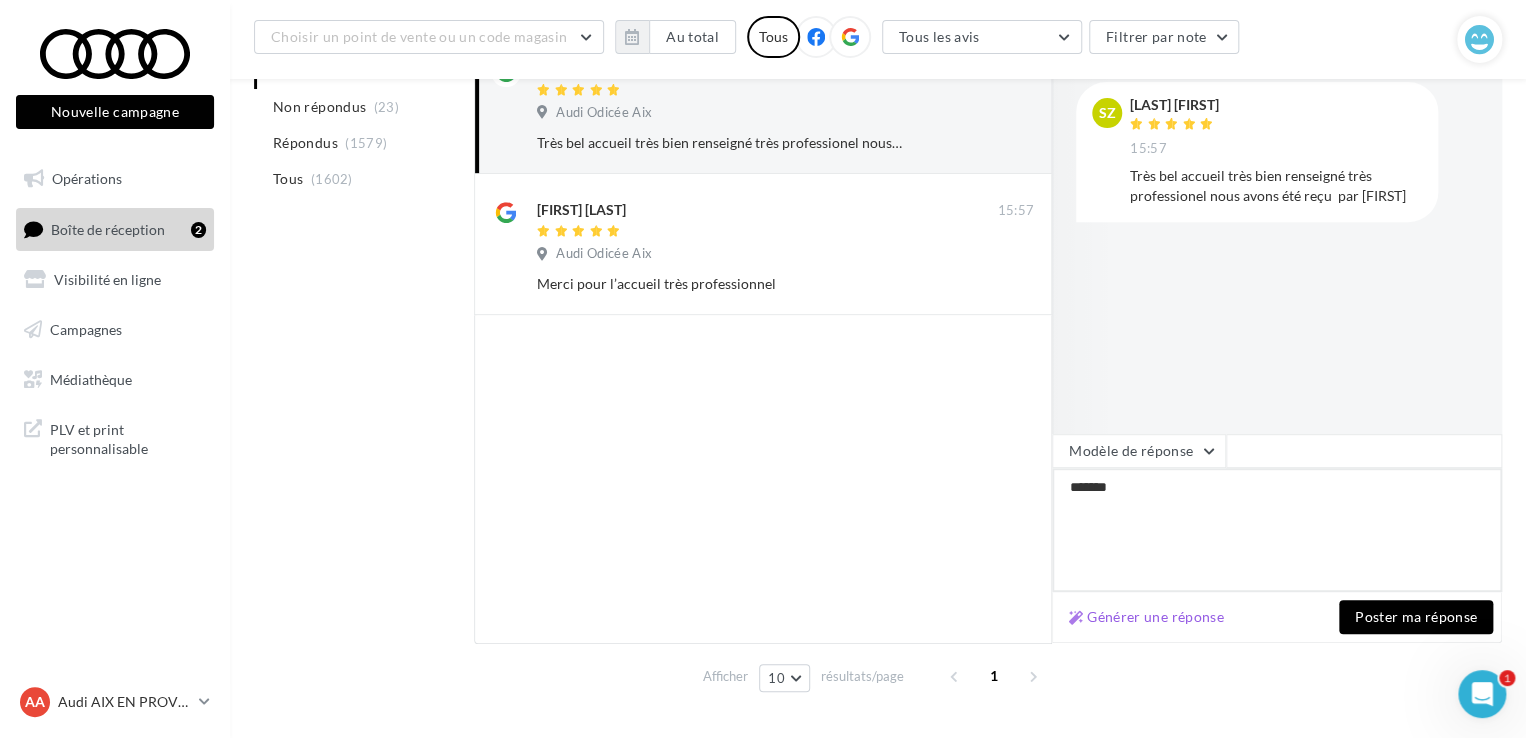 type on "********" 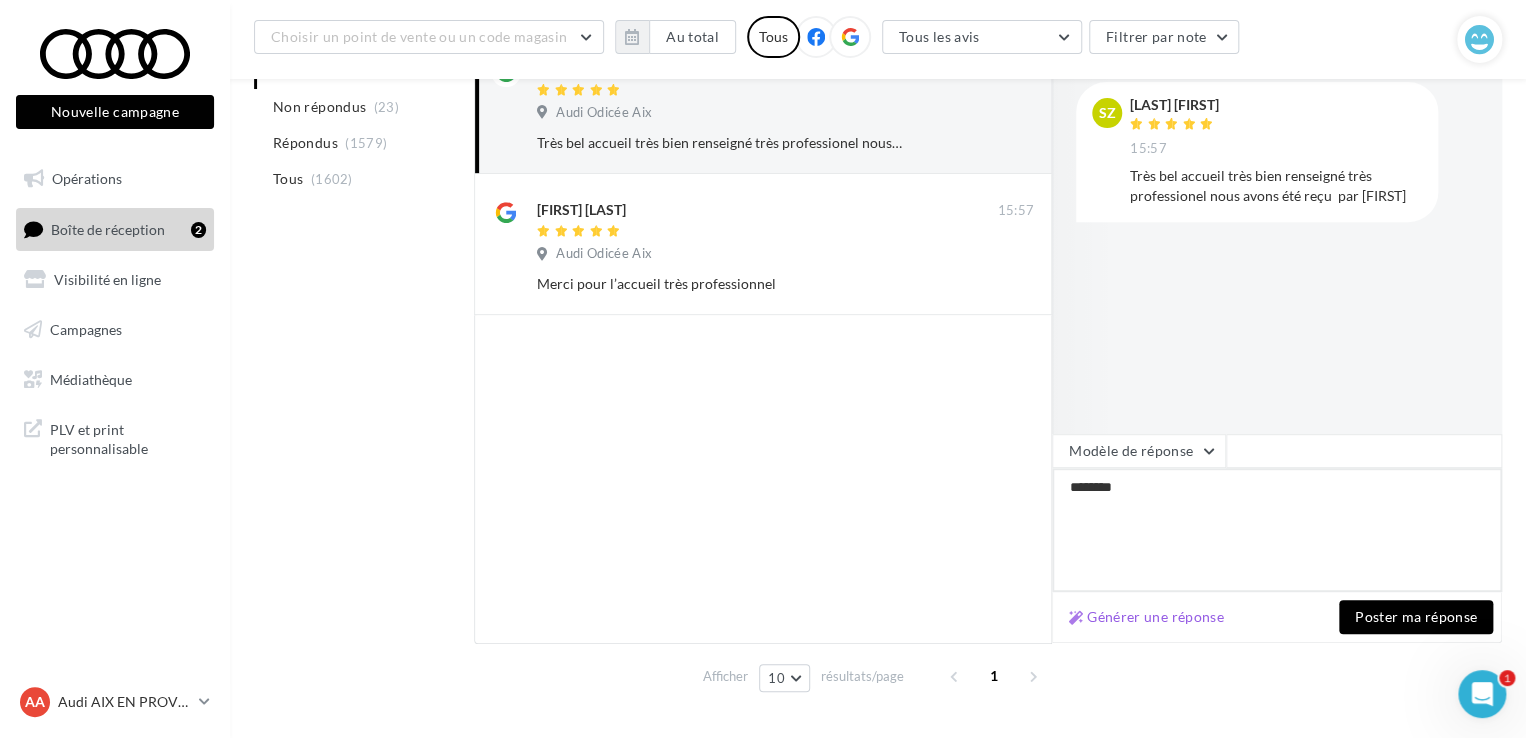 type on "********" 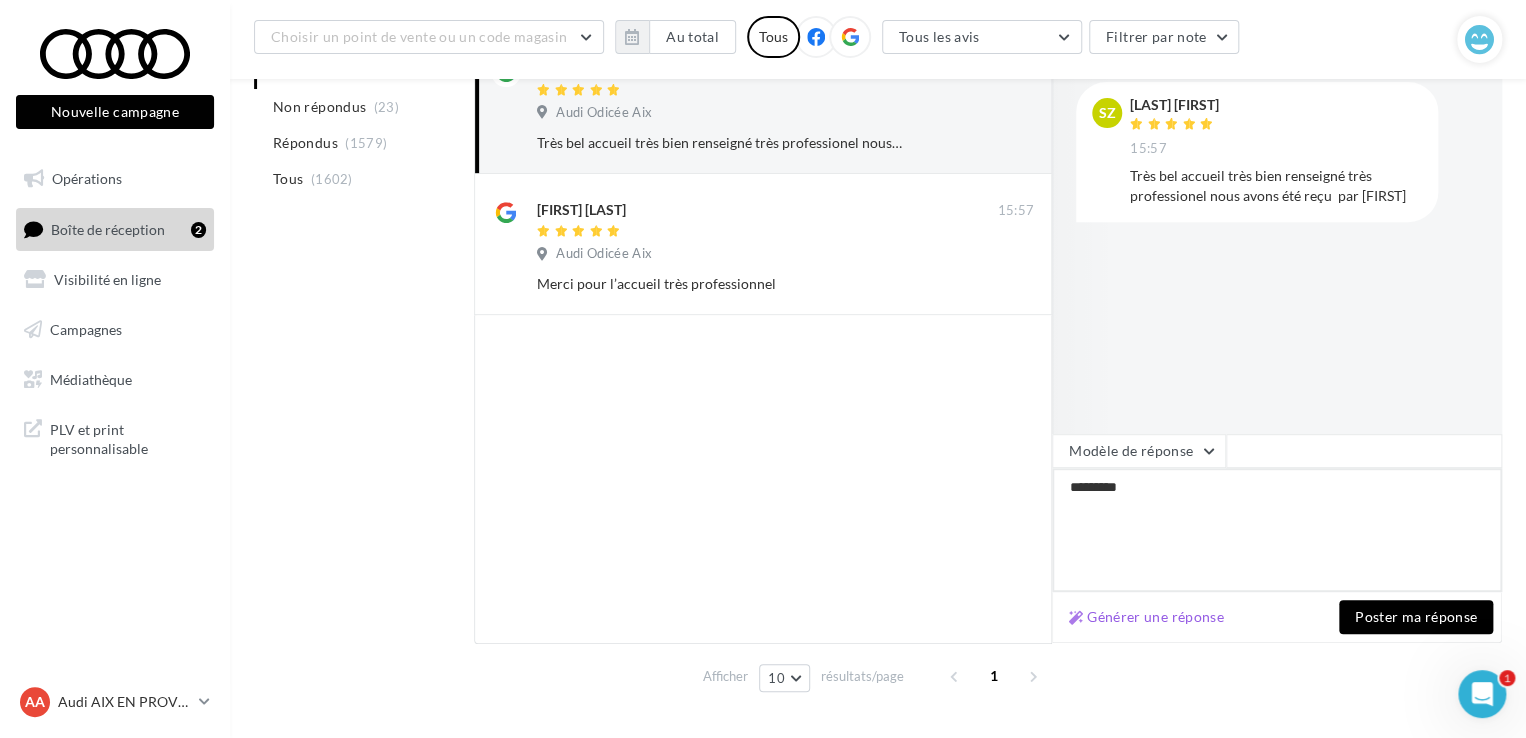 type on "**********" 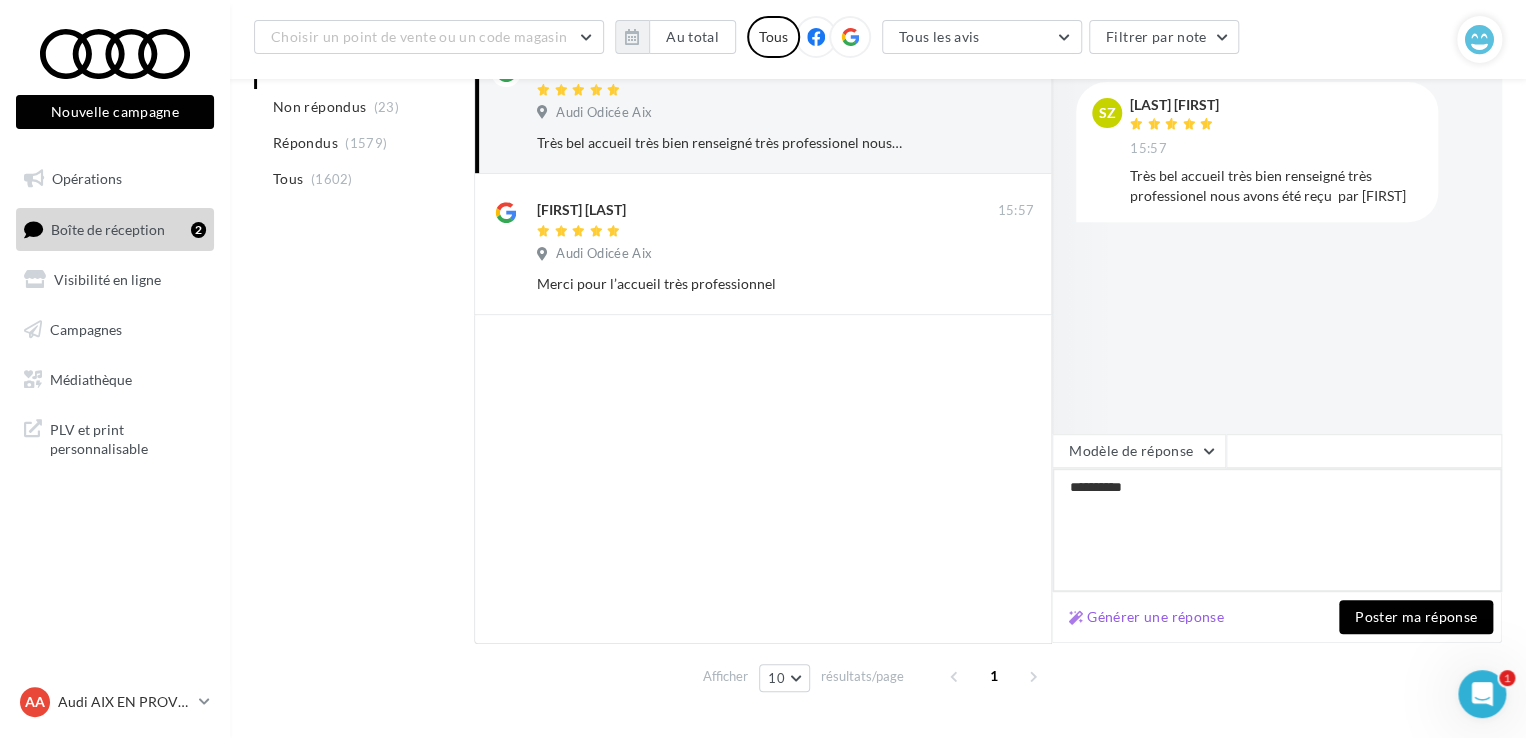 type on "**********" 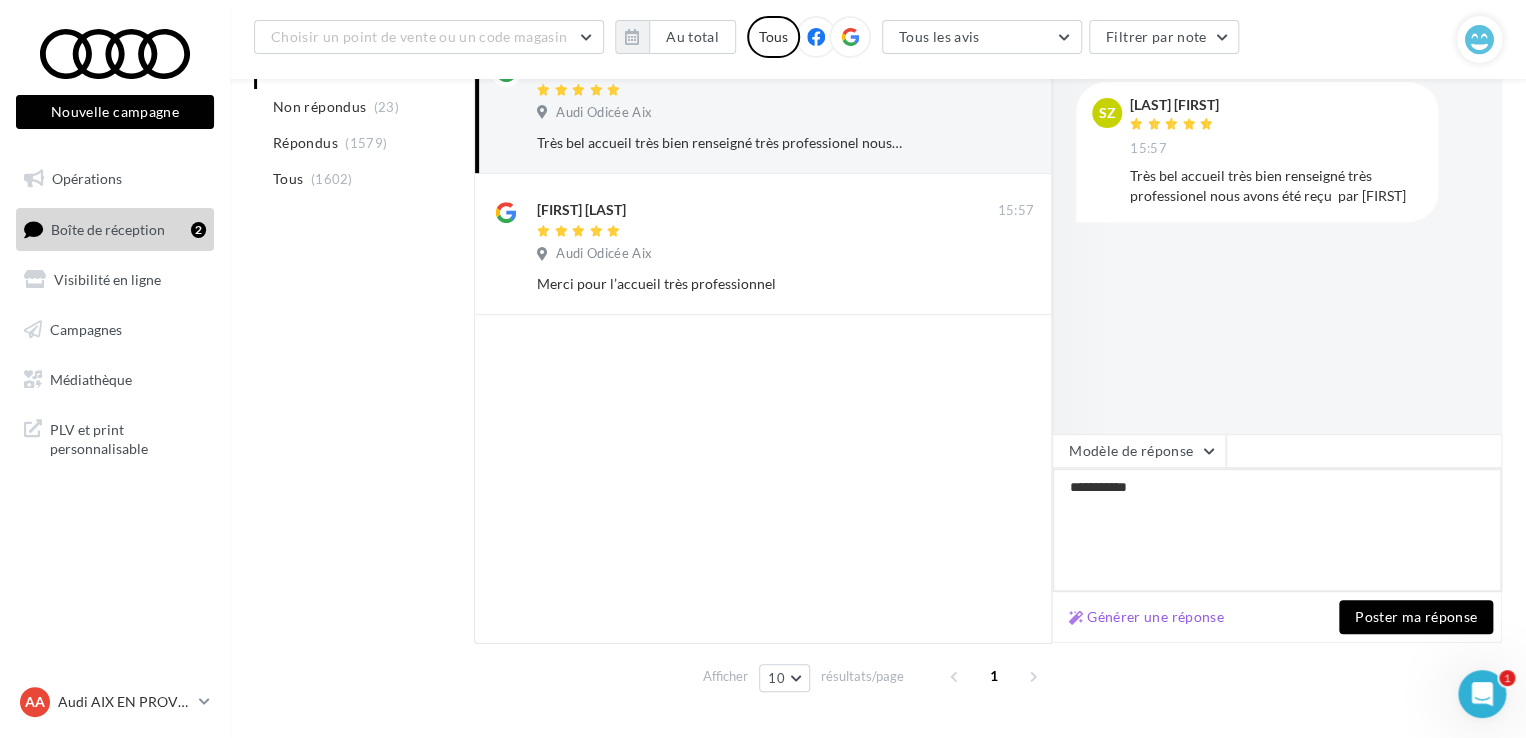 type on "**********" 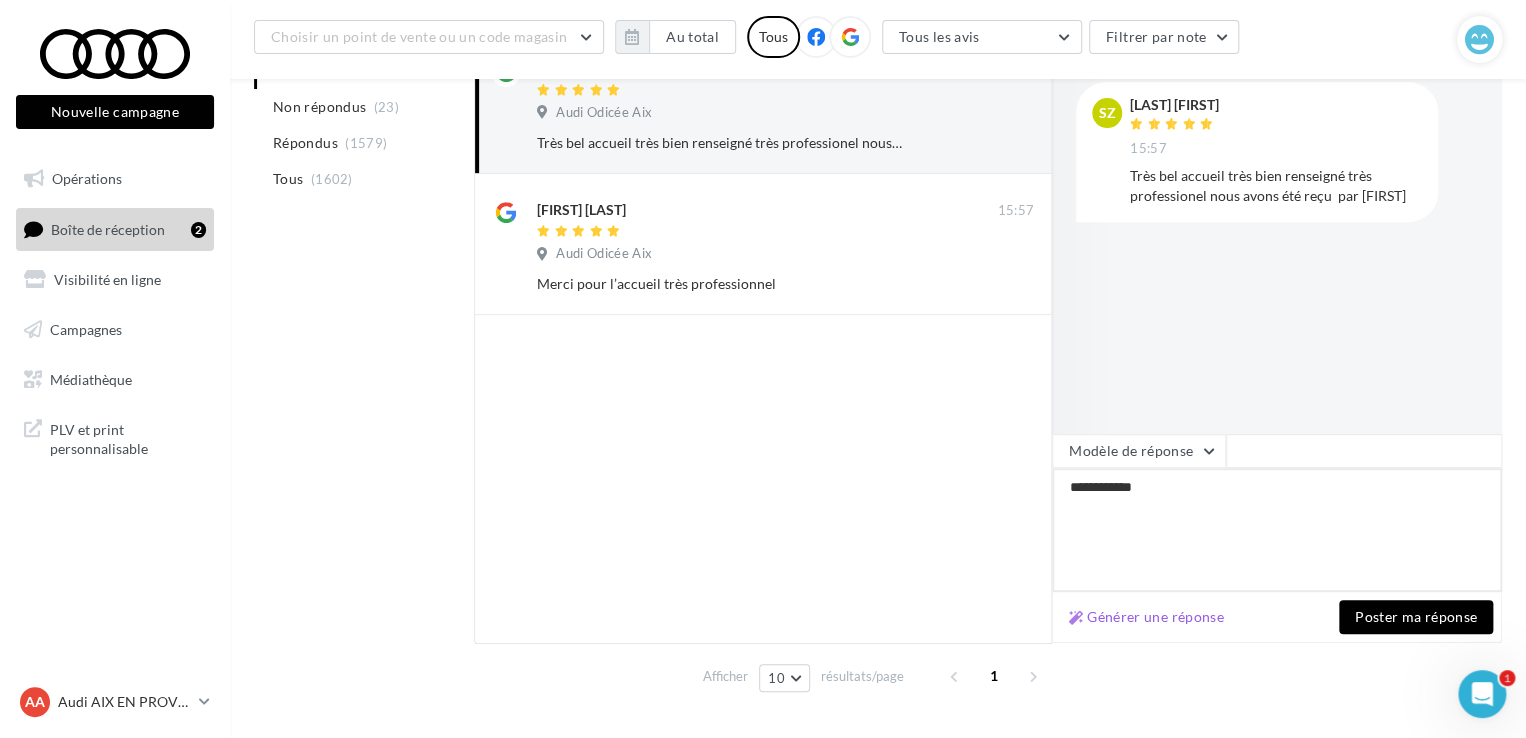 type on "**********" 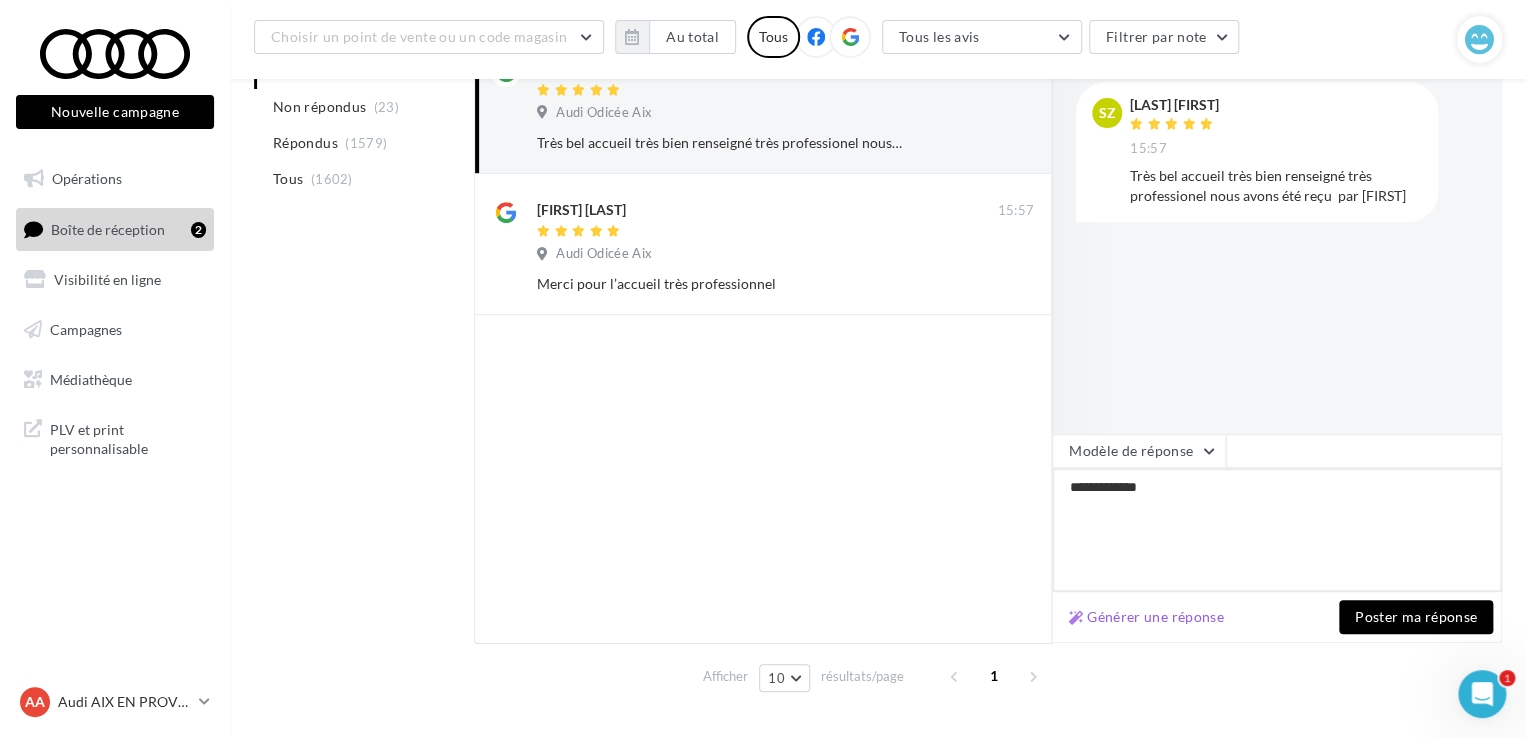 type on "**********" 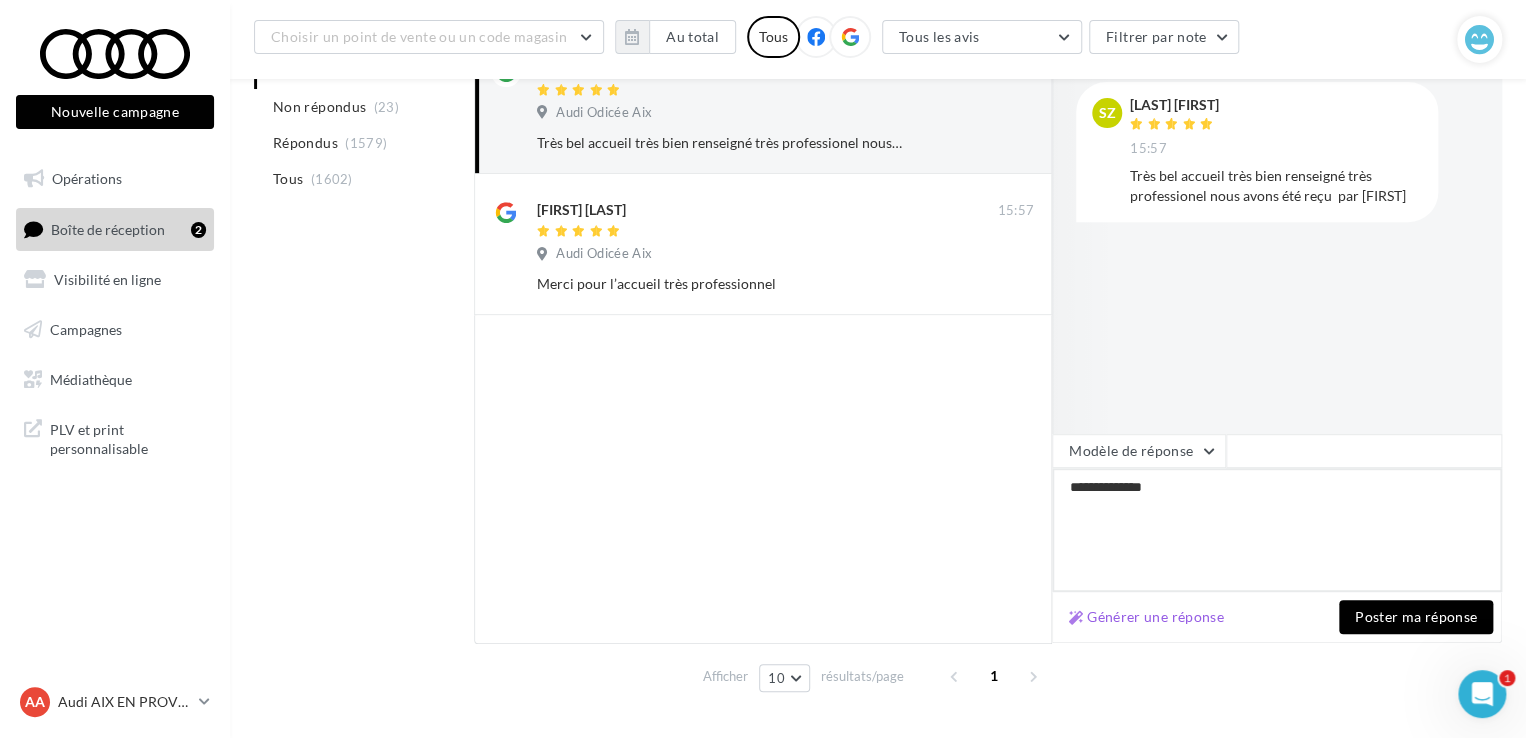 type on "**********" 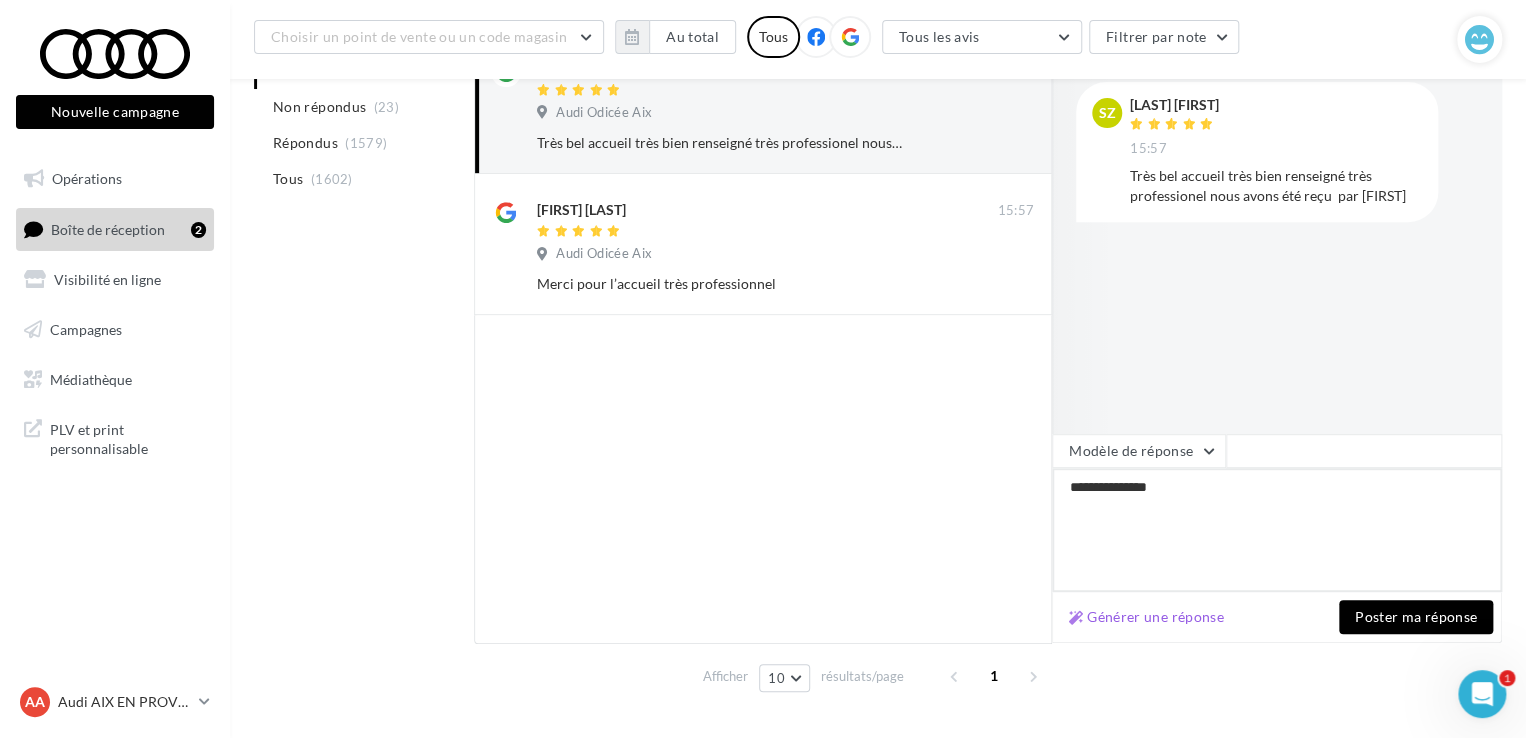 type on "**********" 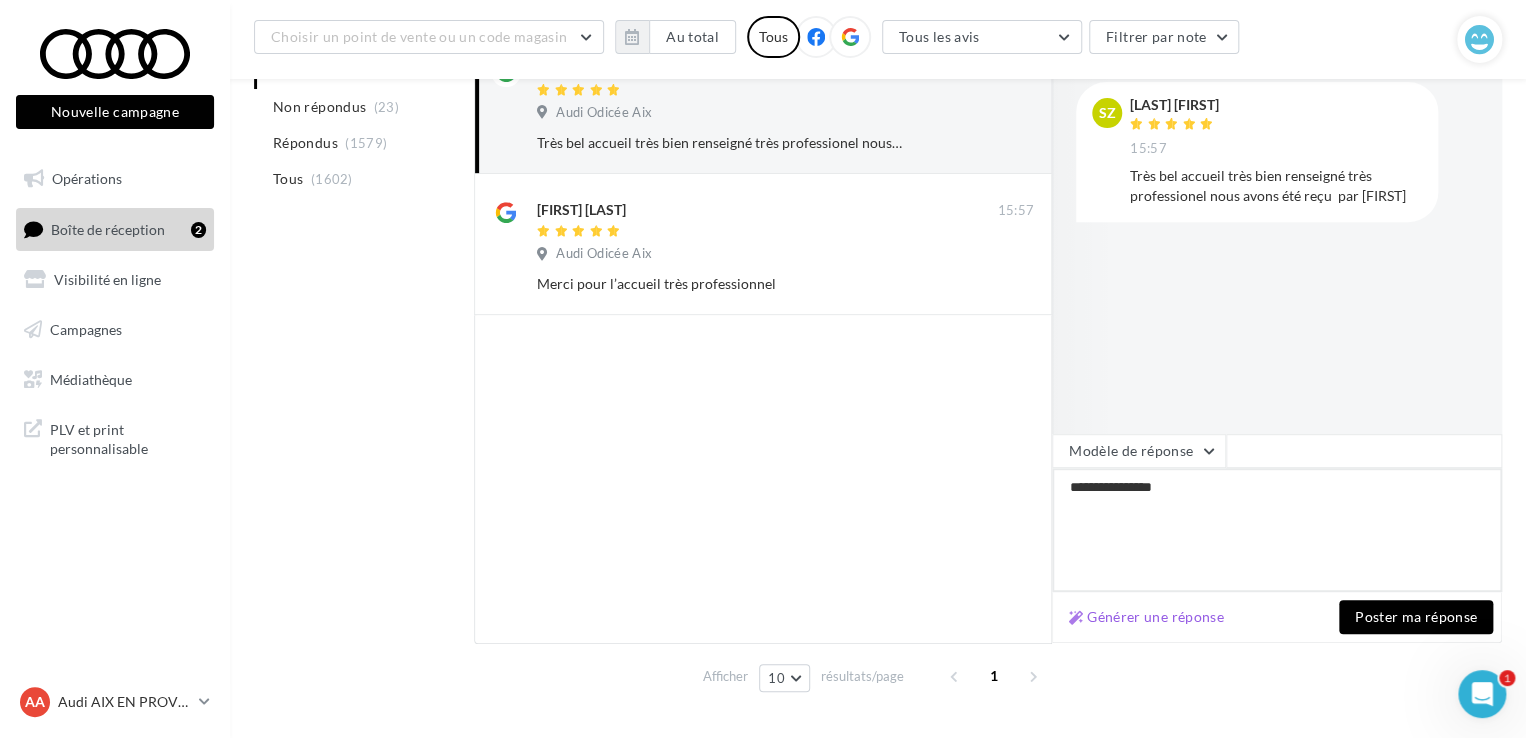 type on "**********" 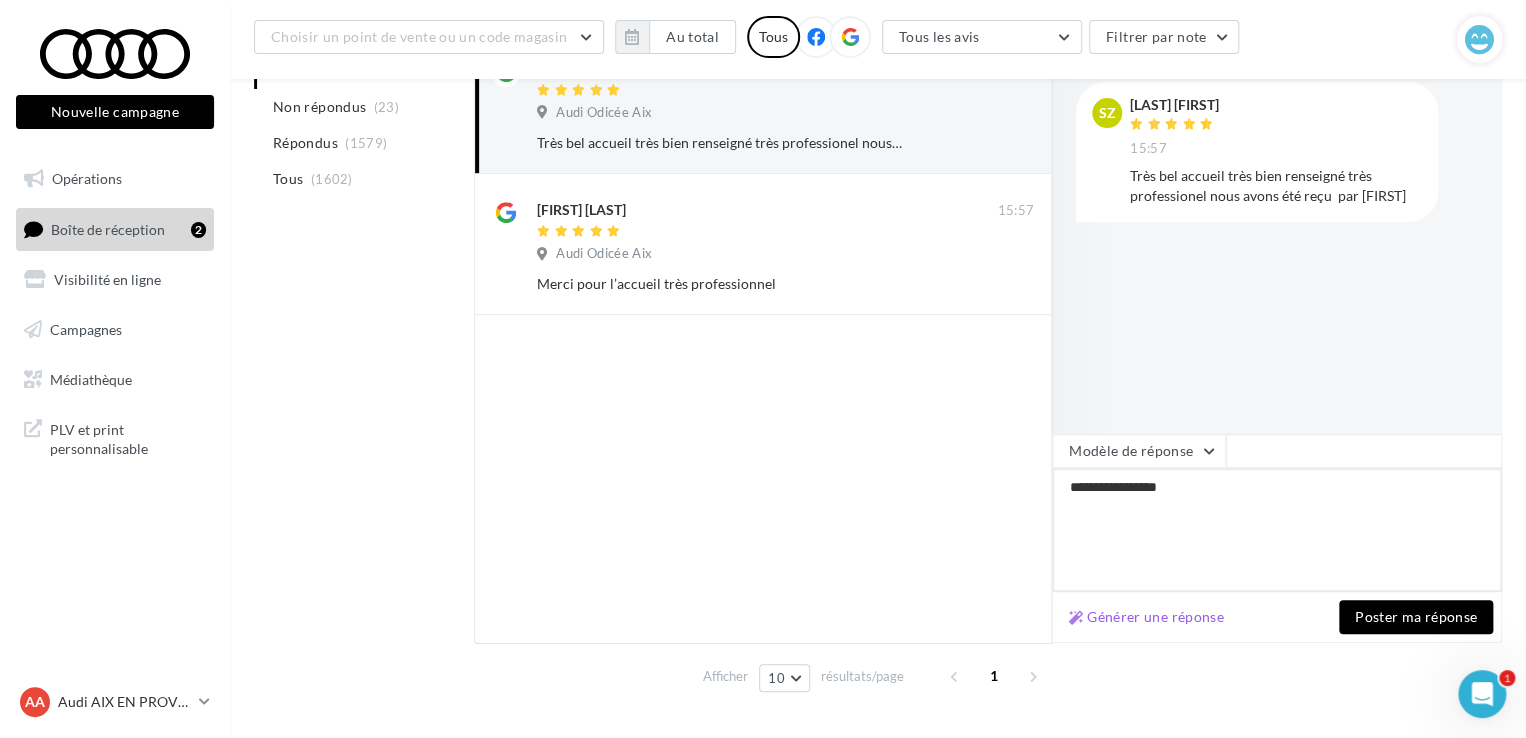 type on "**********" 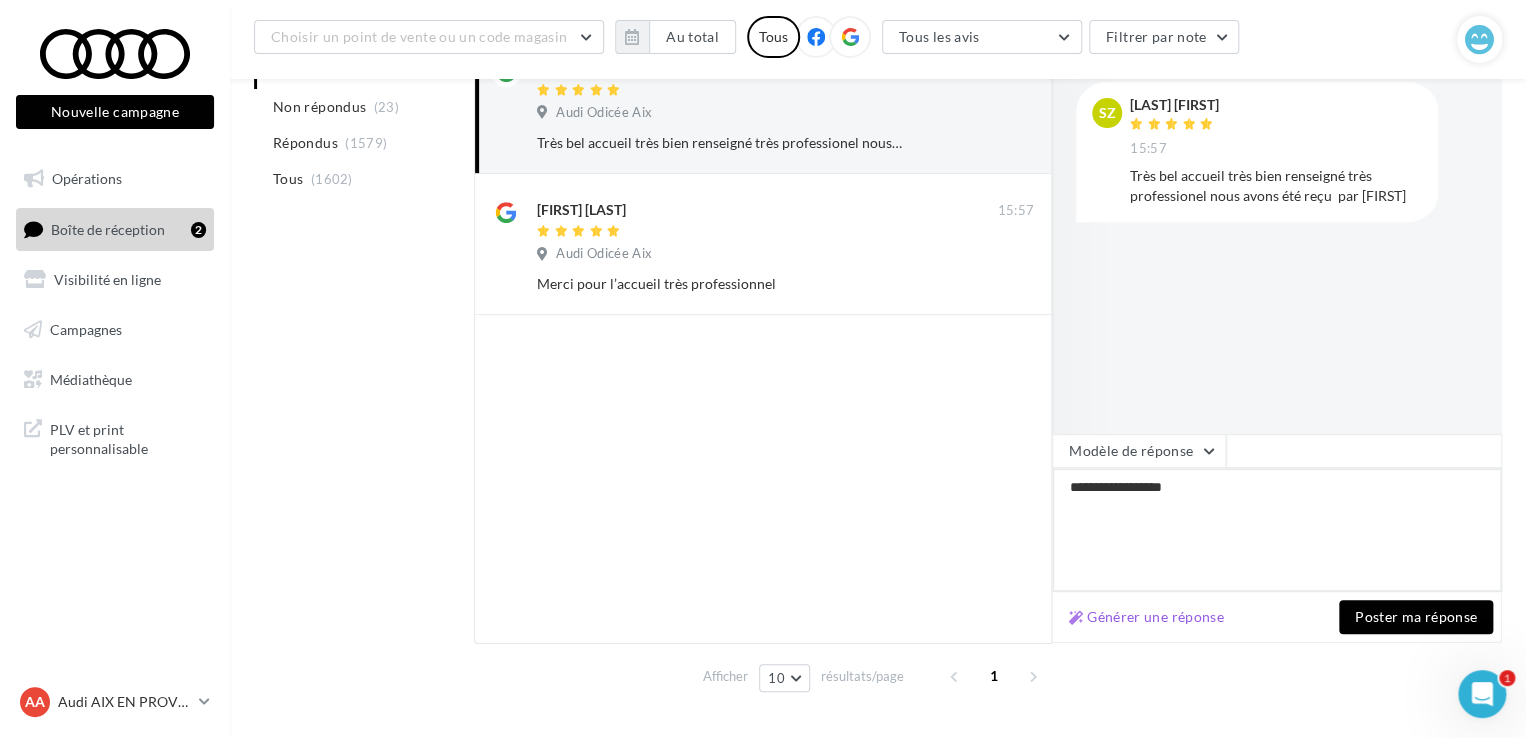type on "**********" 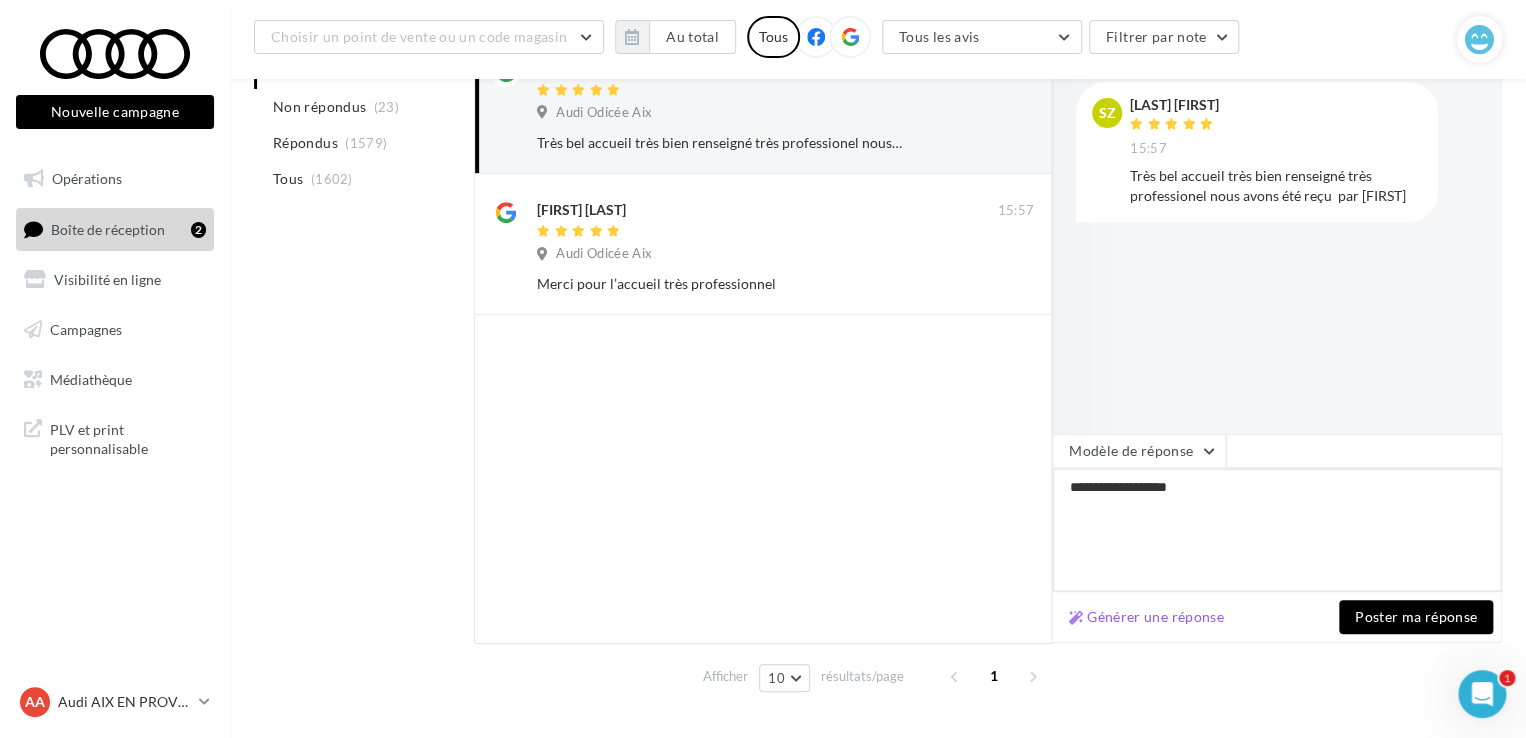 type on "**********" 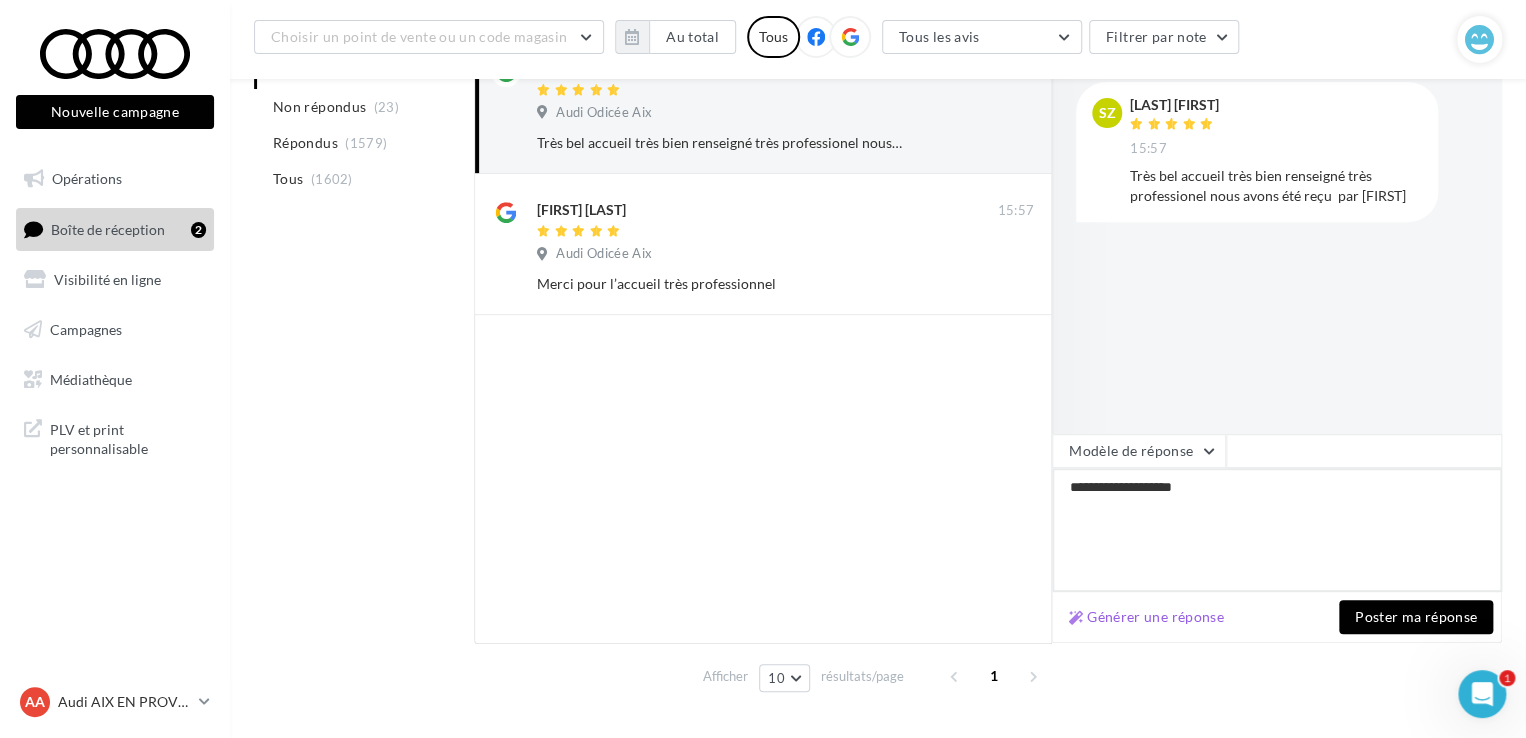 type on "**********" 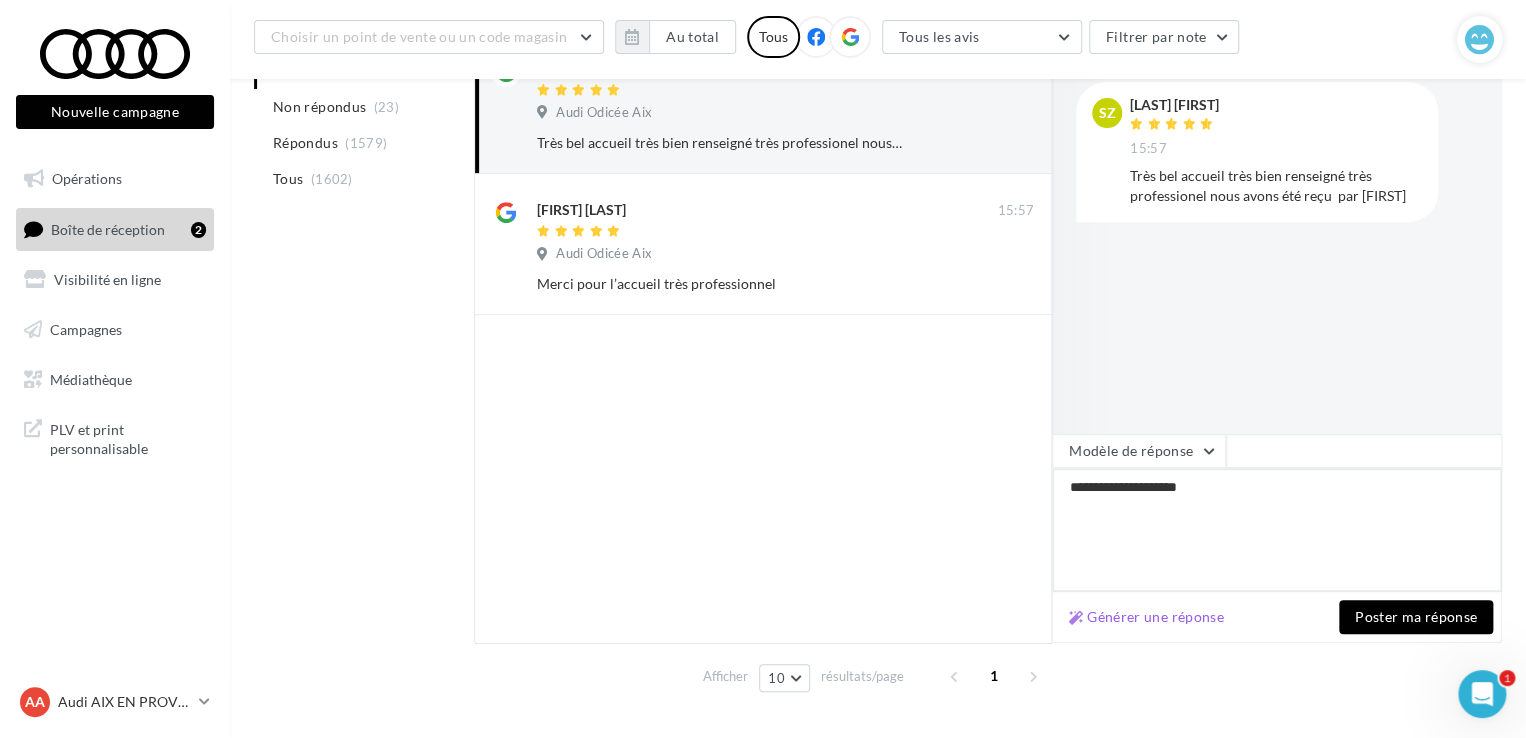 type on "**********" 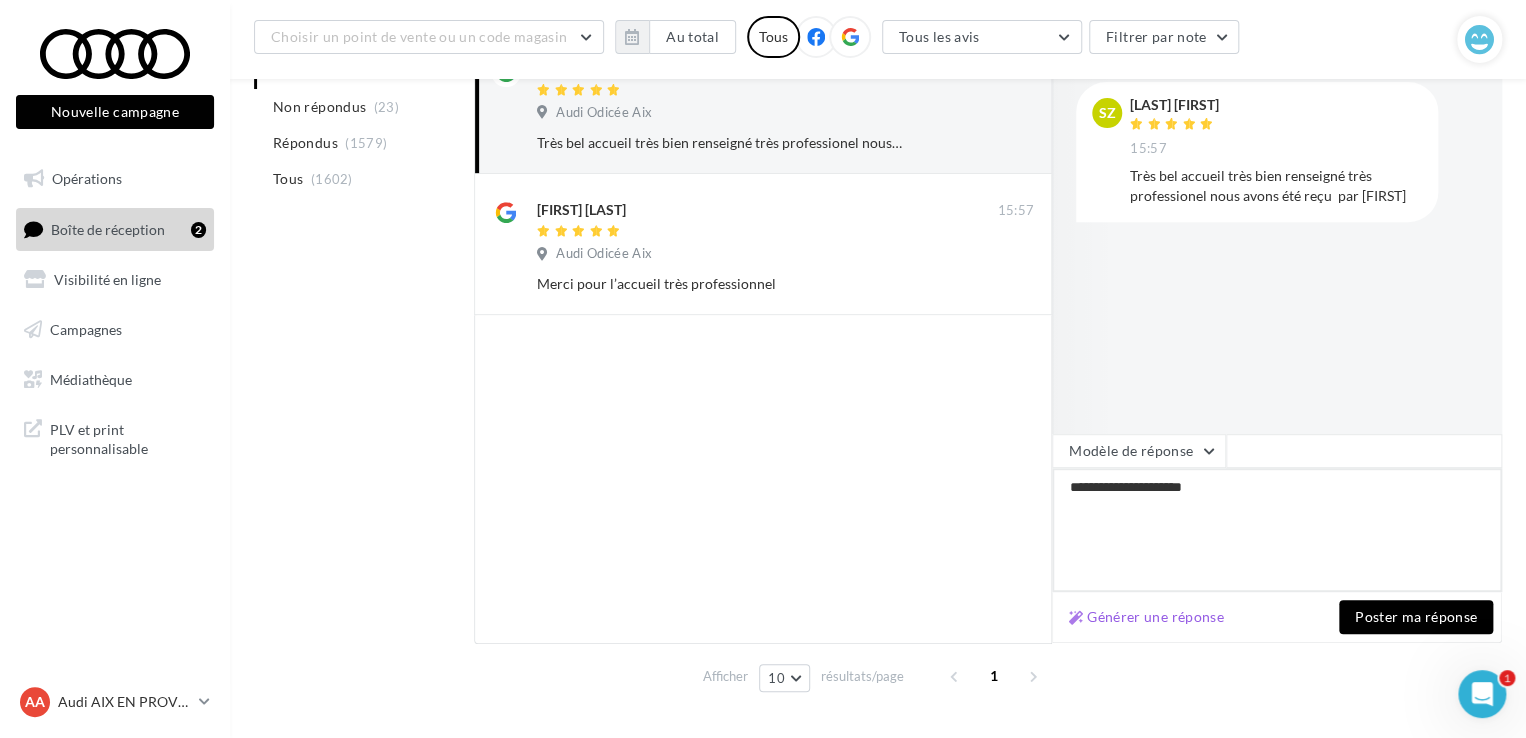 type on "**********" 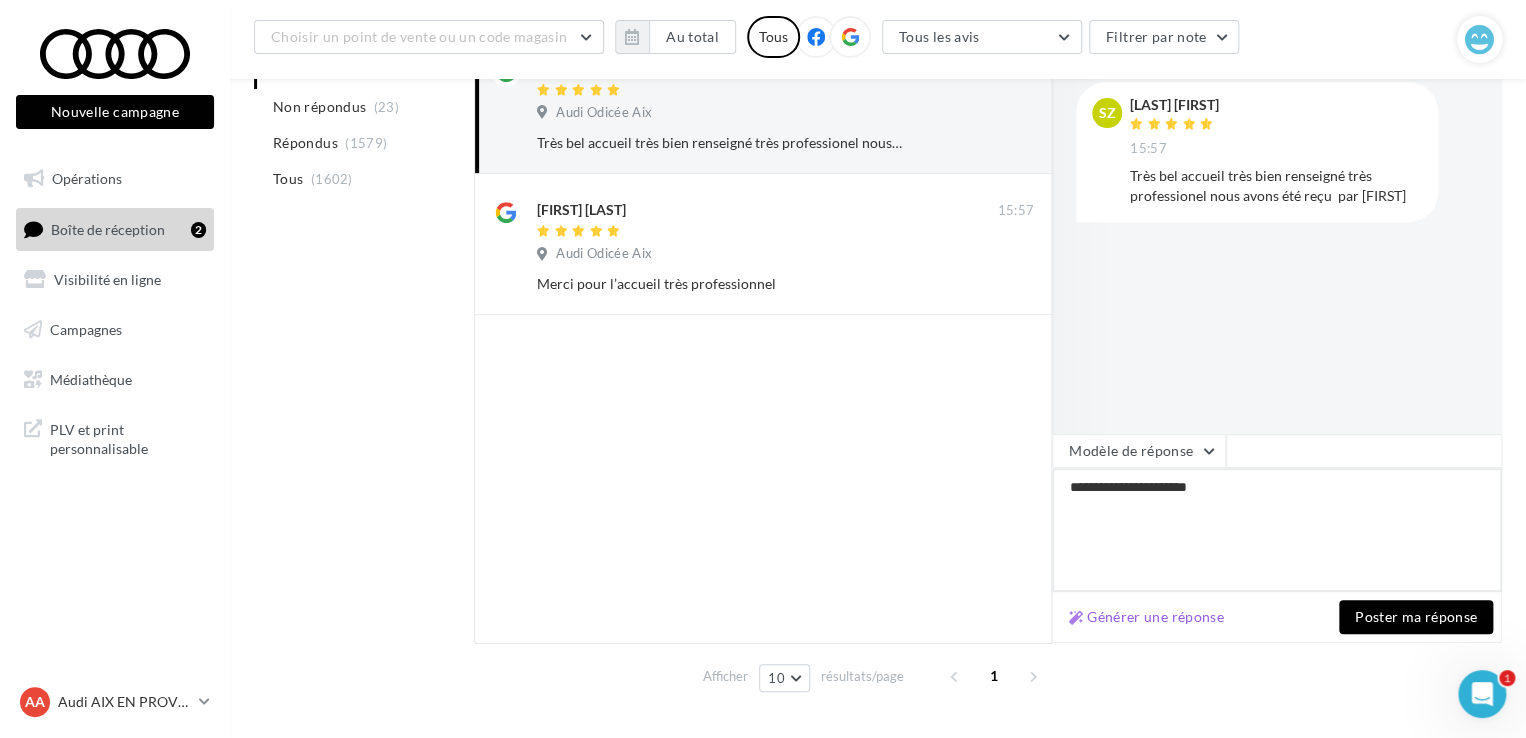 type on "**********" 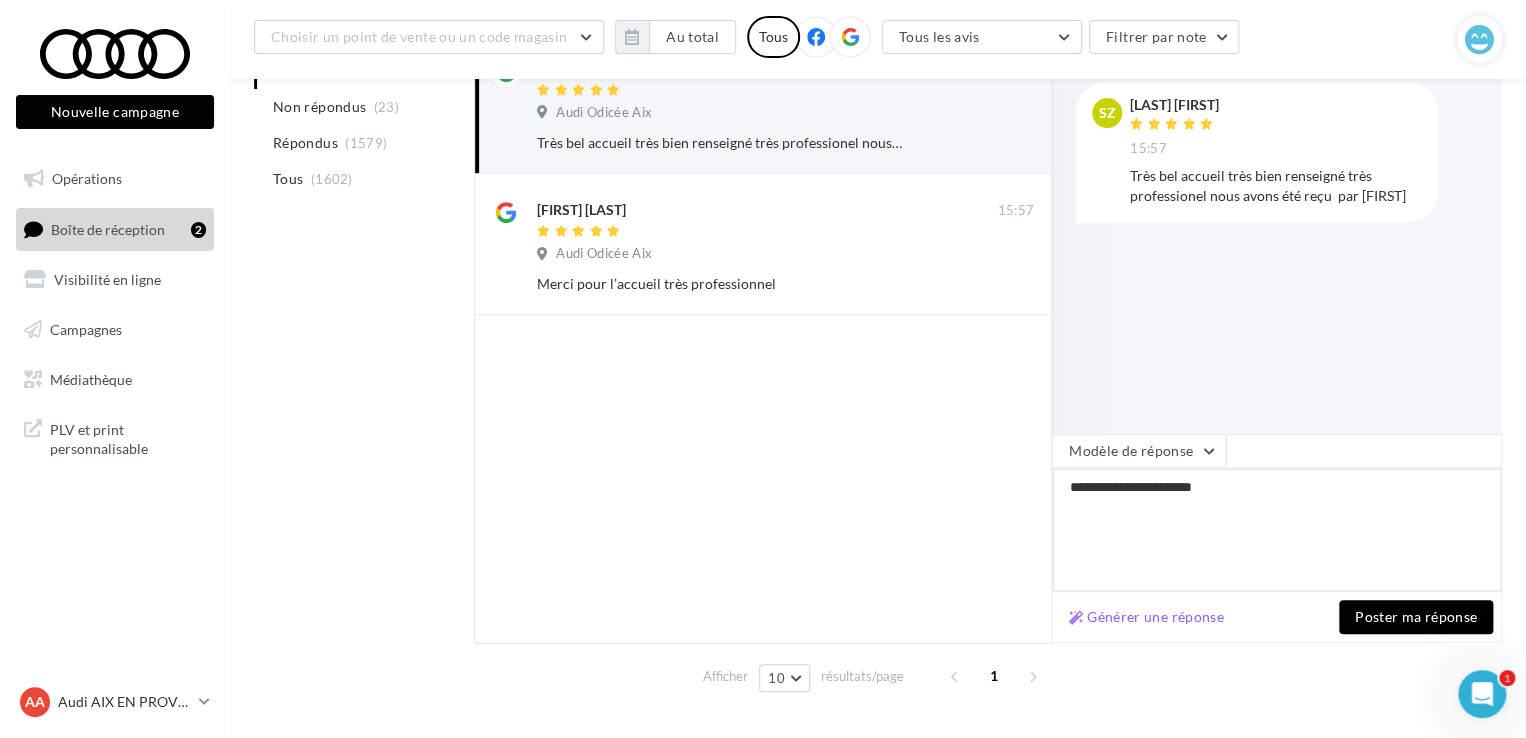 type on "**********" 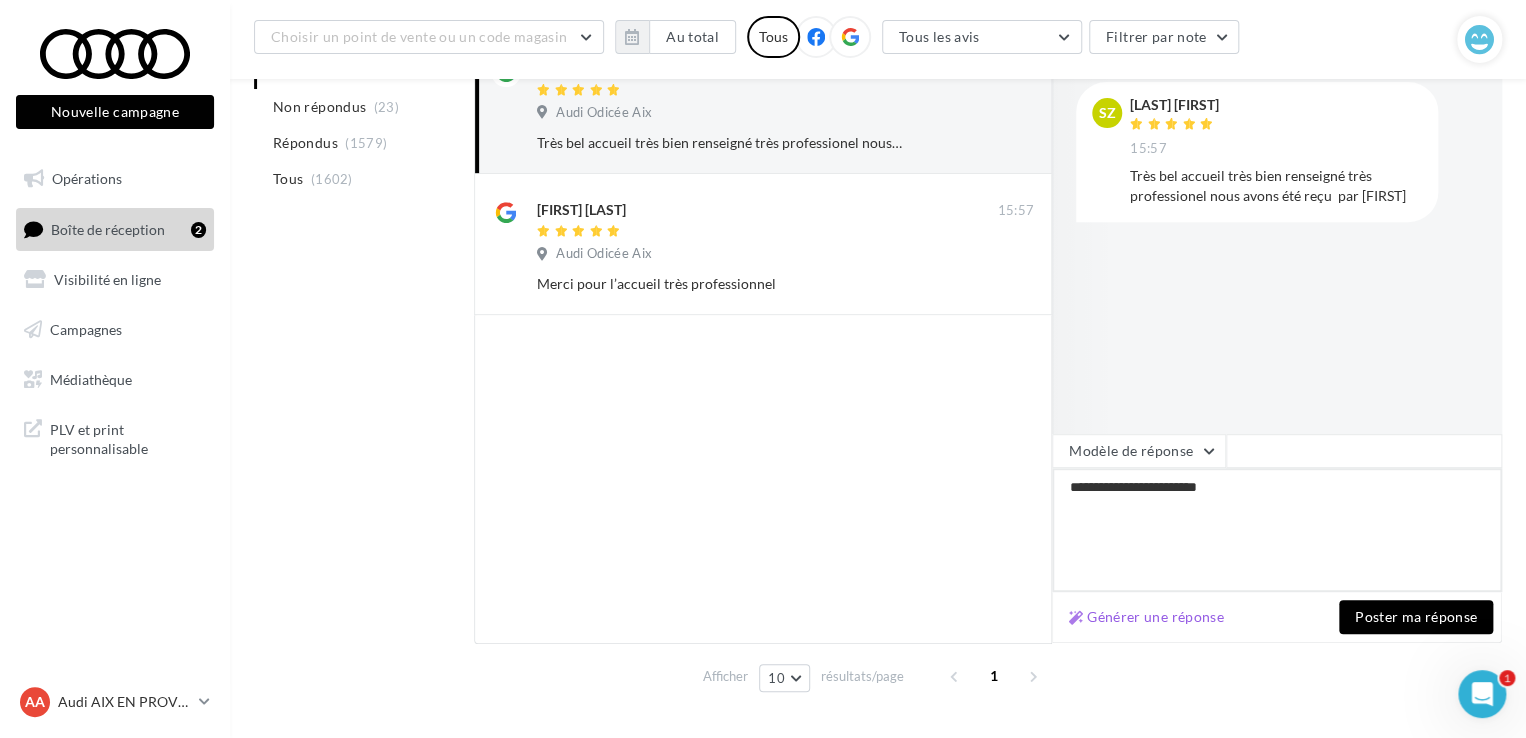 type on "**********" 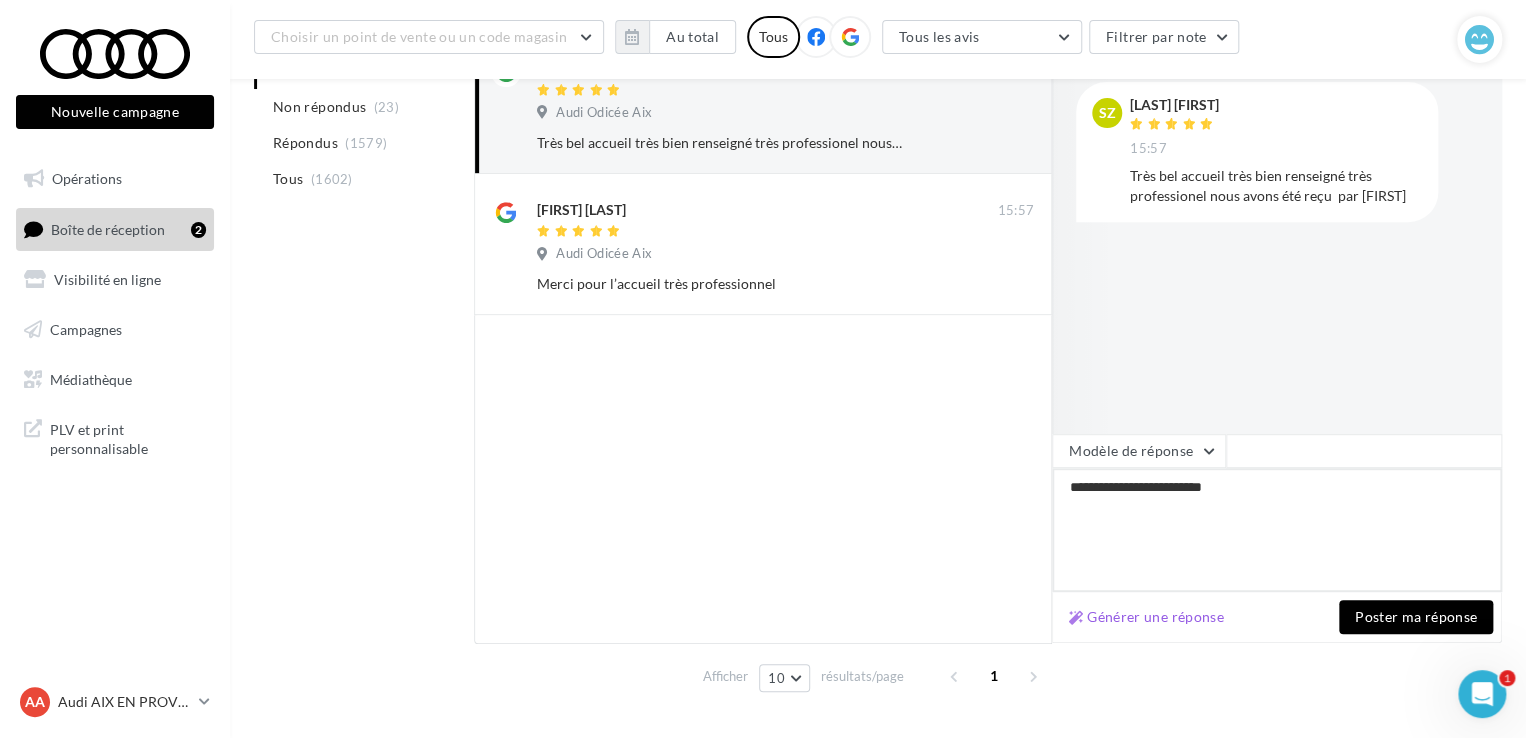 type on "**********" 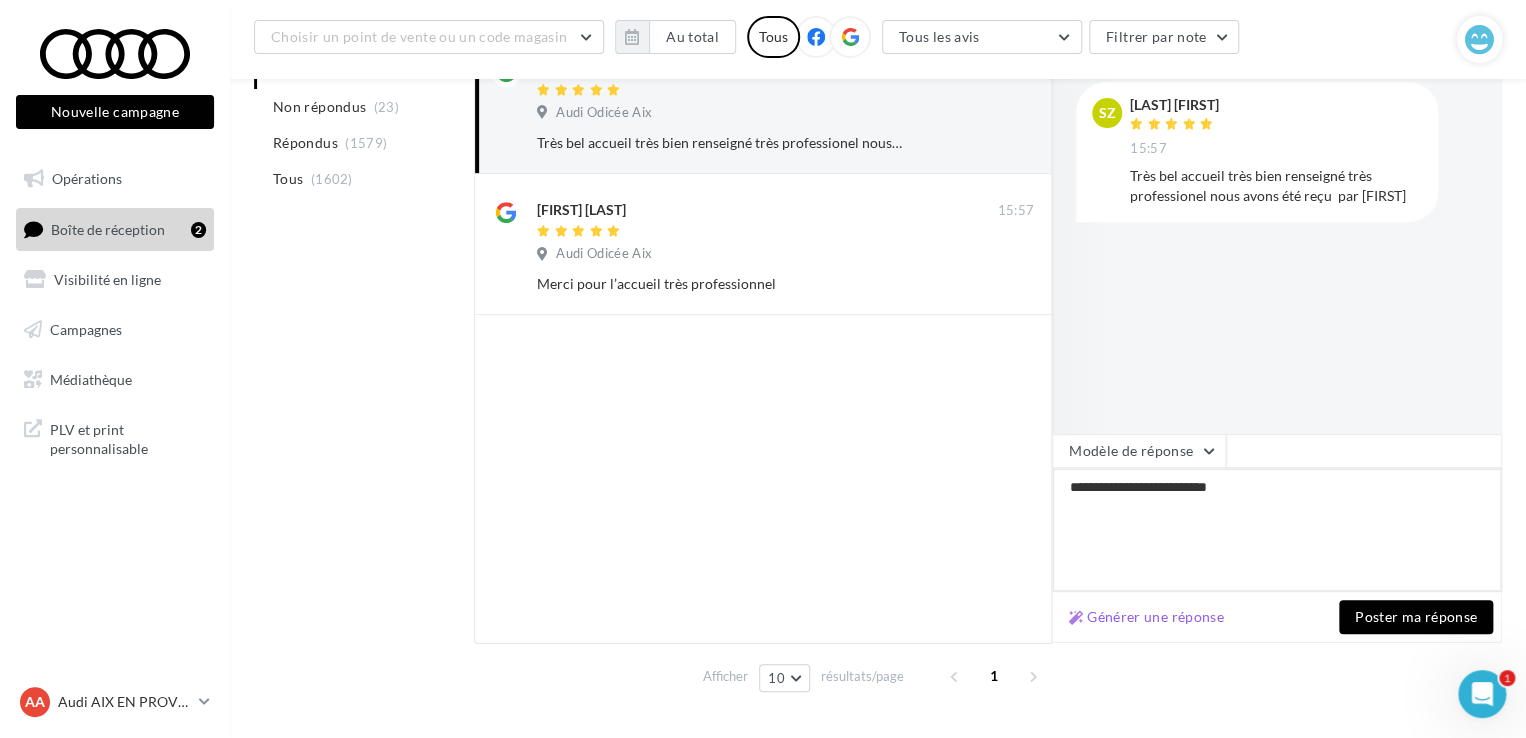 type on "**********" 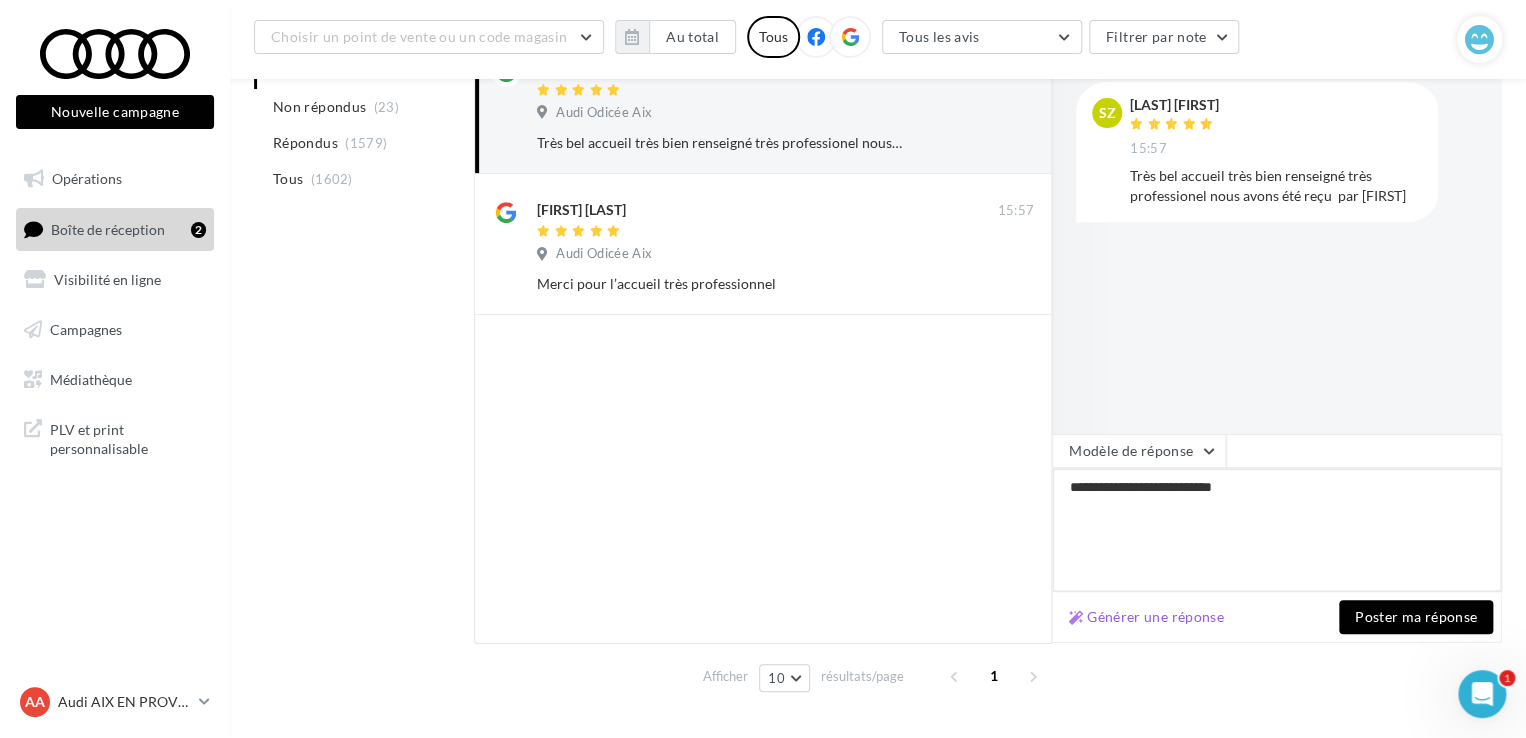 type on "**********" 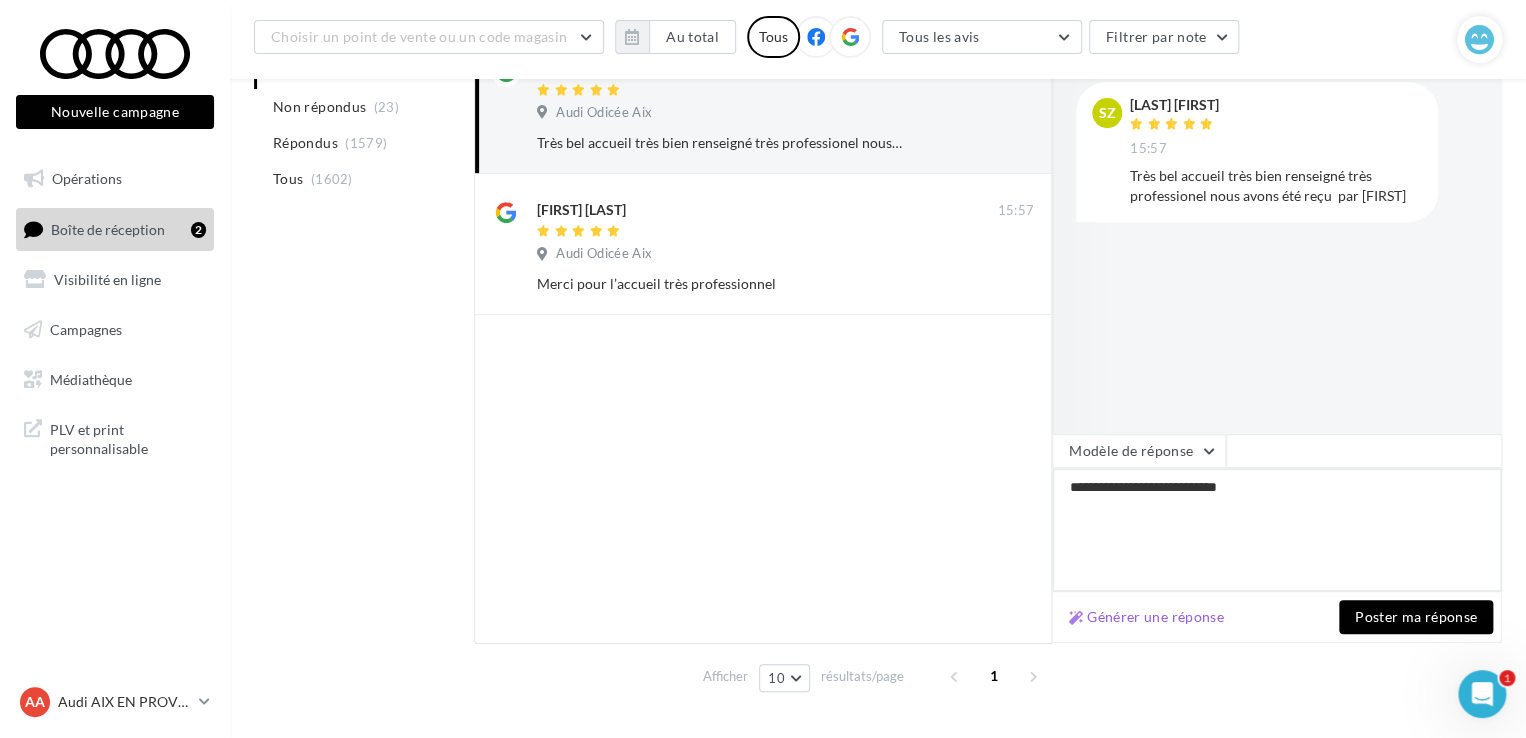 type on "**********" 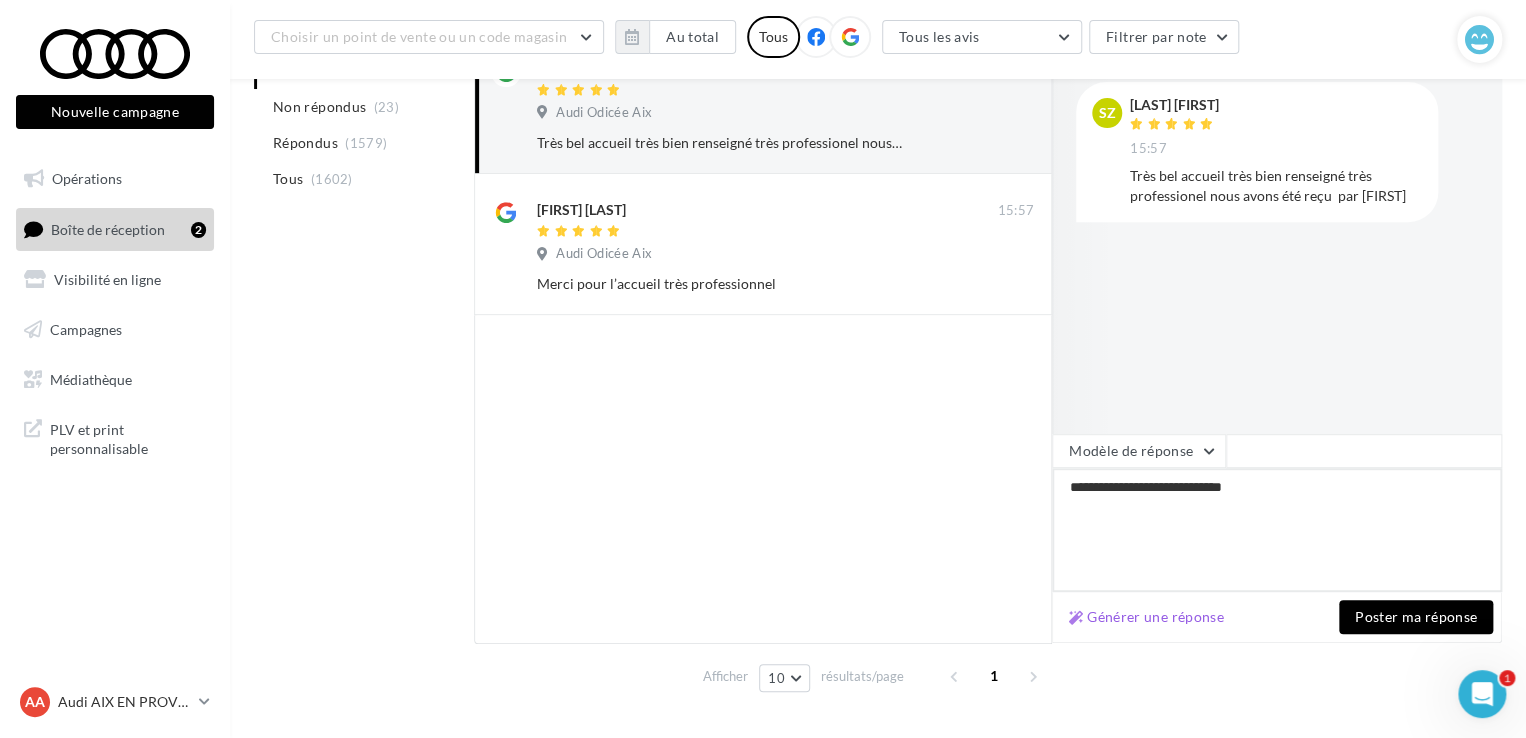 type on "**********" 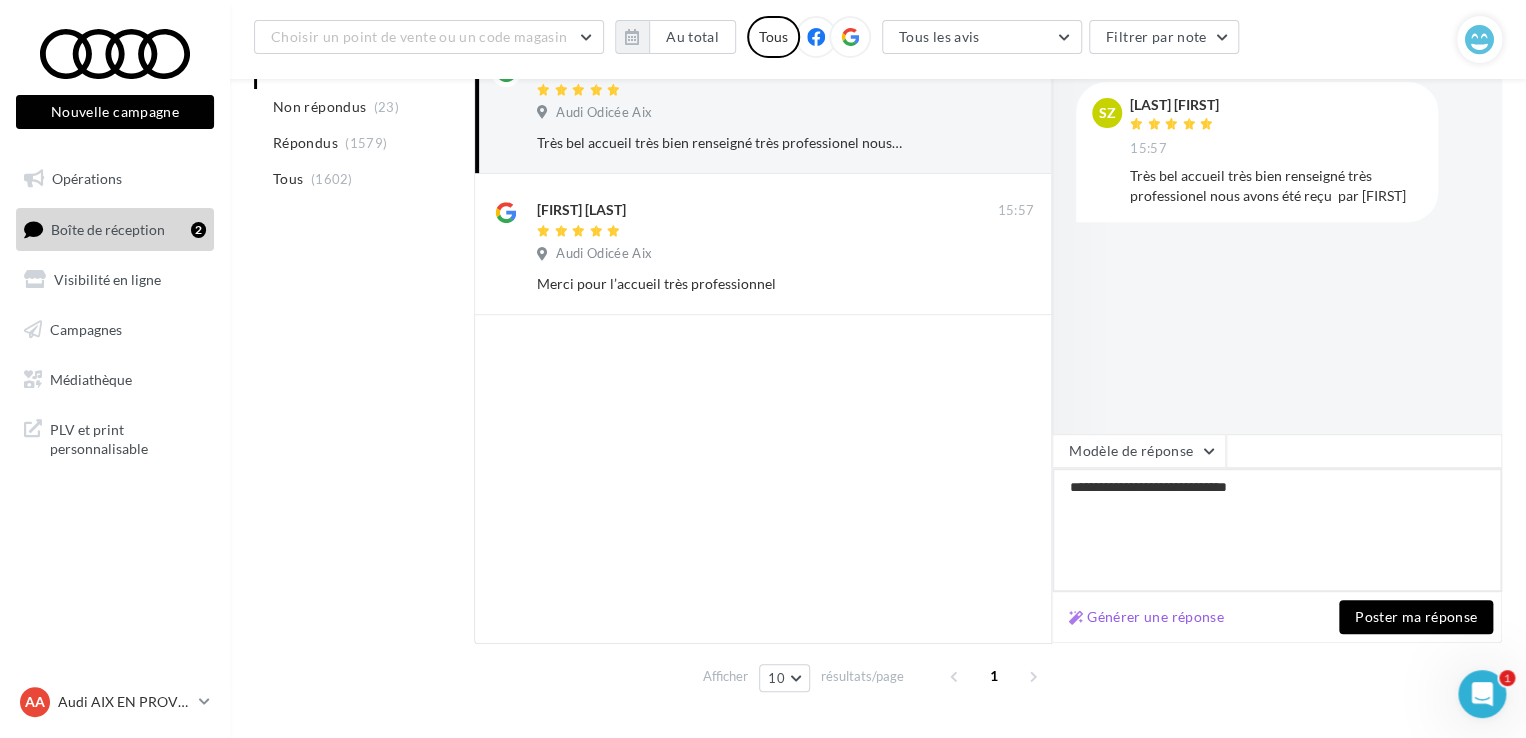 type on "**********" 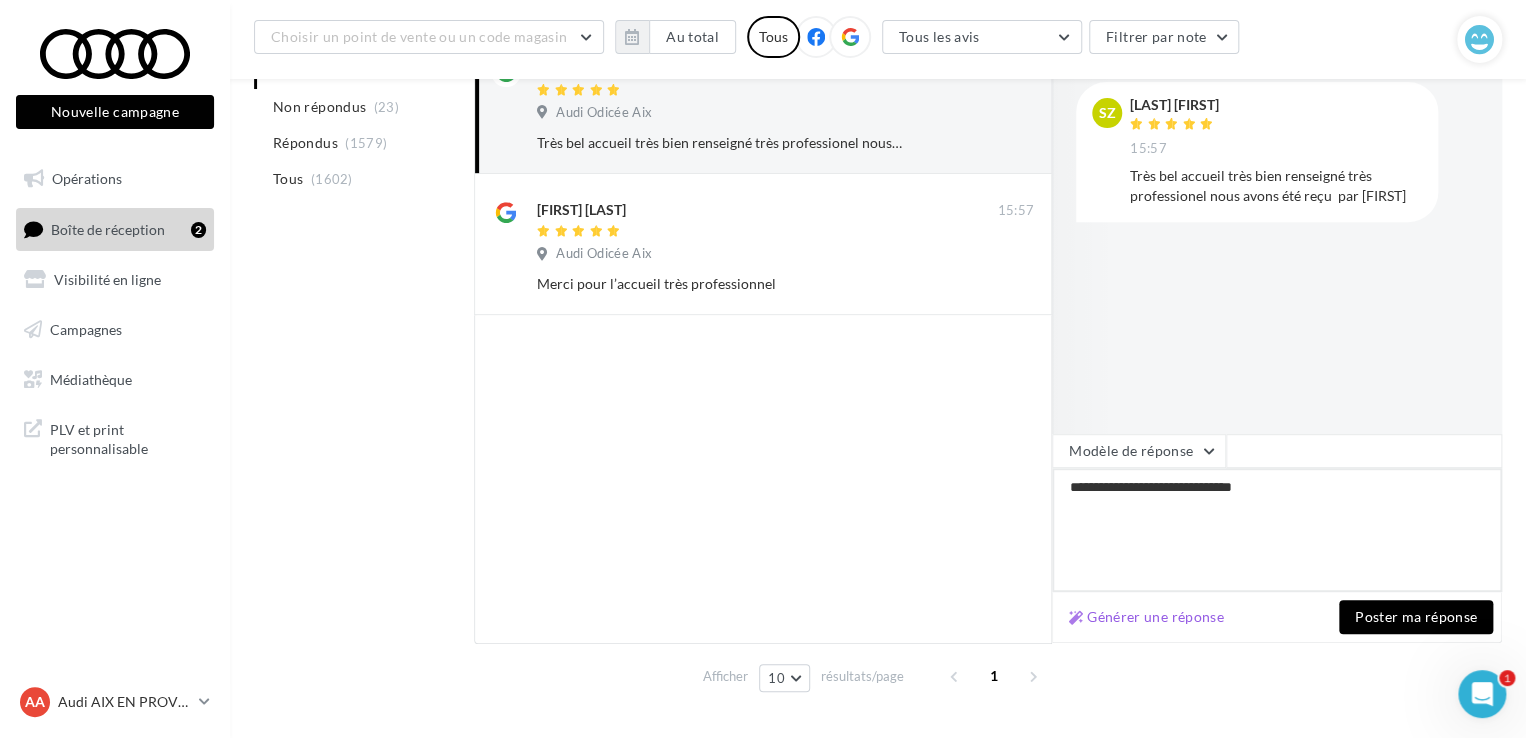 type on "**********" 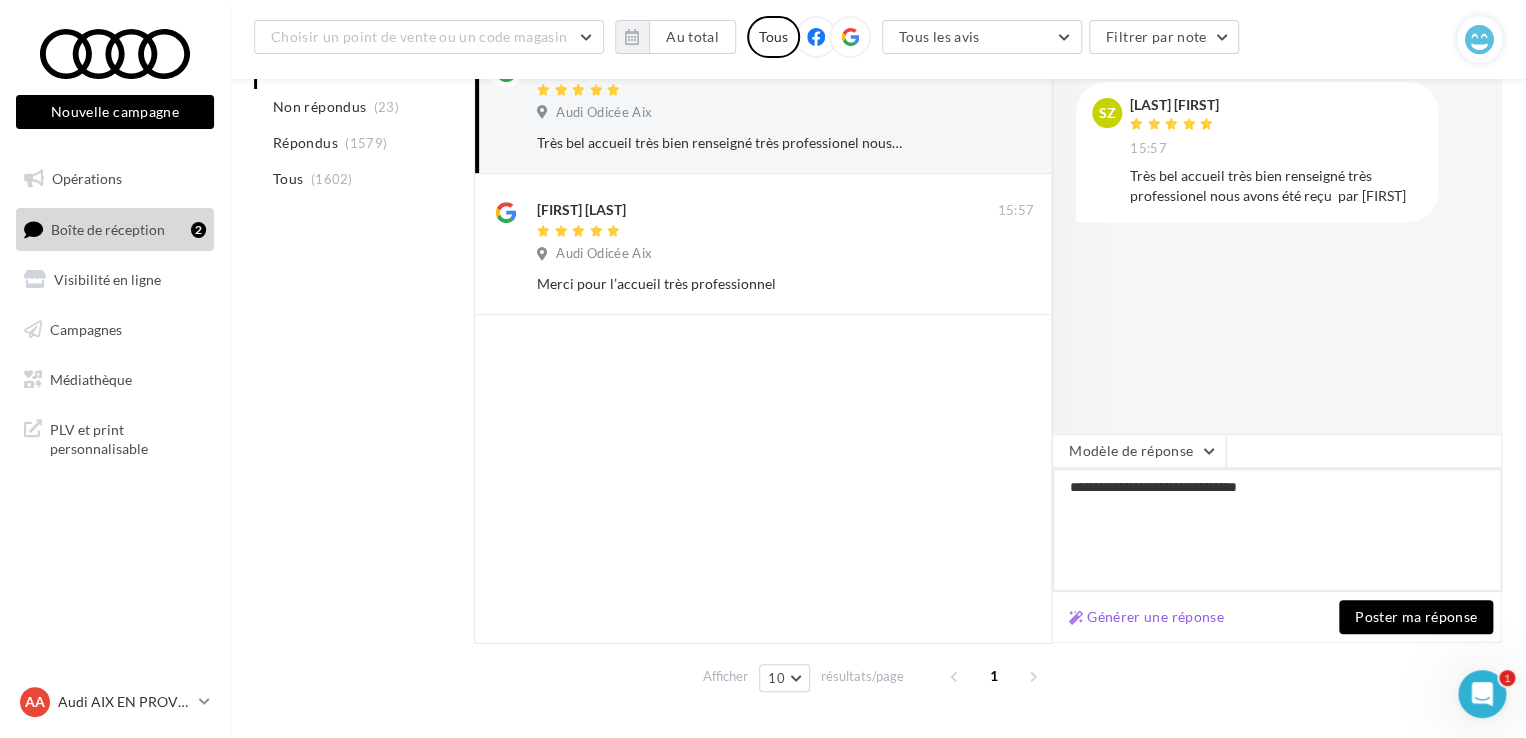 type on "**********" 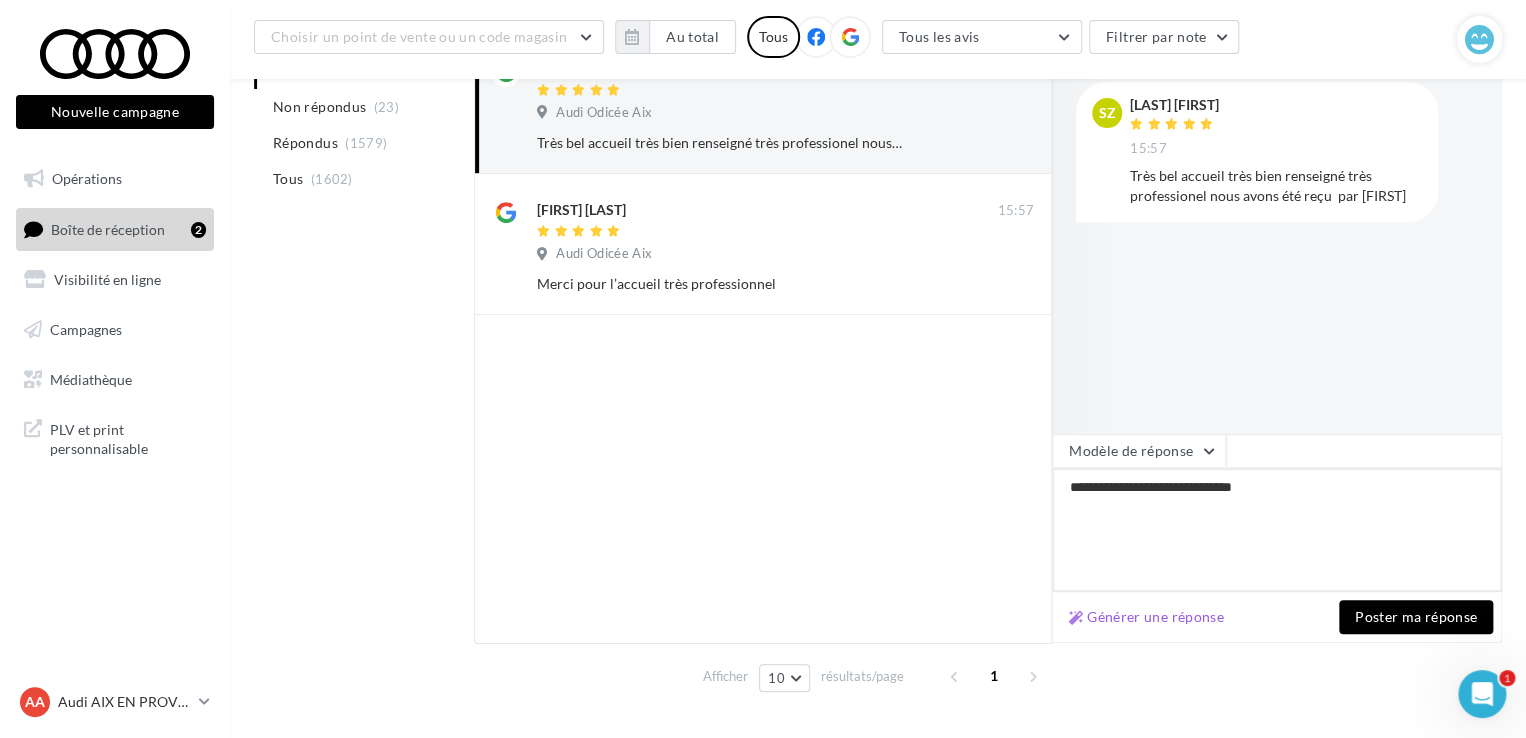 type on "**********" 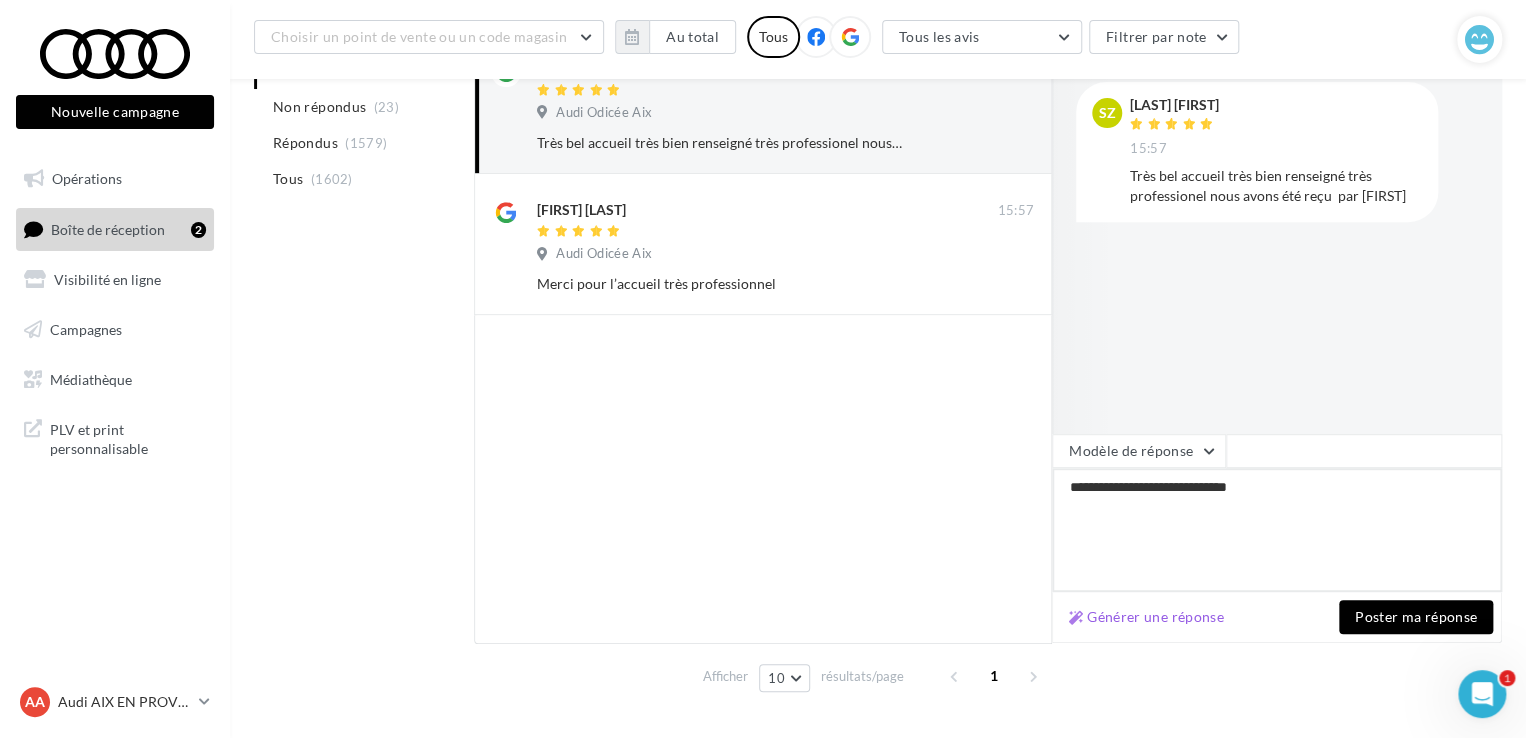 type on "**********" 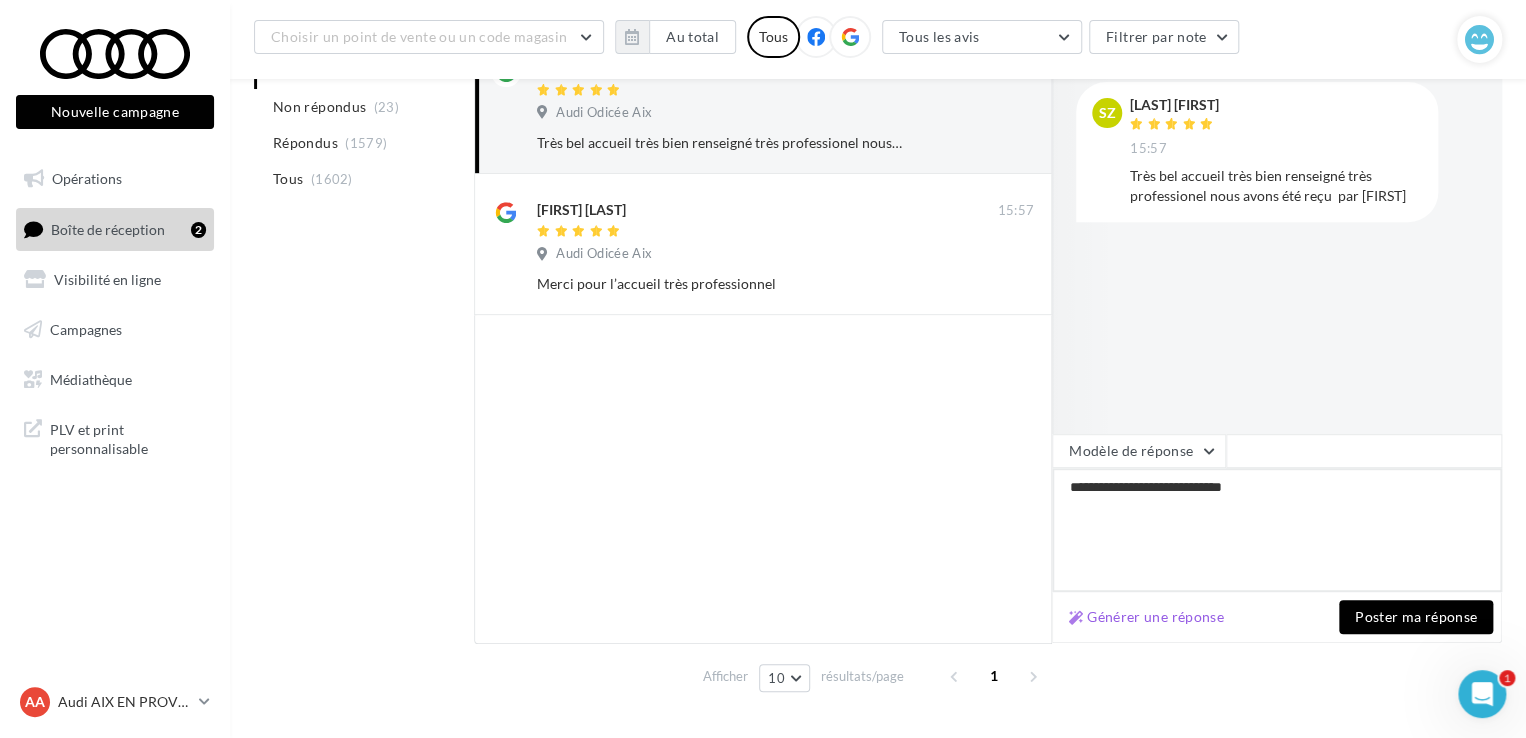 type on "**********" 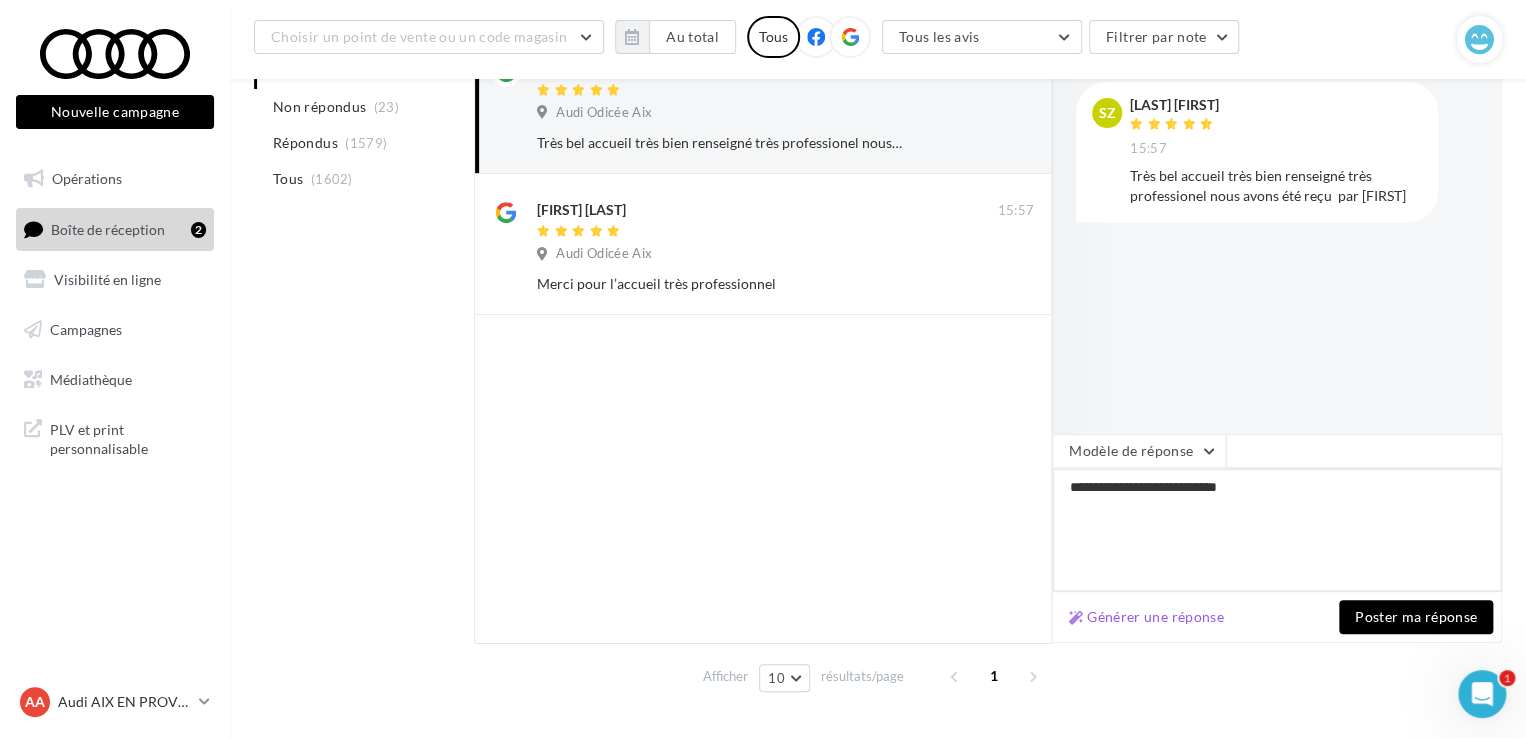 type on "**********" 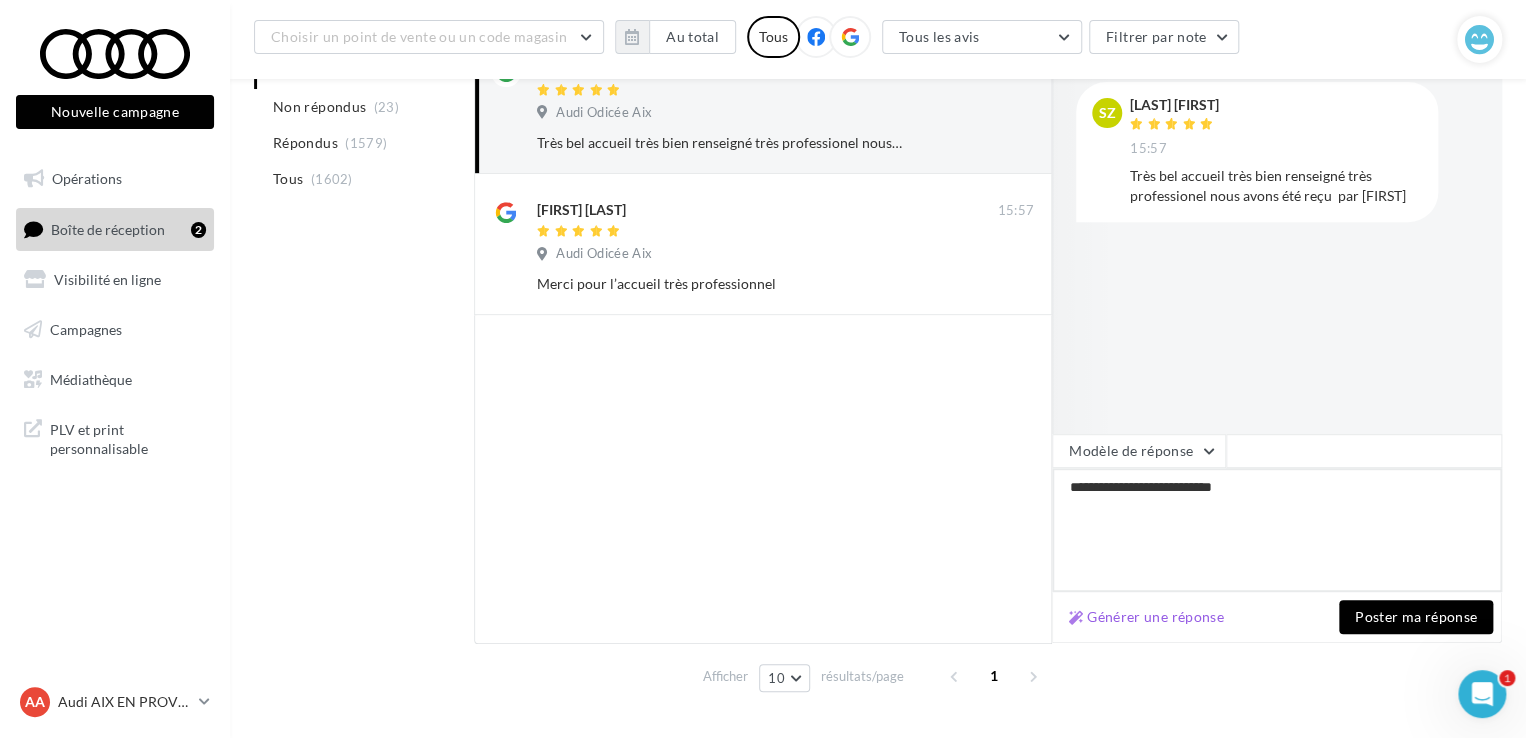 type on "**********" 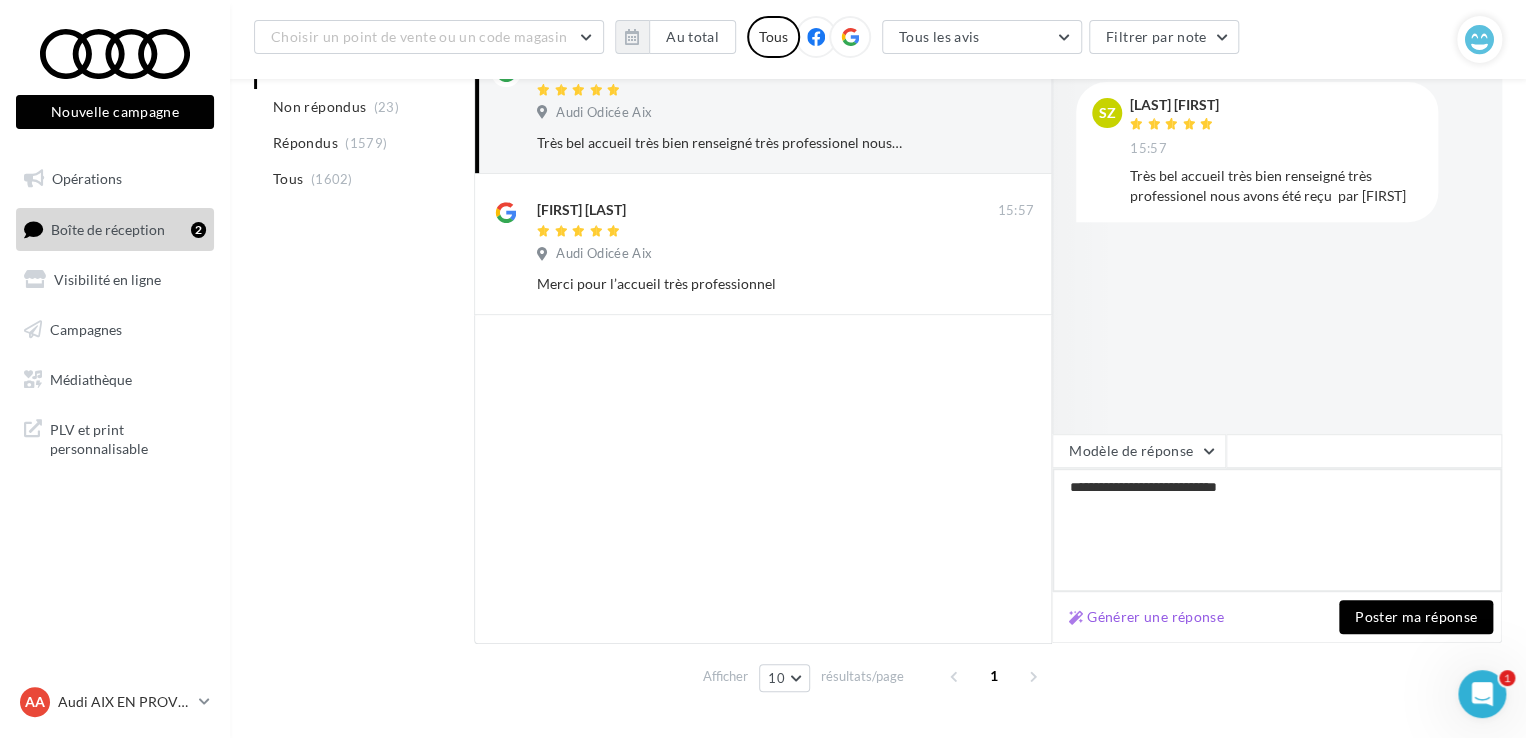 type on "**********" 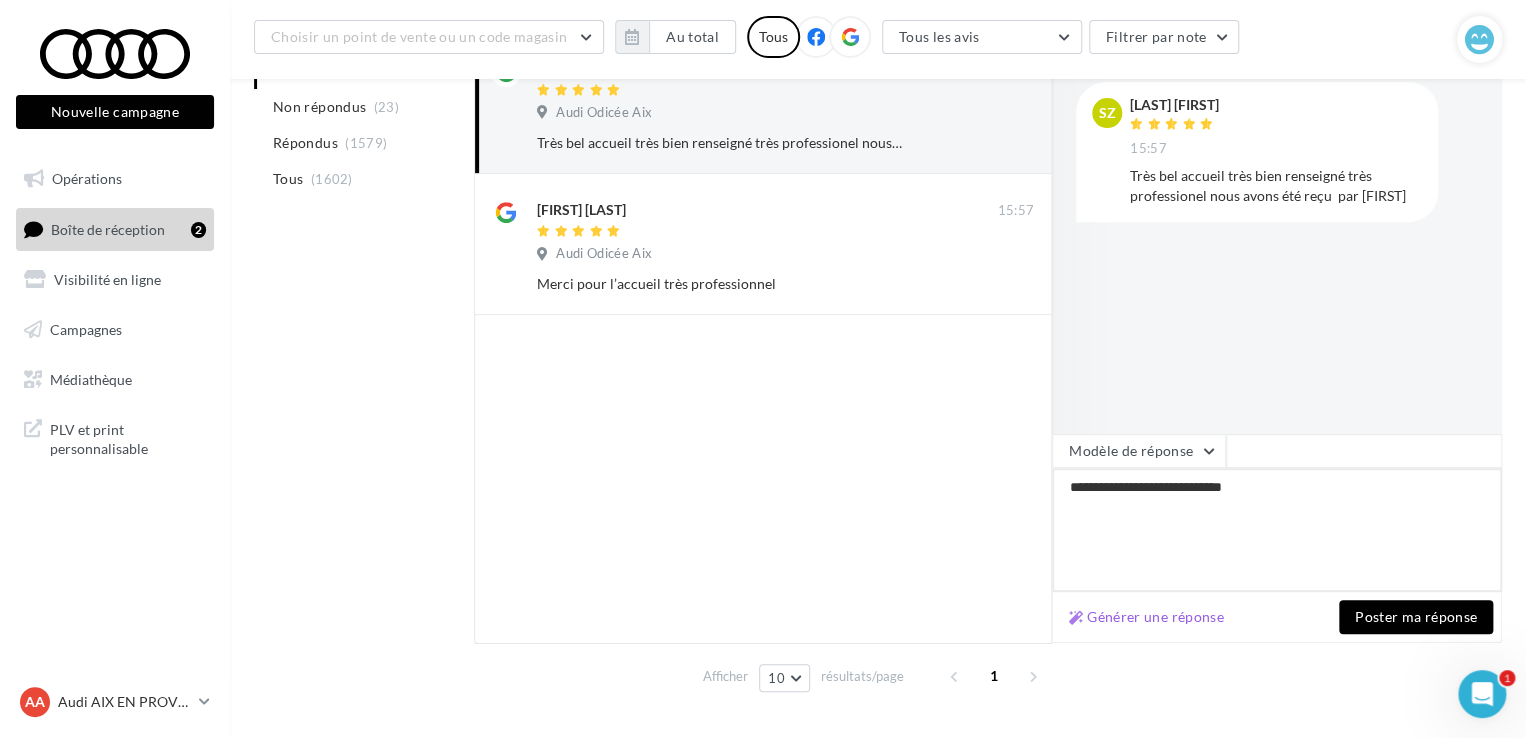 type on "**********" 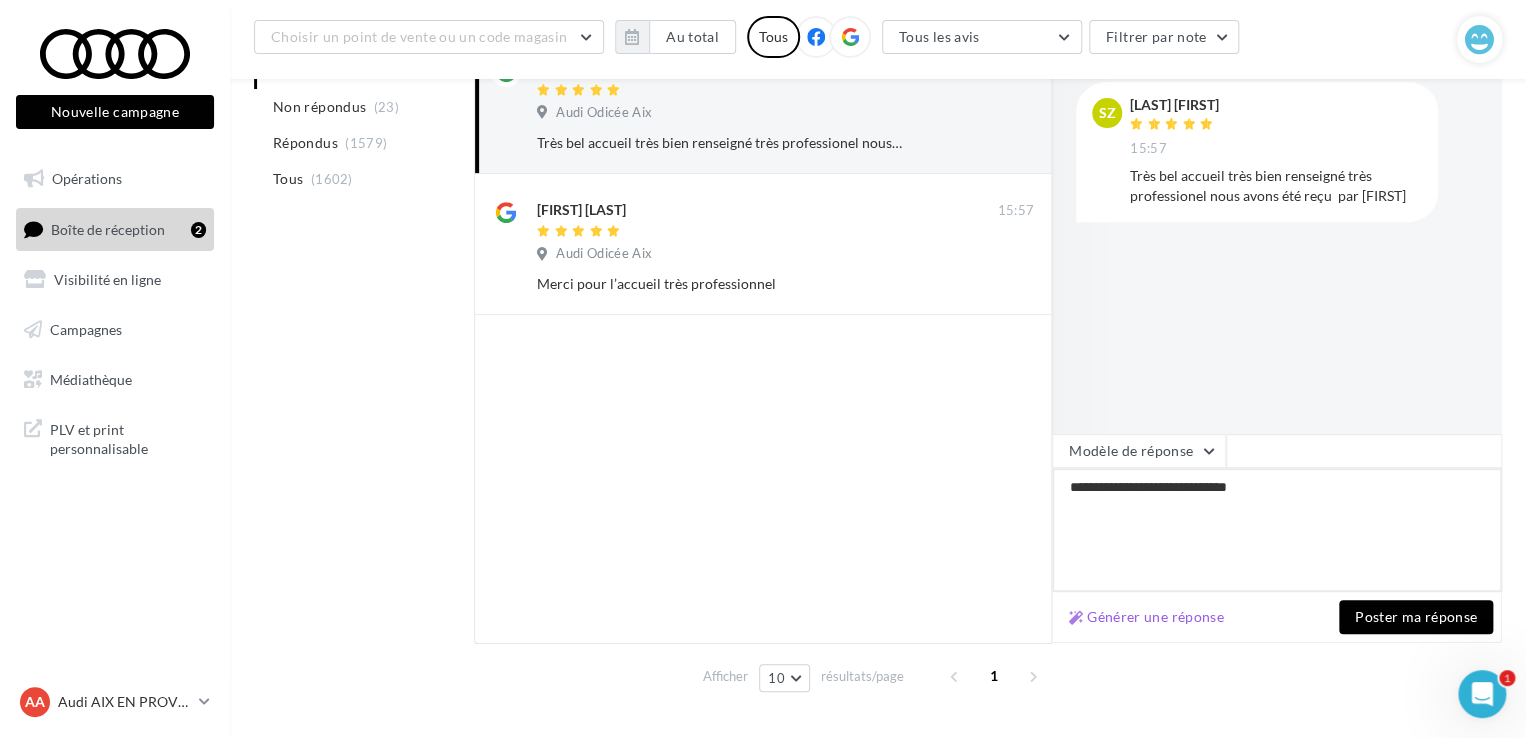 type on "**********" 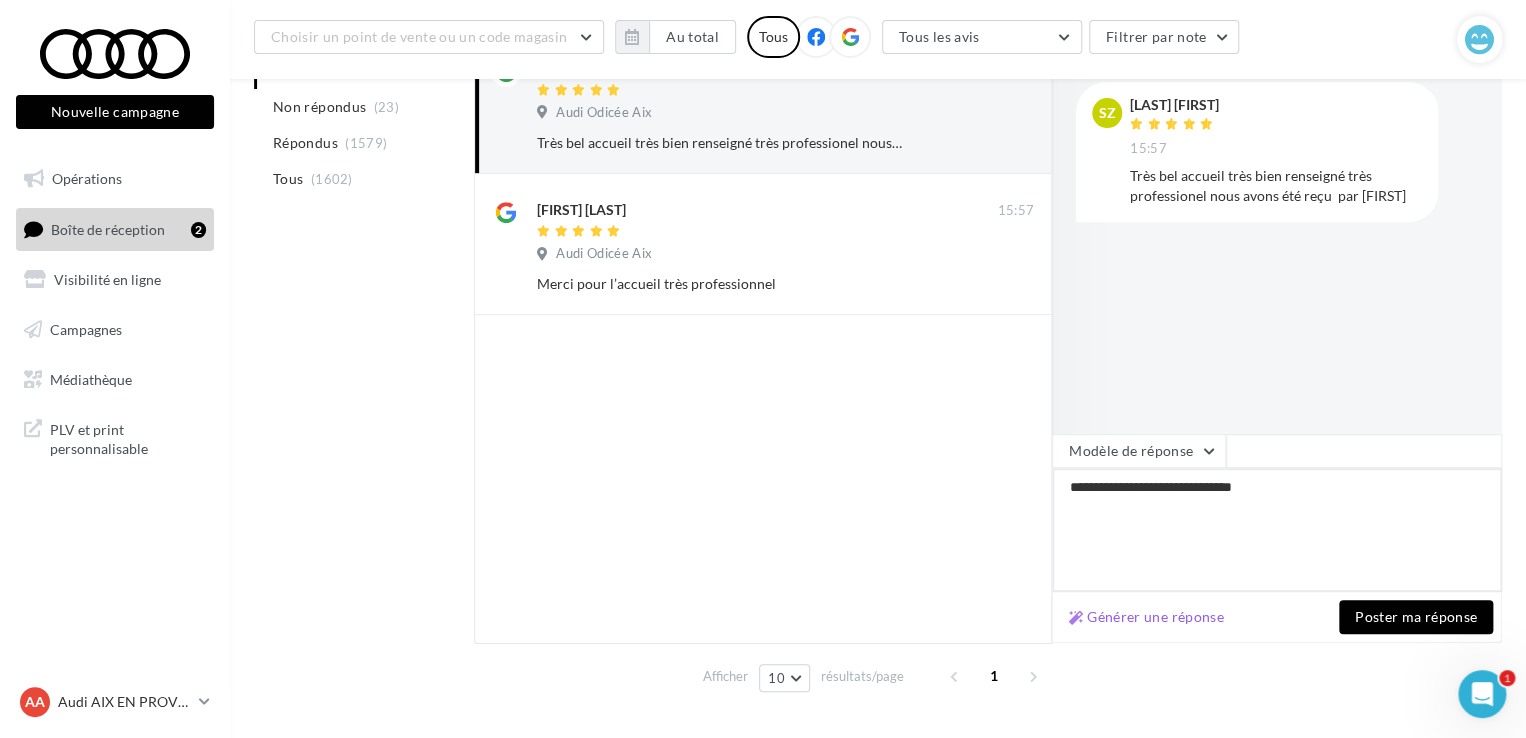 type on "**********" 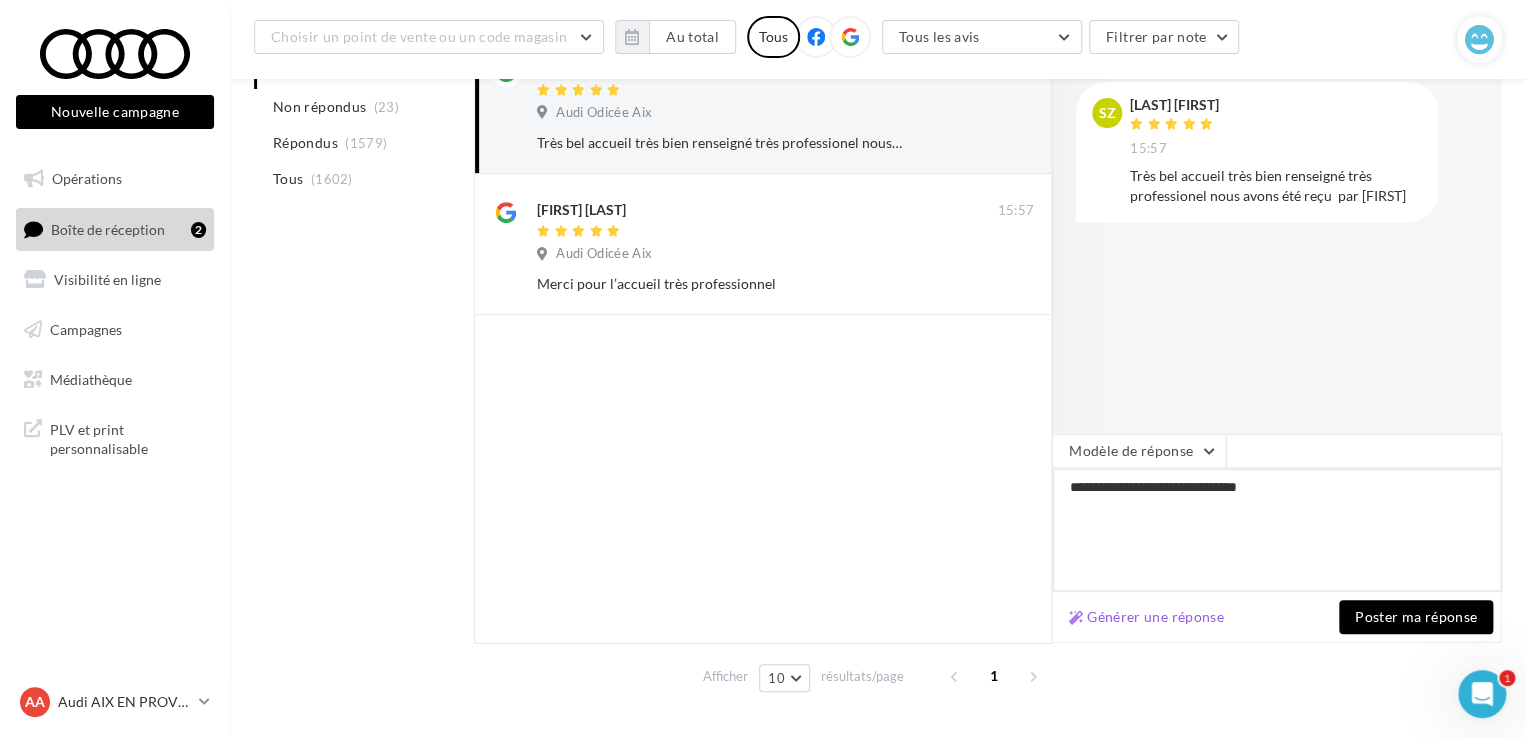 type on "**********" 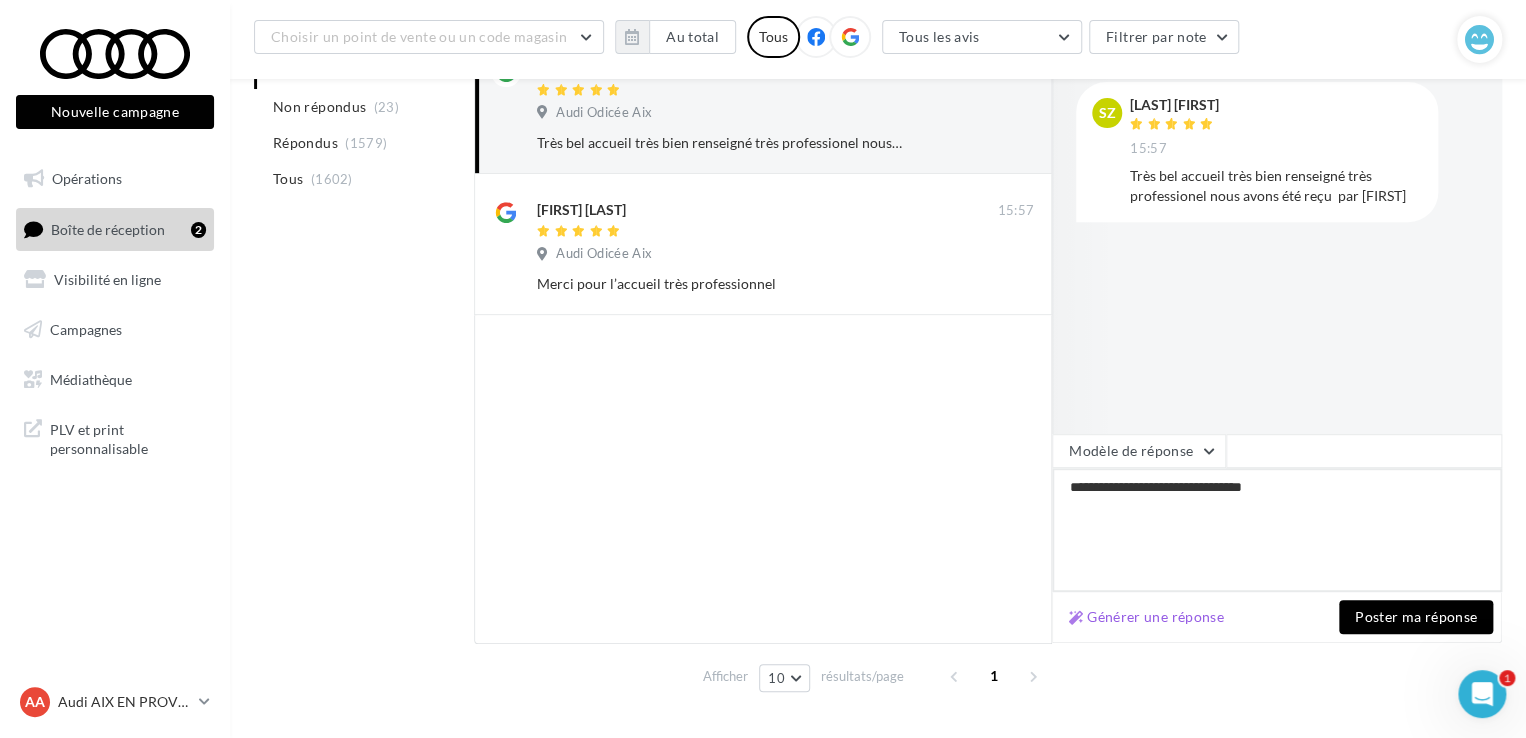 type on "**********" 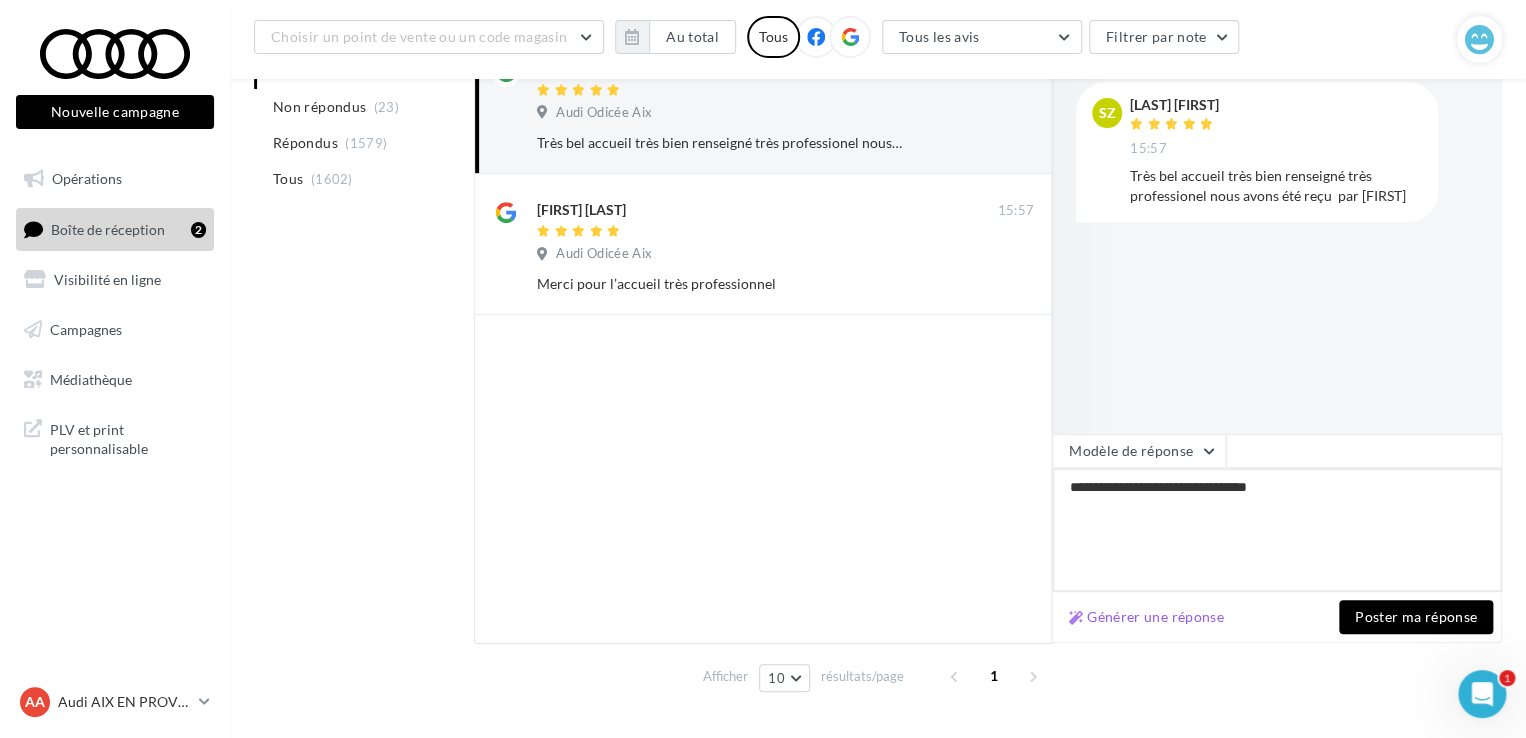 type on "**********" 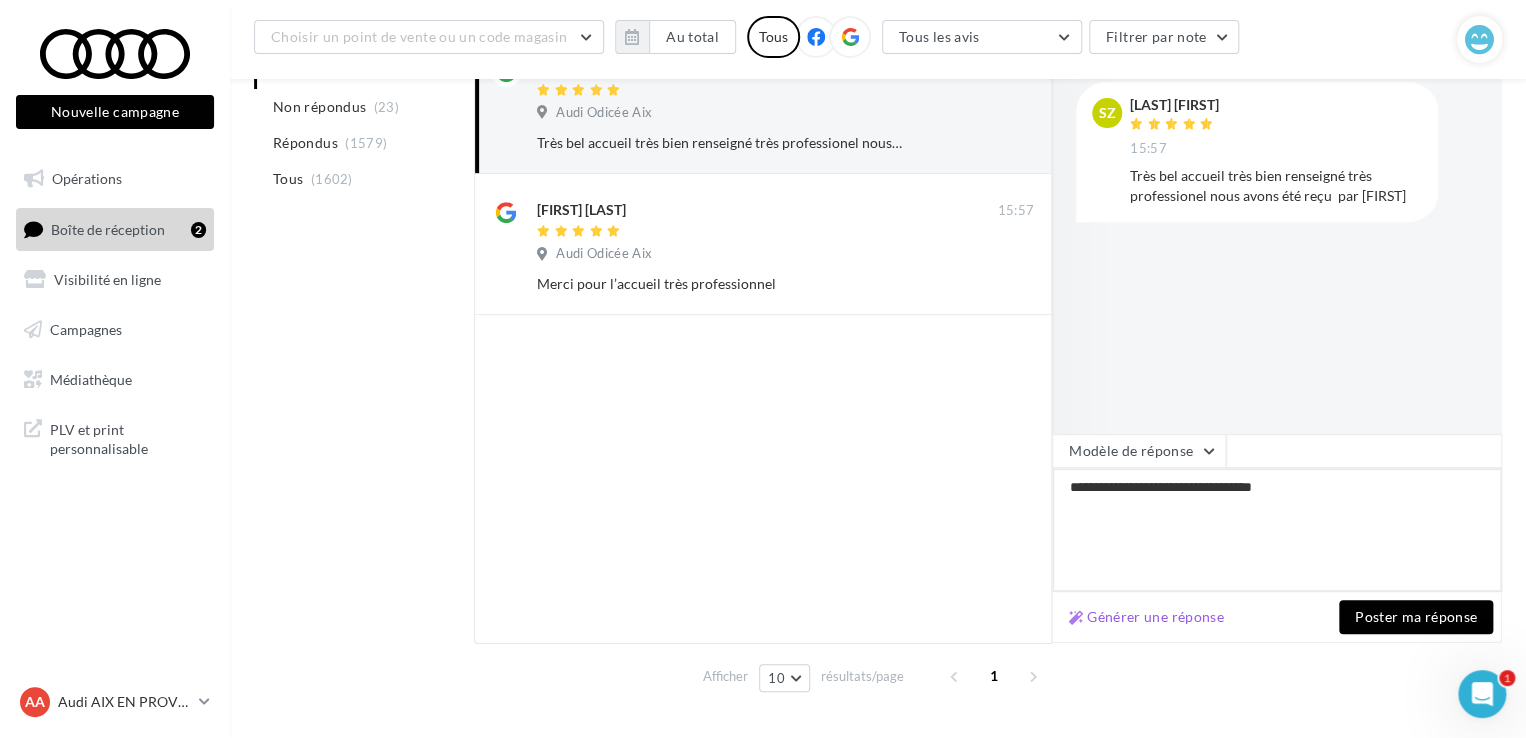 type on "**********" 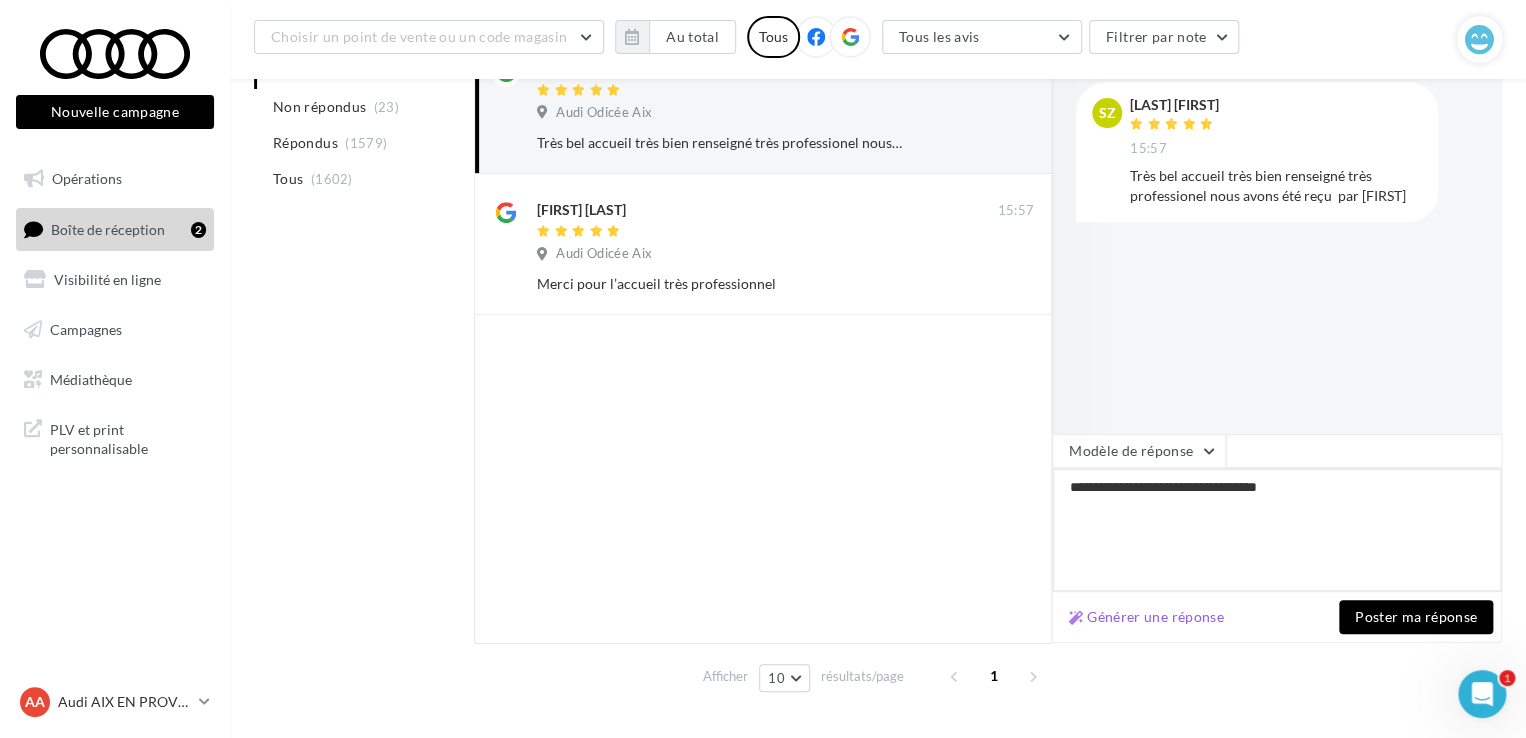 type on "**********" 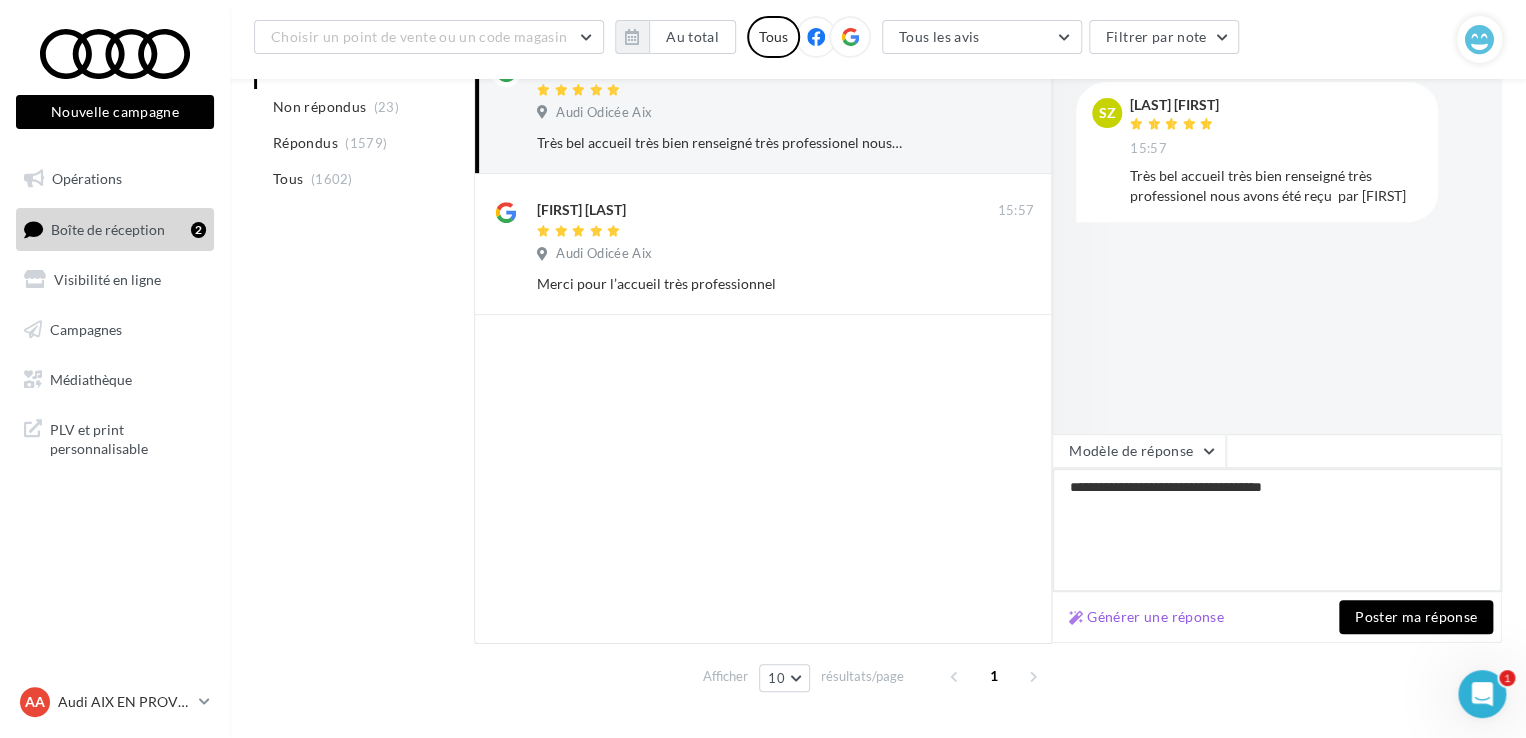 type on "**********" 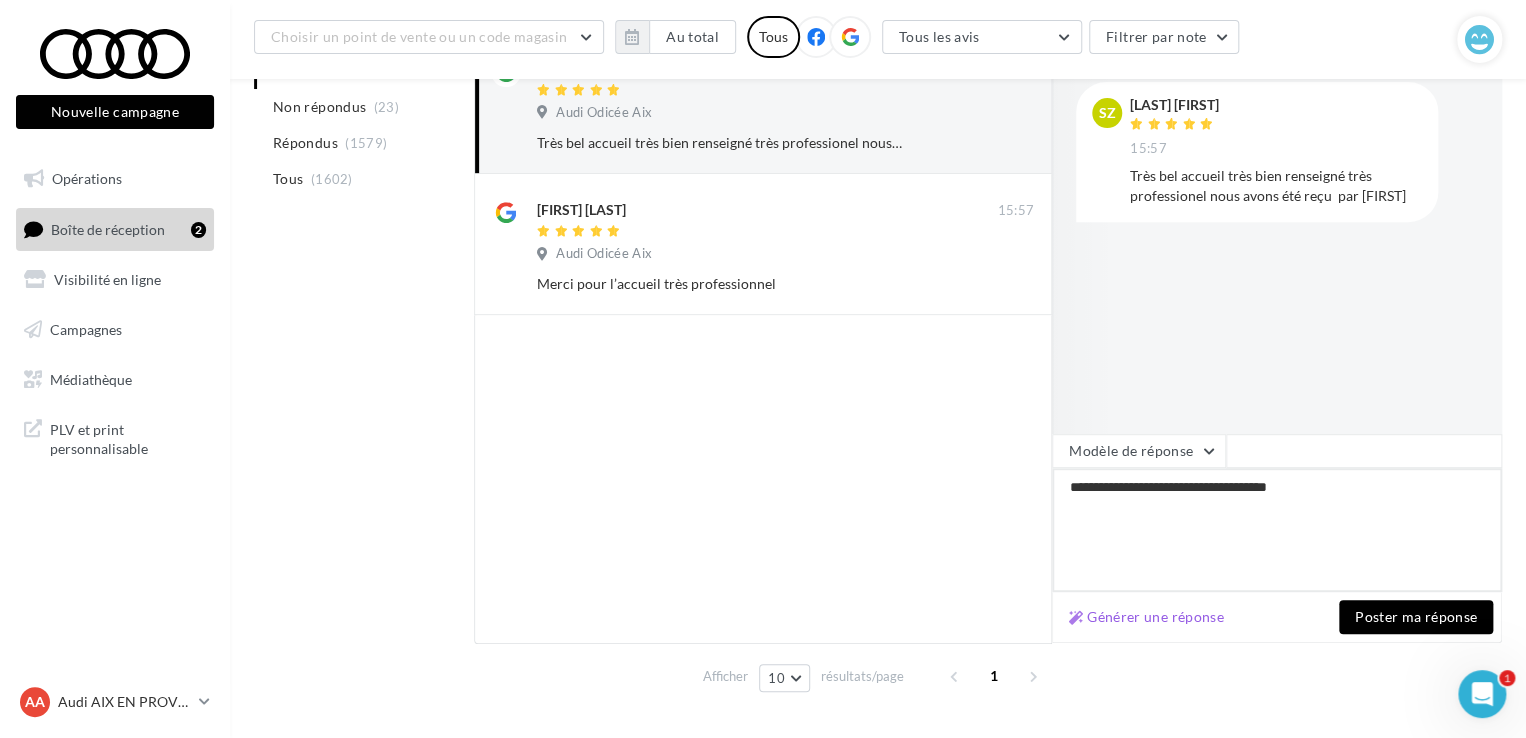 type on "**********" 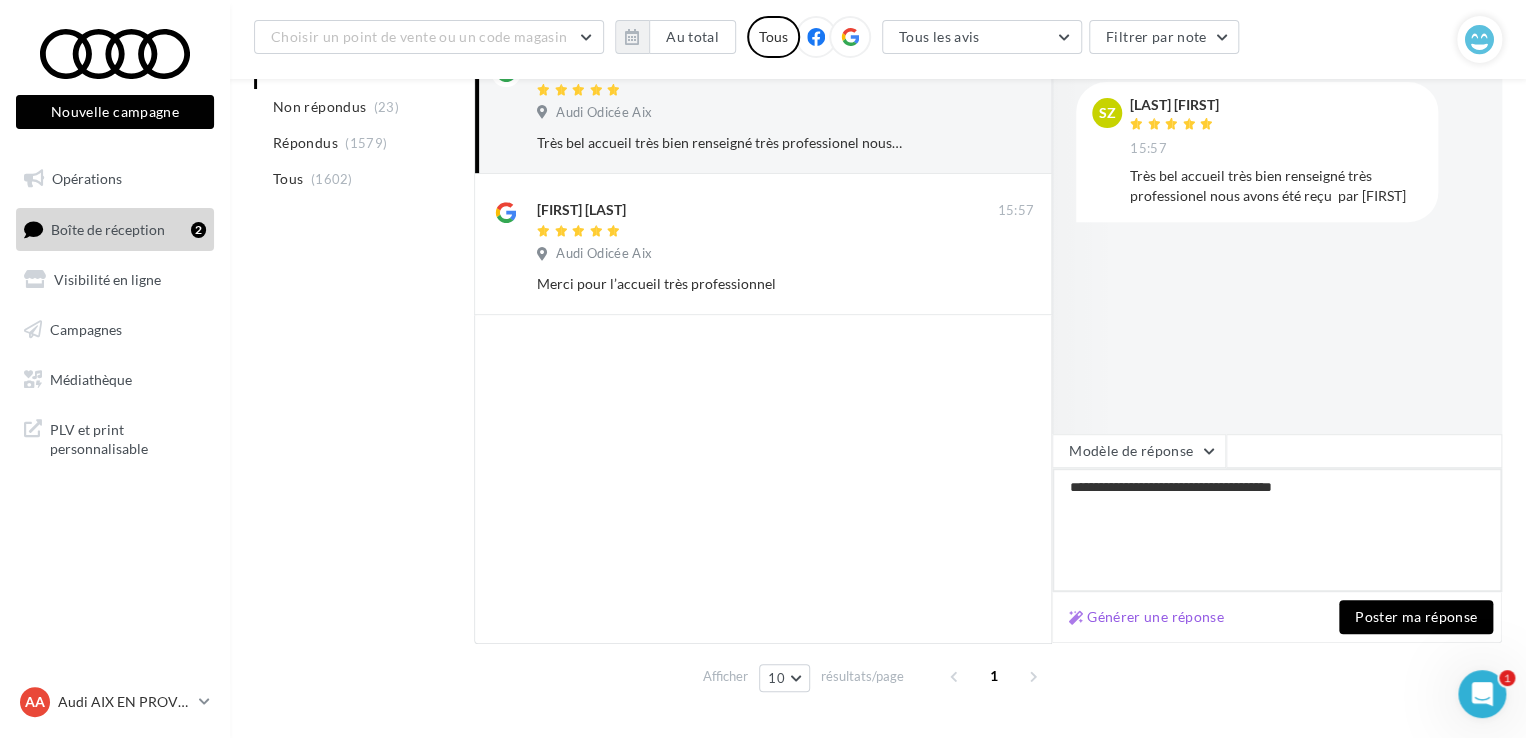 type on "**********" 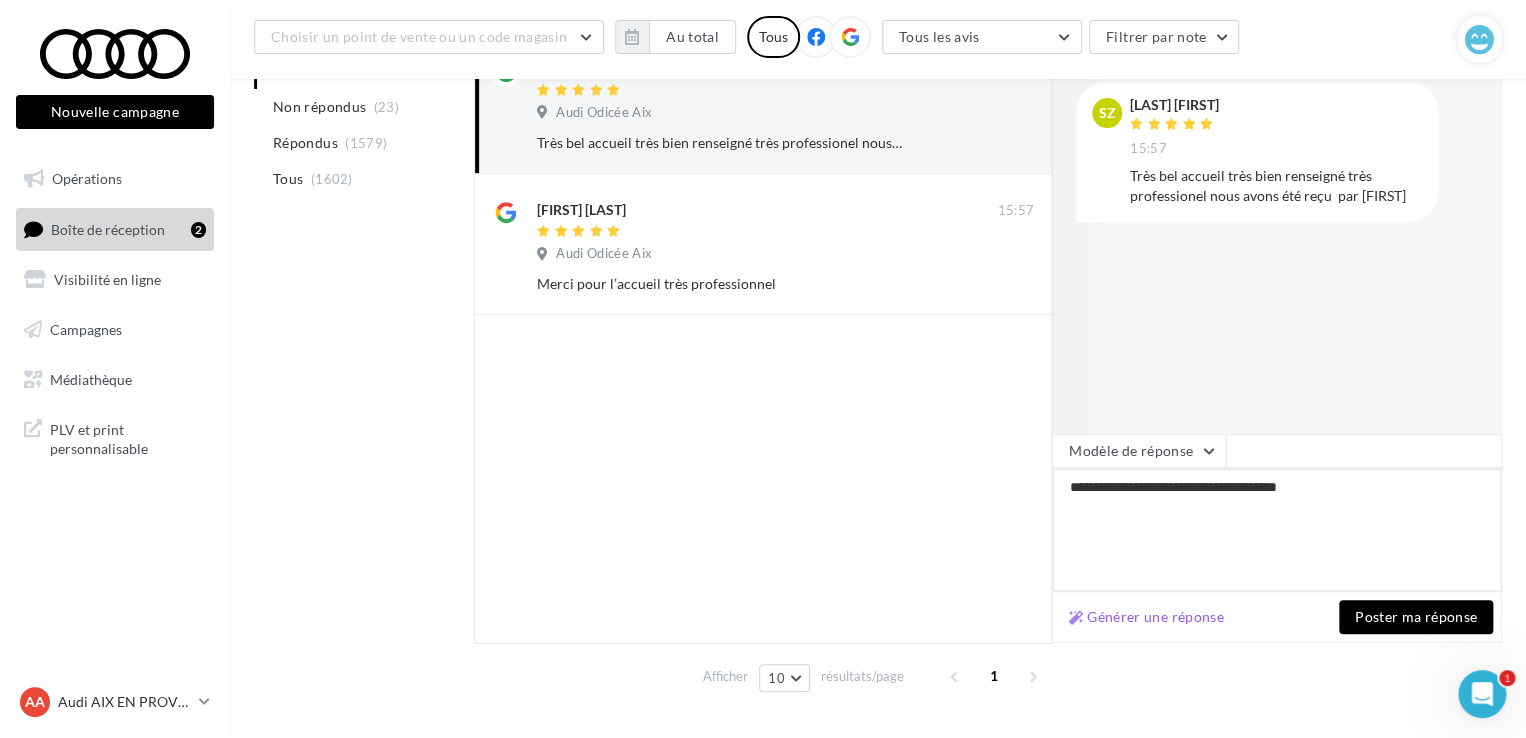 type on "**********" 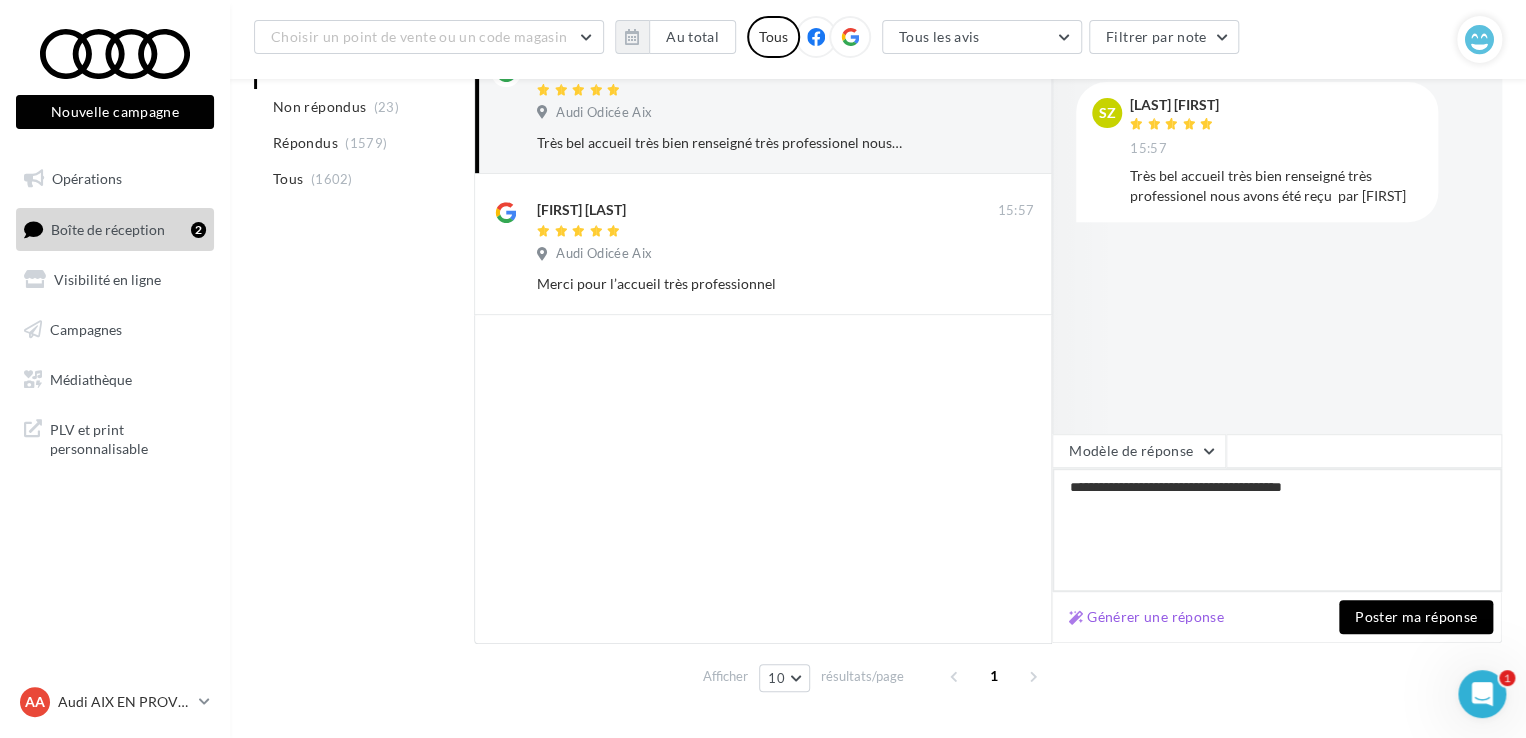 type on "**********" 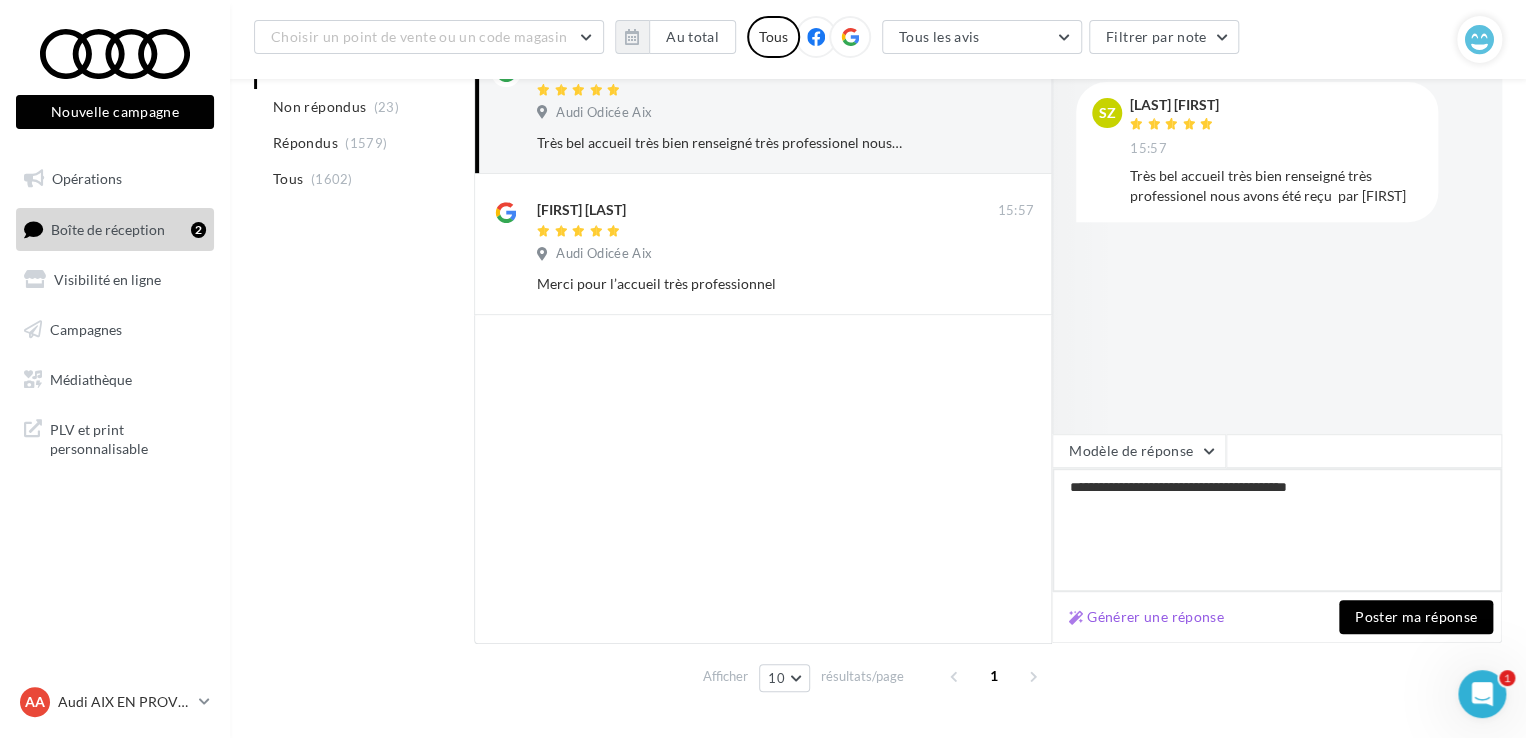type on "**********" 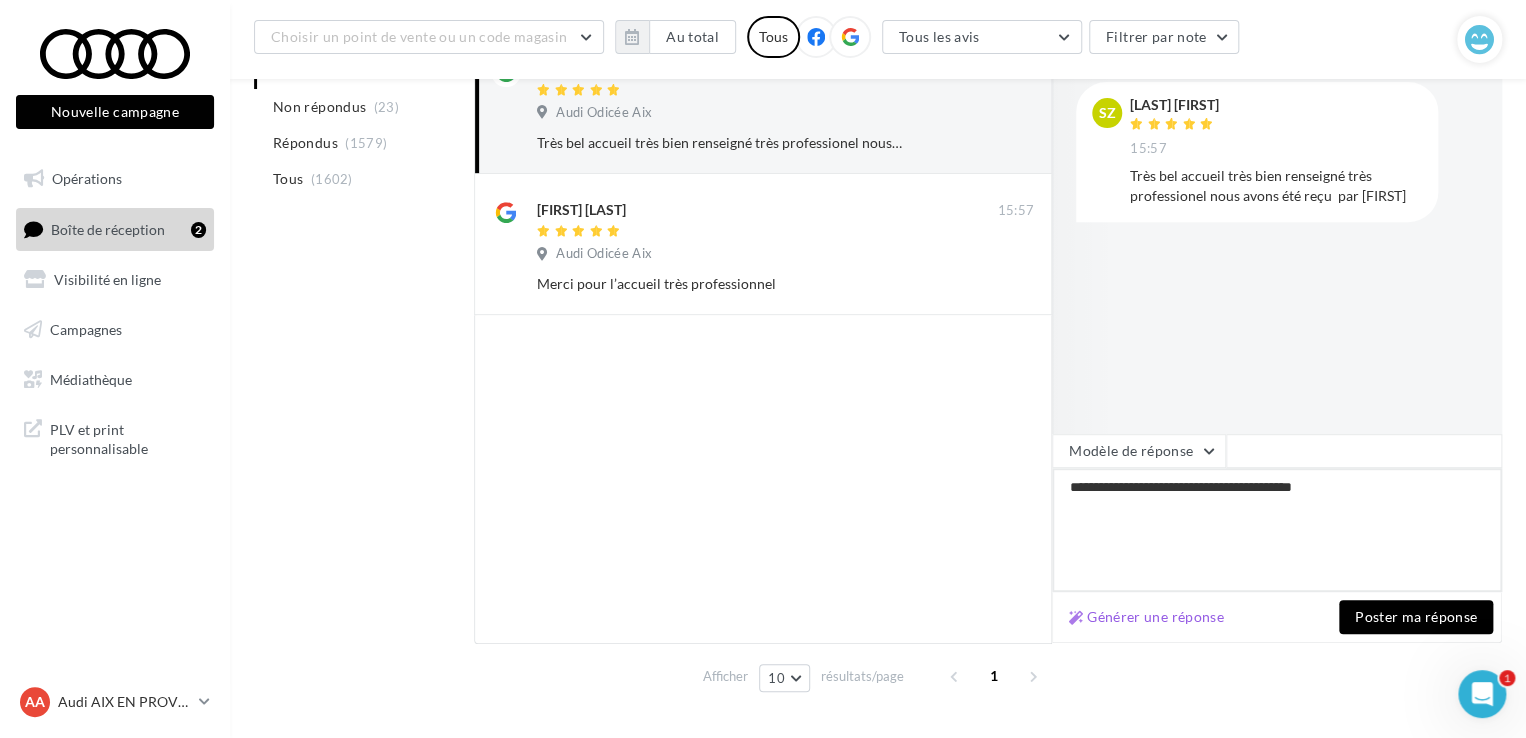type on "**********" 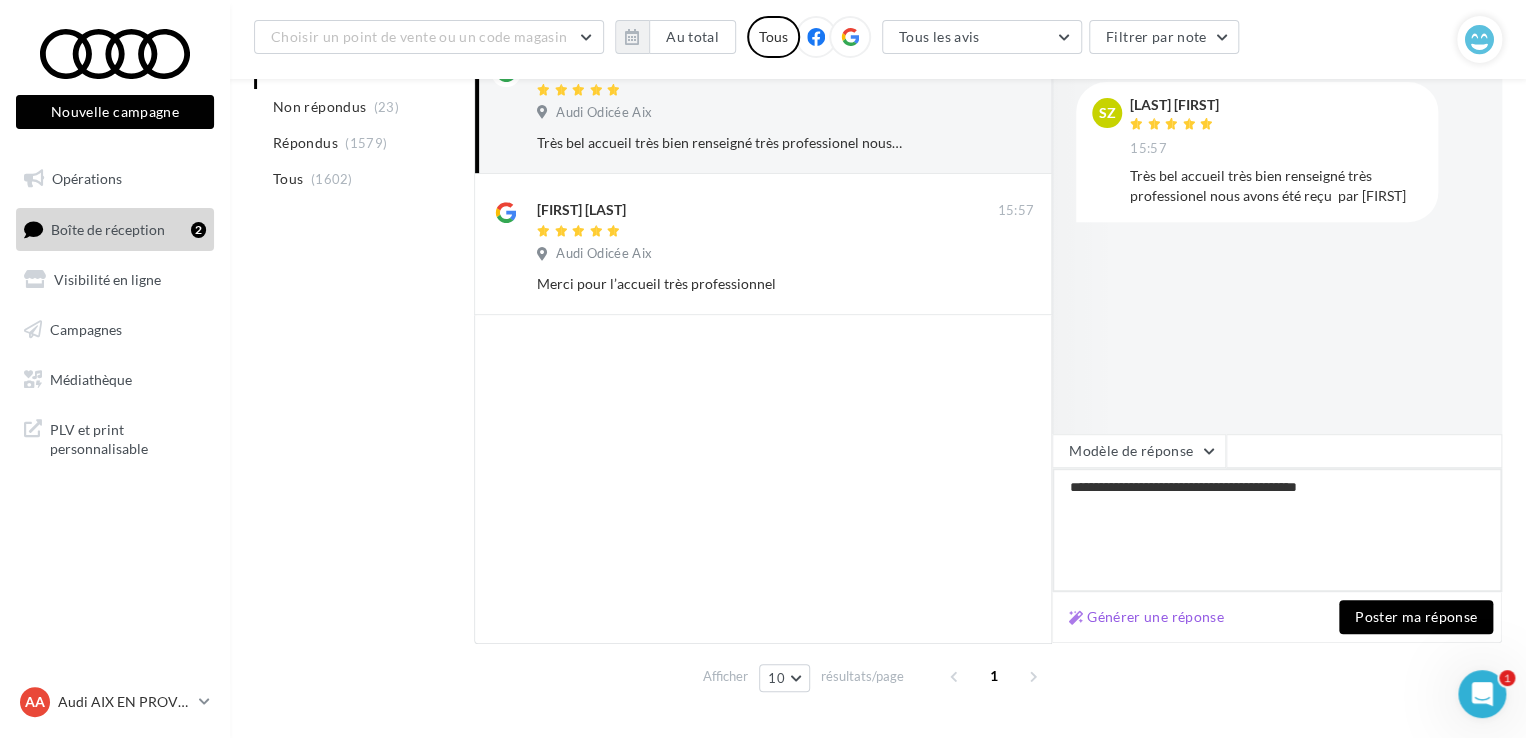 type on "**********" 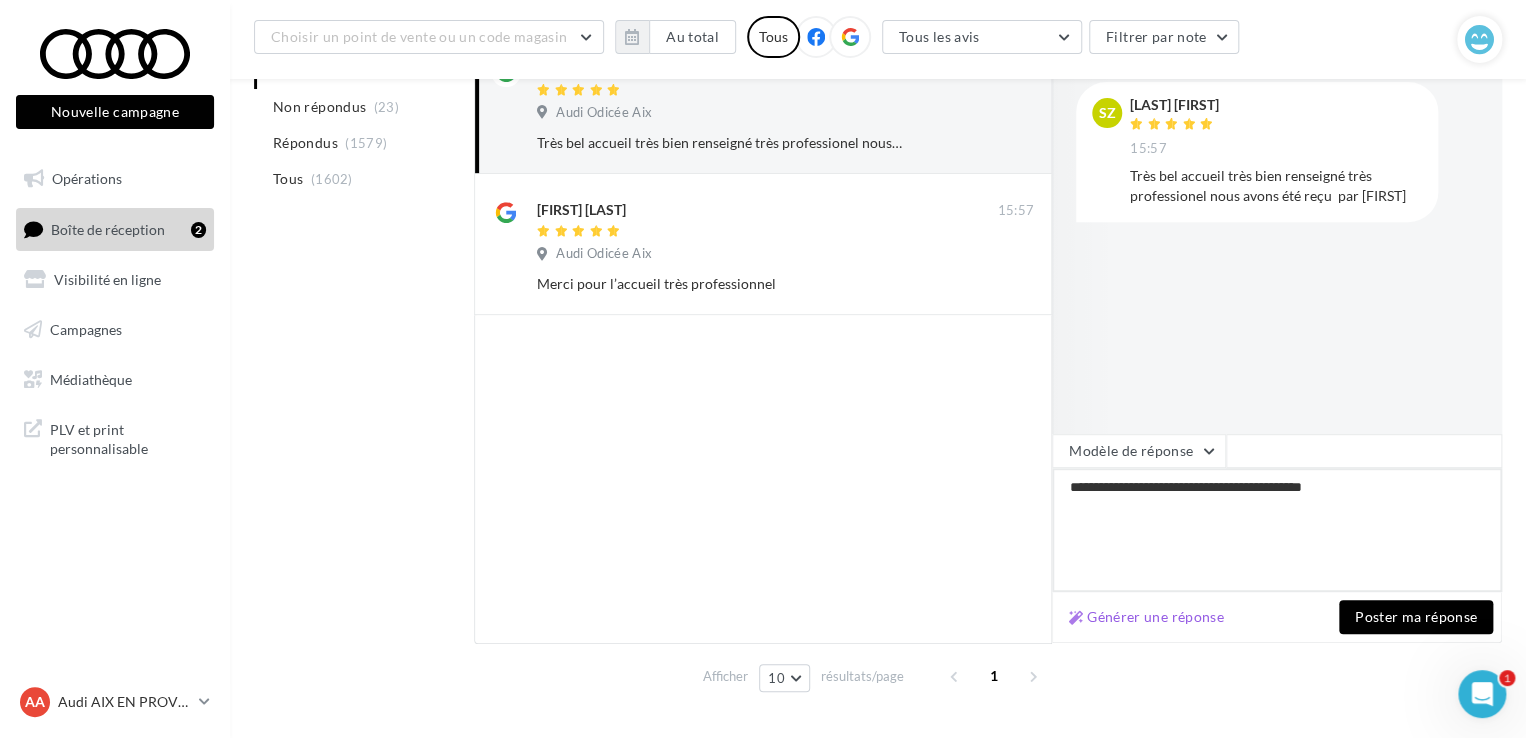 type on "**********" 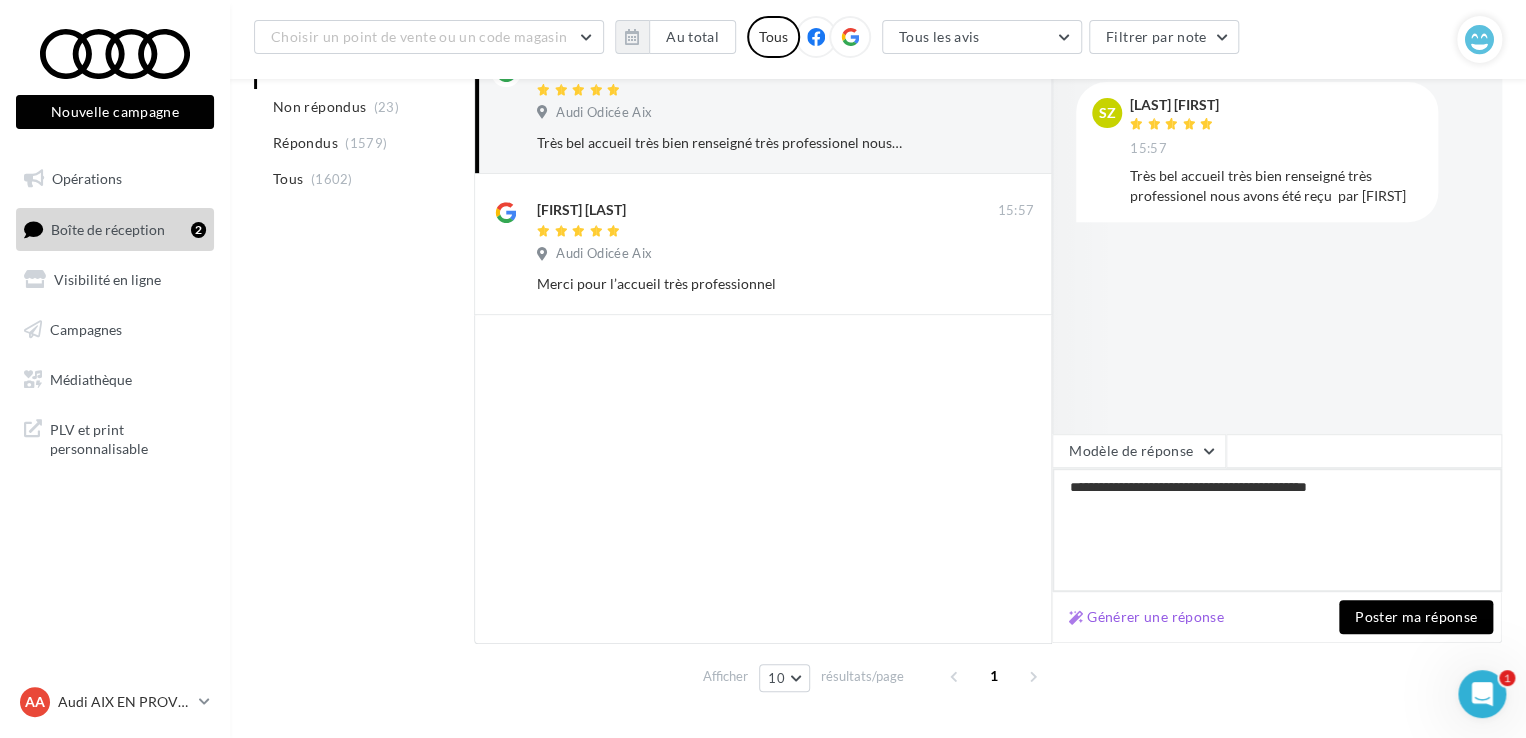 type on "**********" 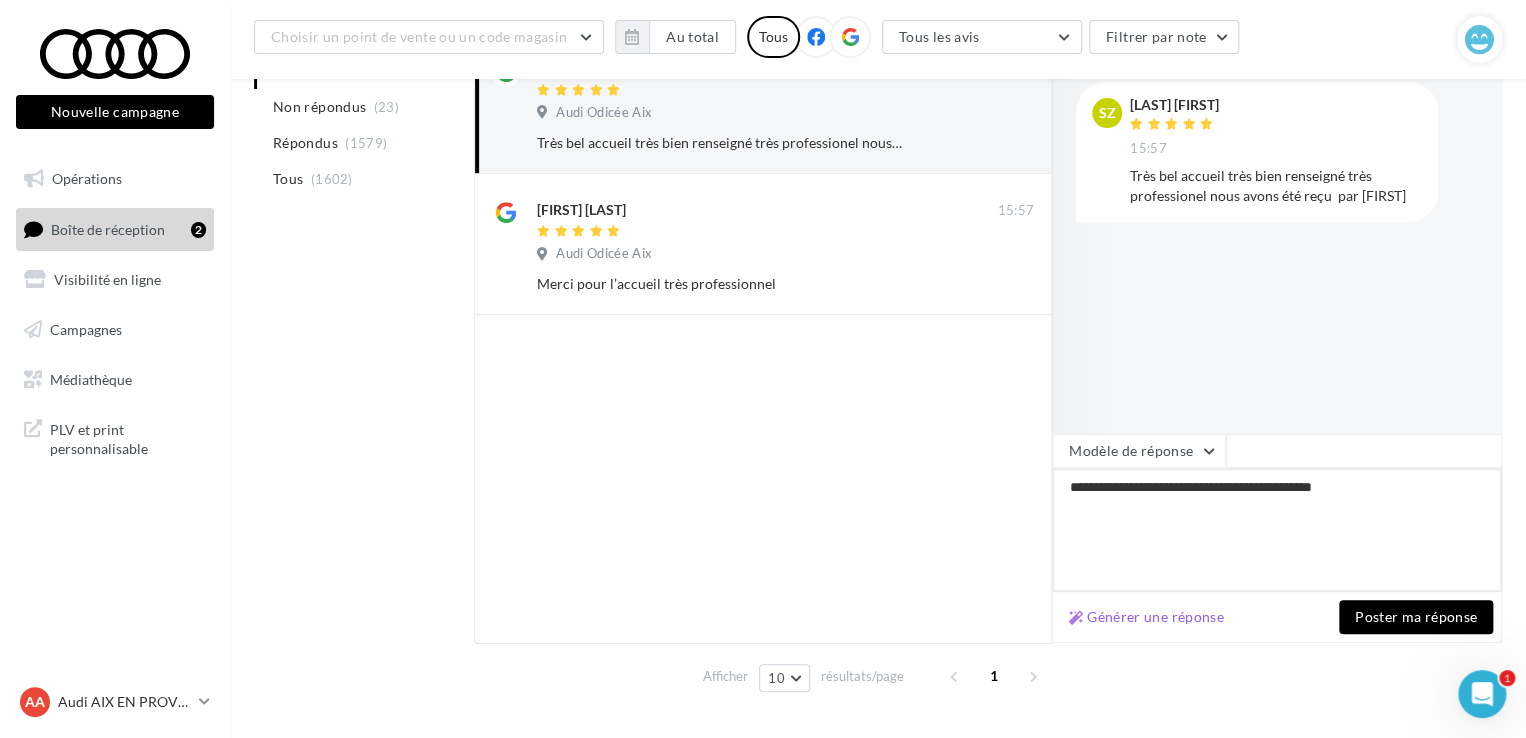 type on "**********" 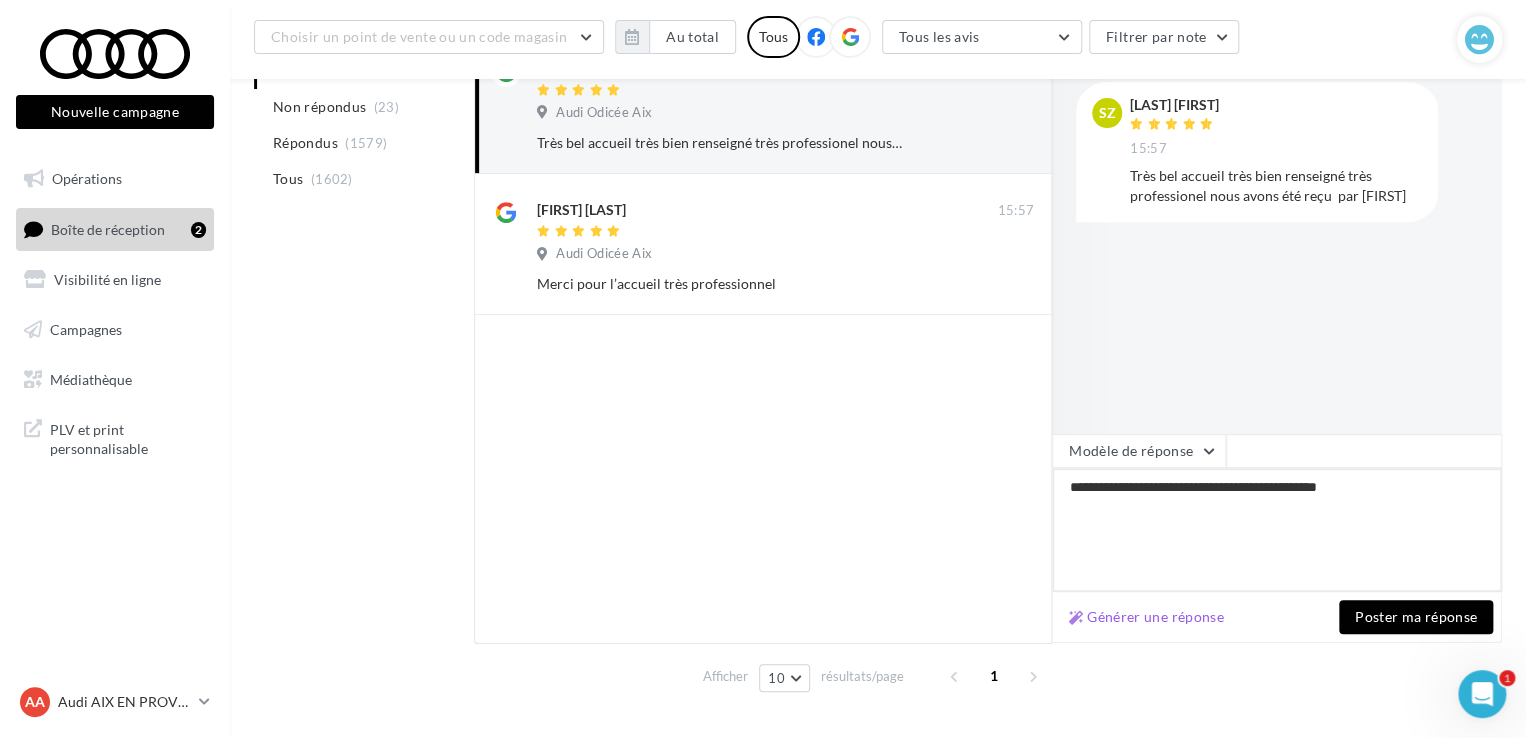 type on "**********" 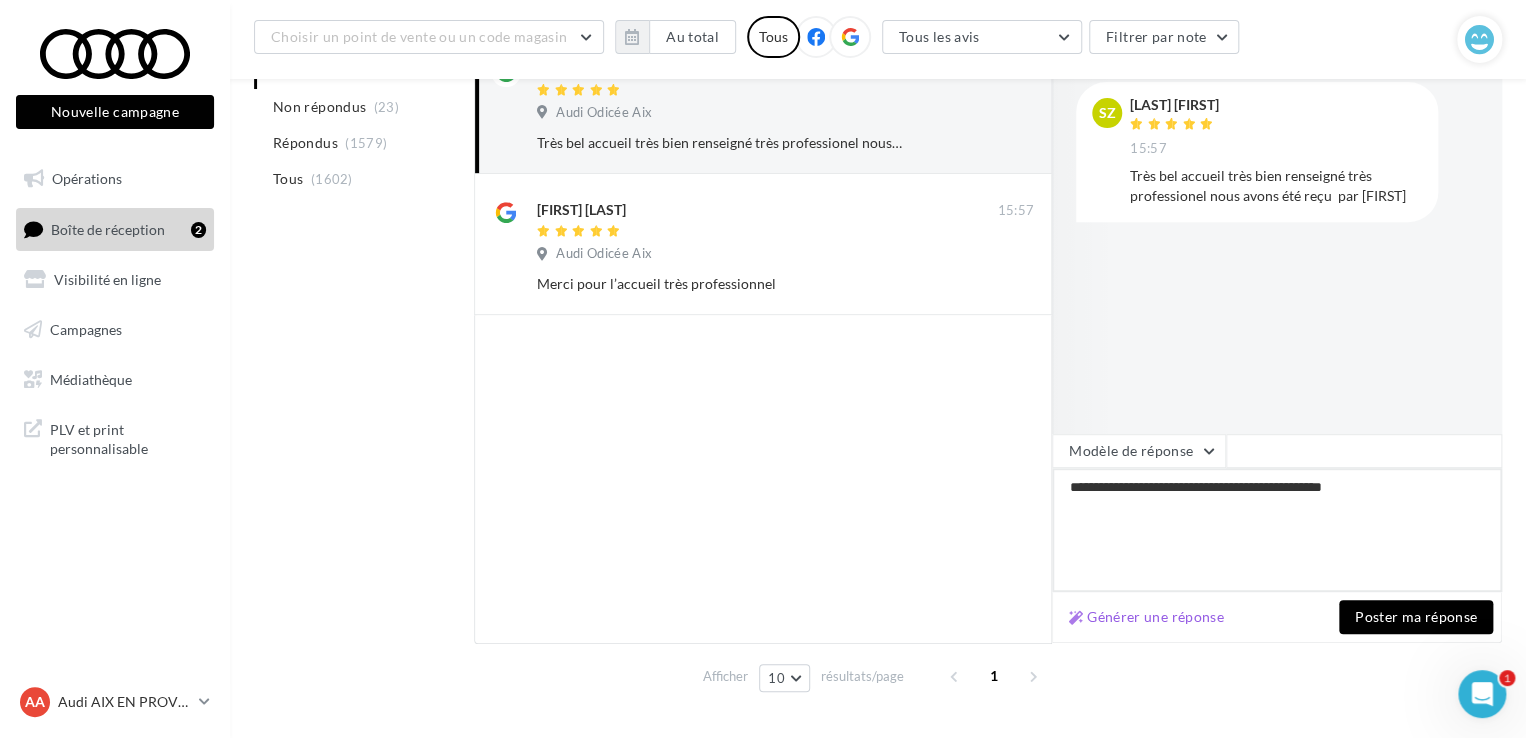 type on "**********" 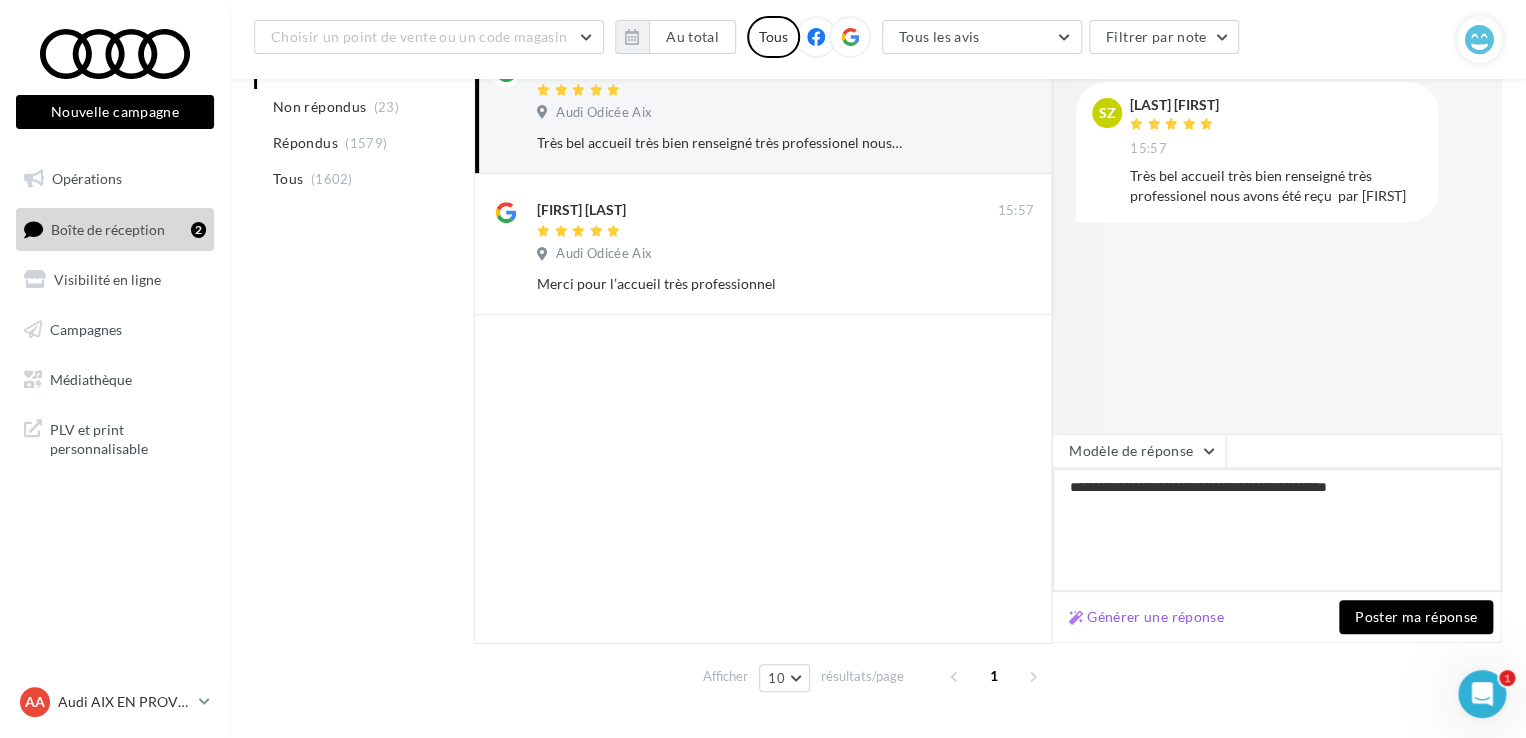 type on "**********" 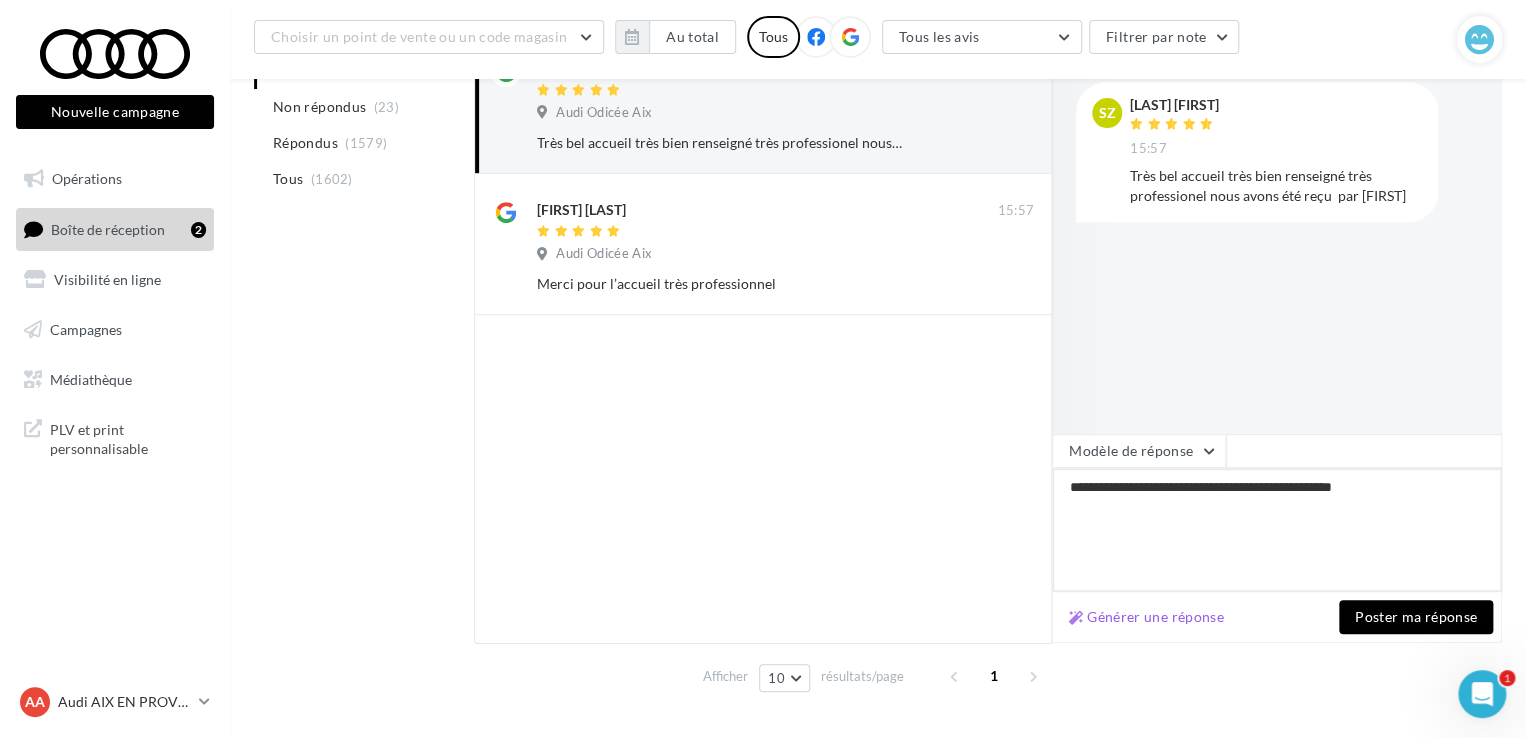 type on "**********" 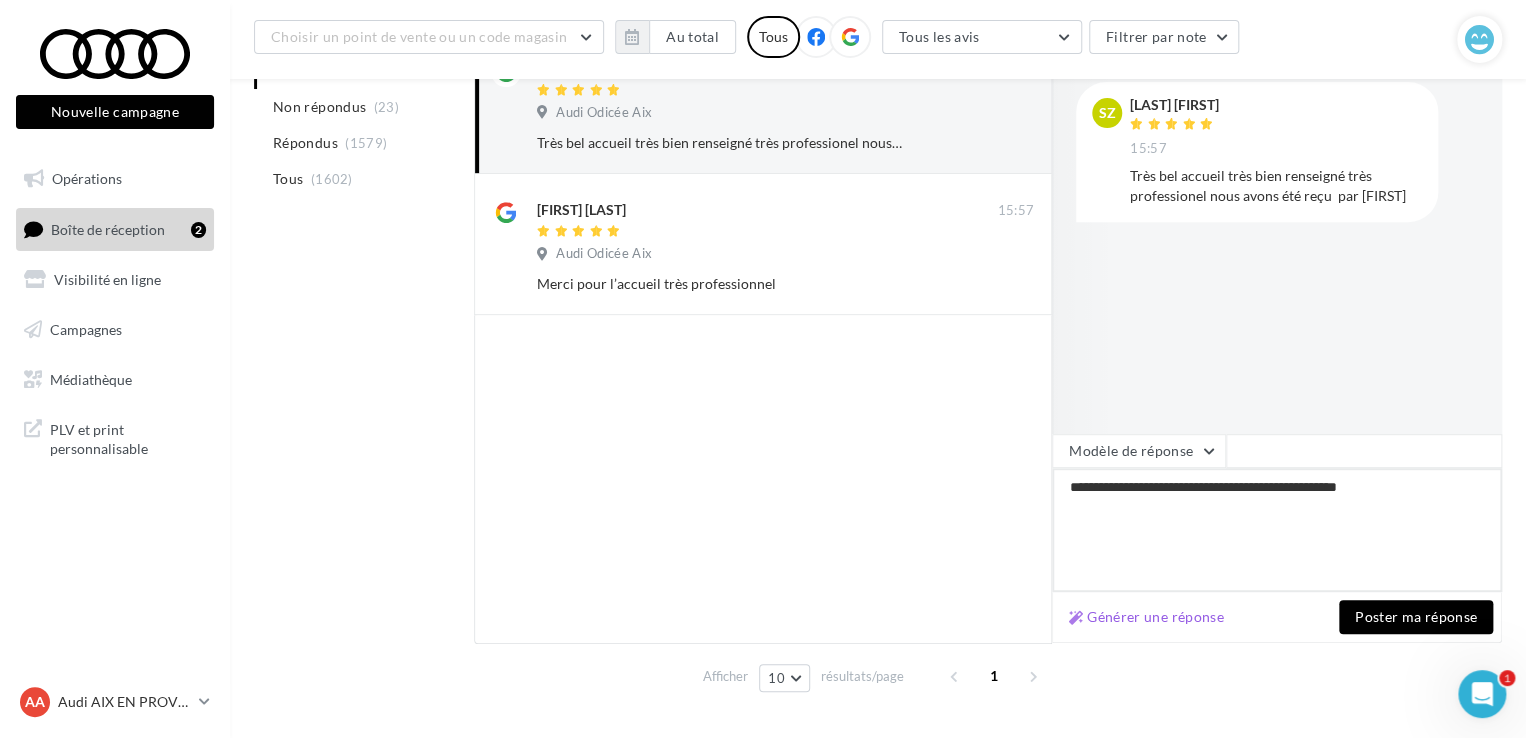 type on "**********" 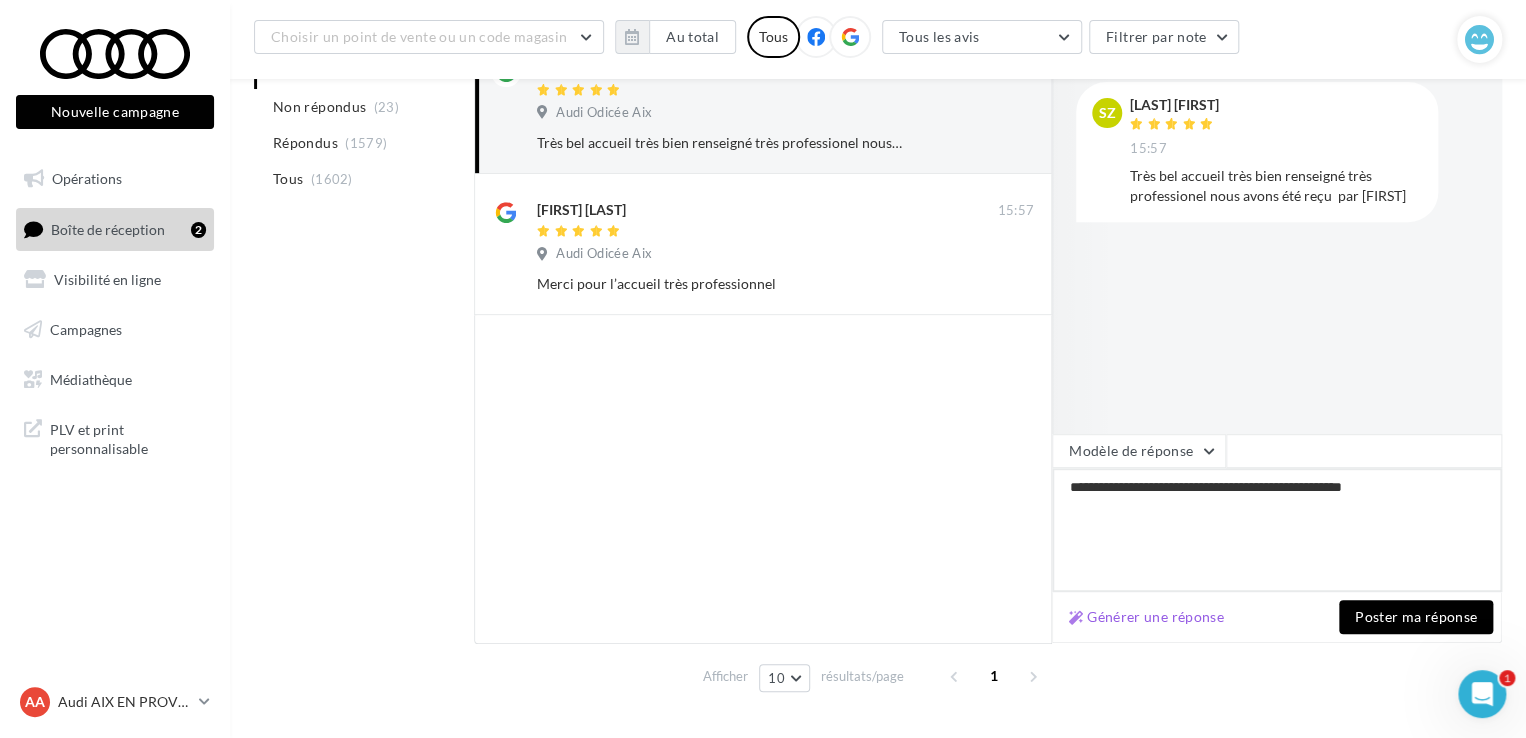 type on "**********" 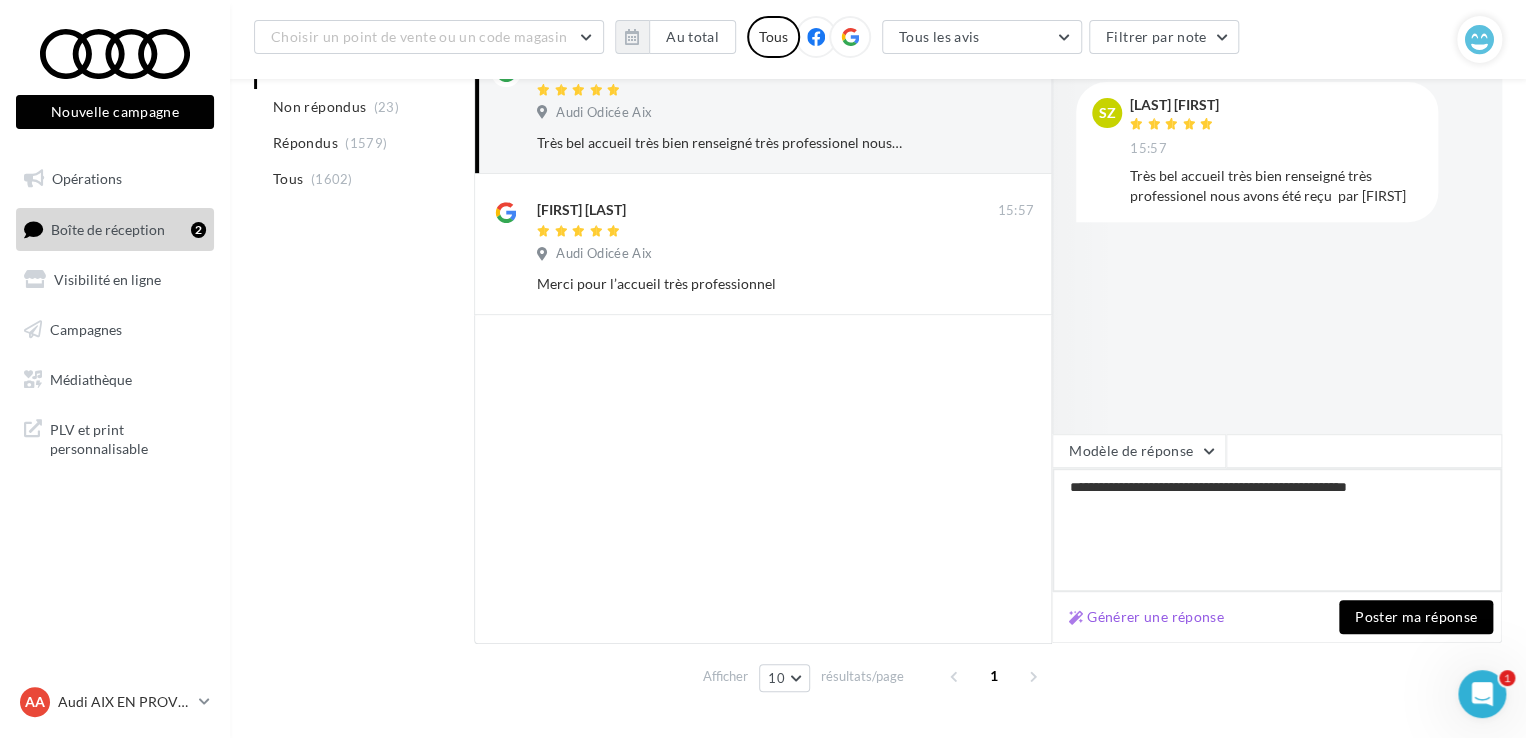 type on "**********" 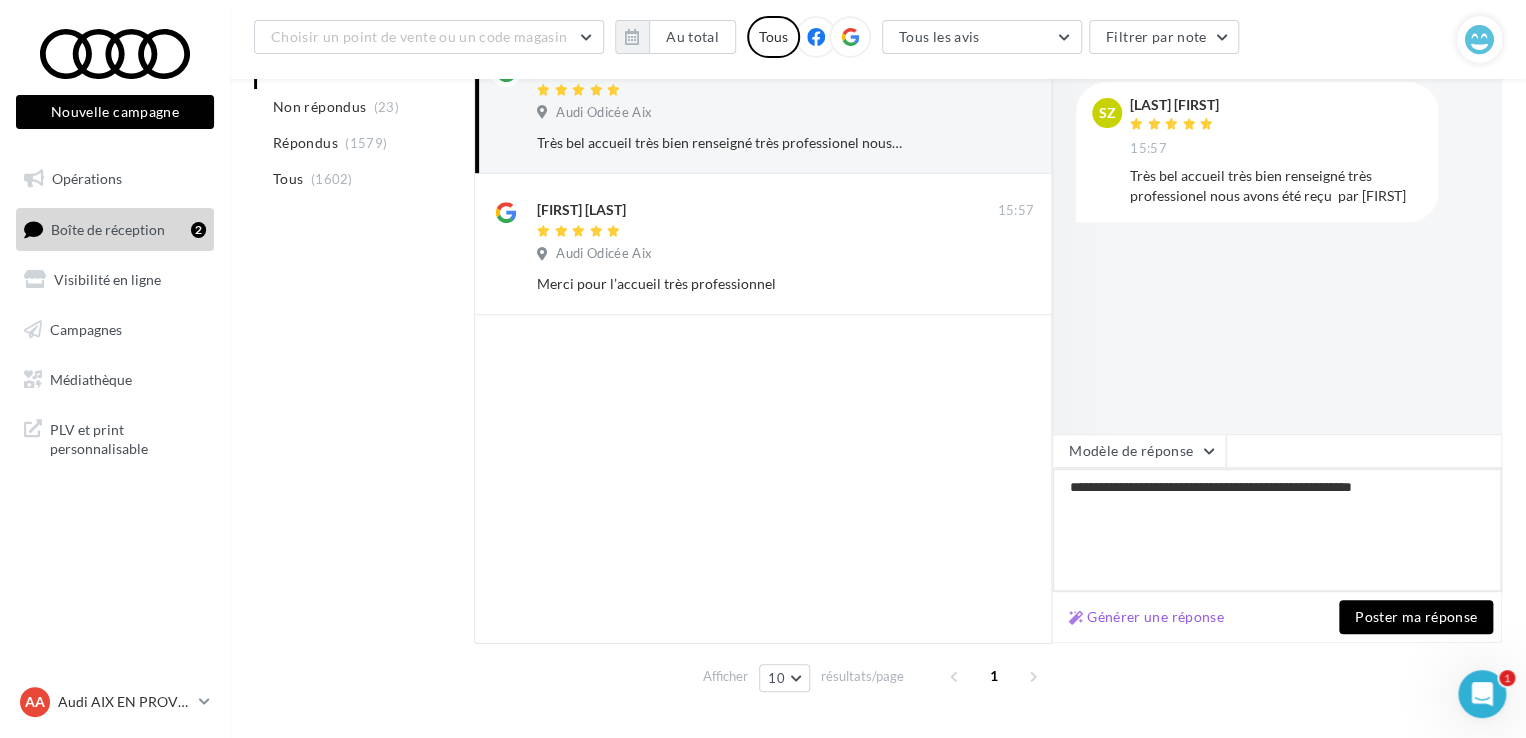 type on "**********" 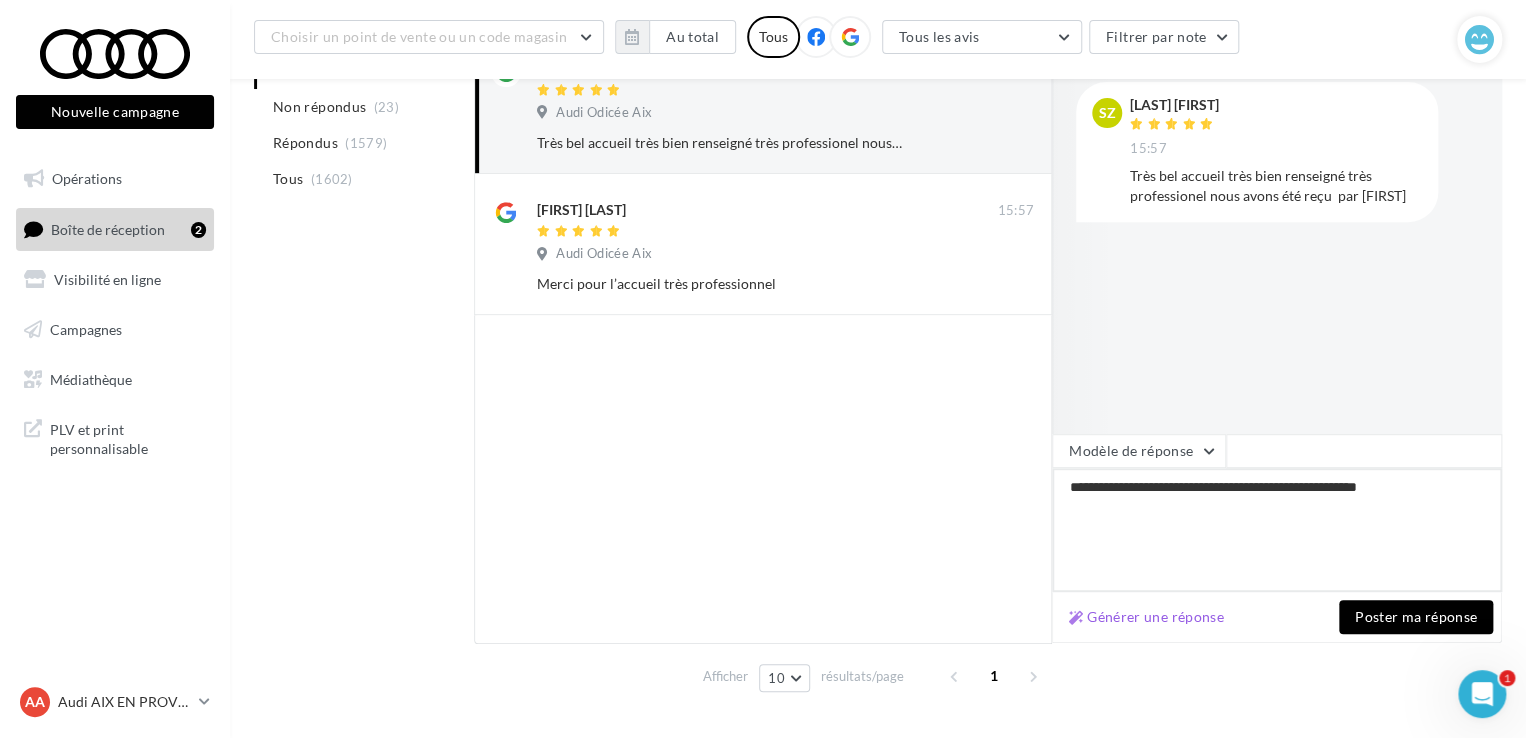 type on "**********" 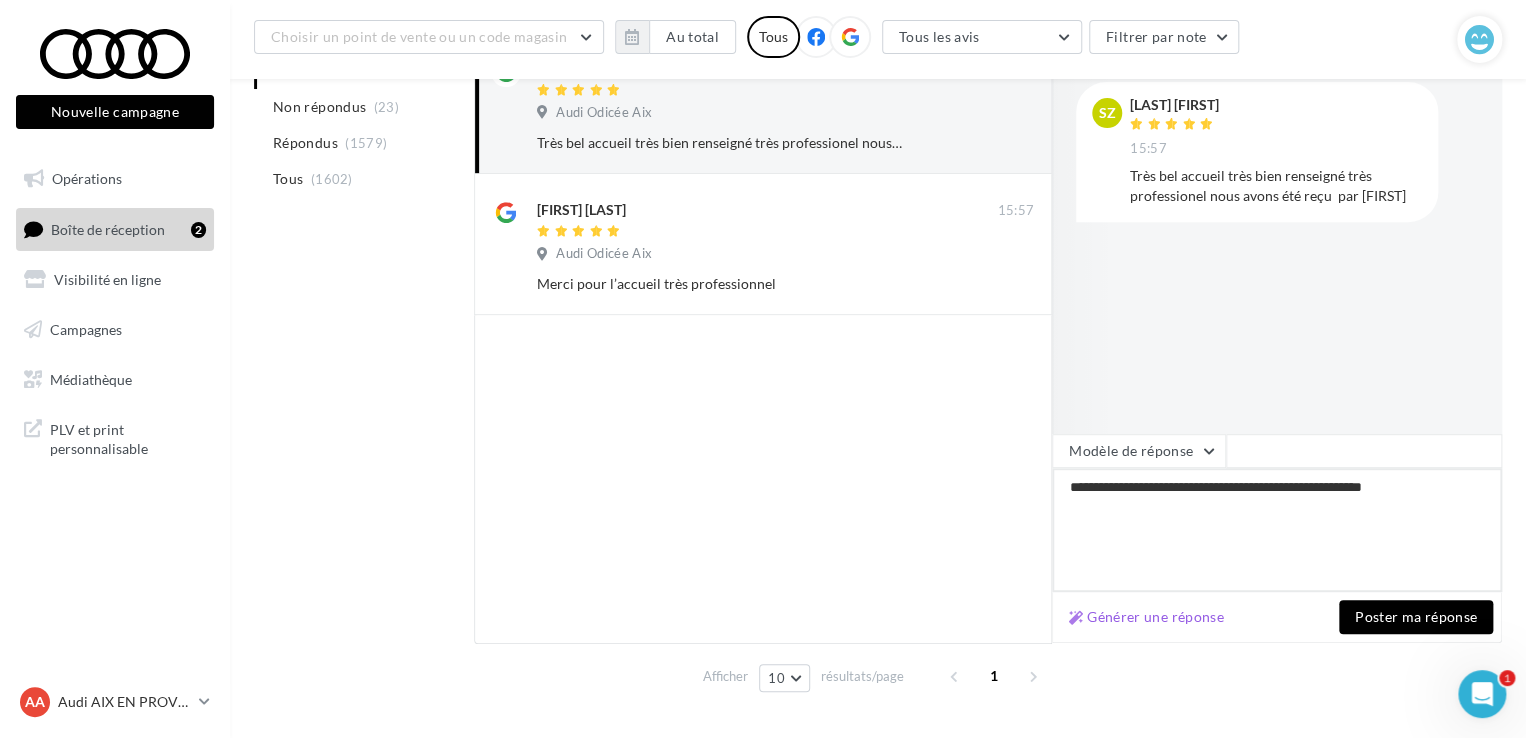 type on "**********" 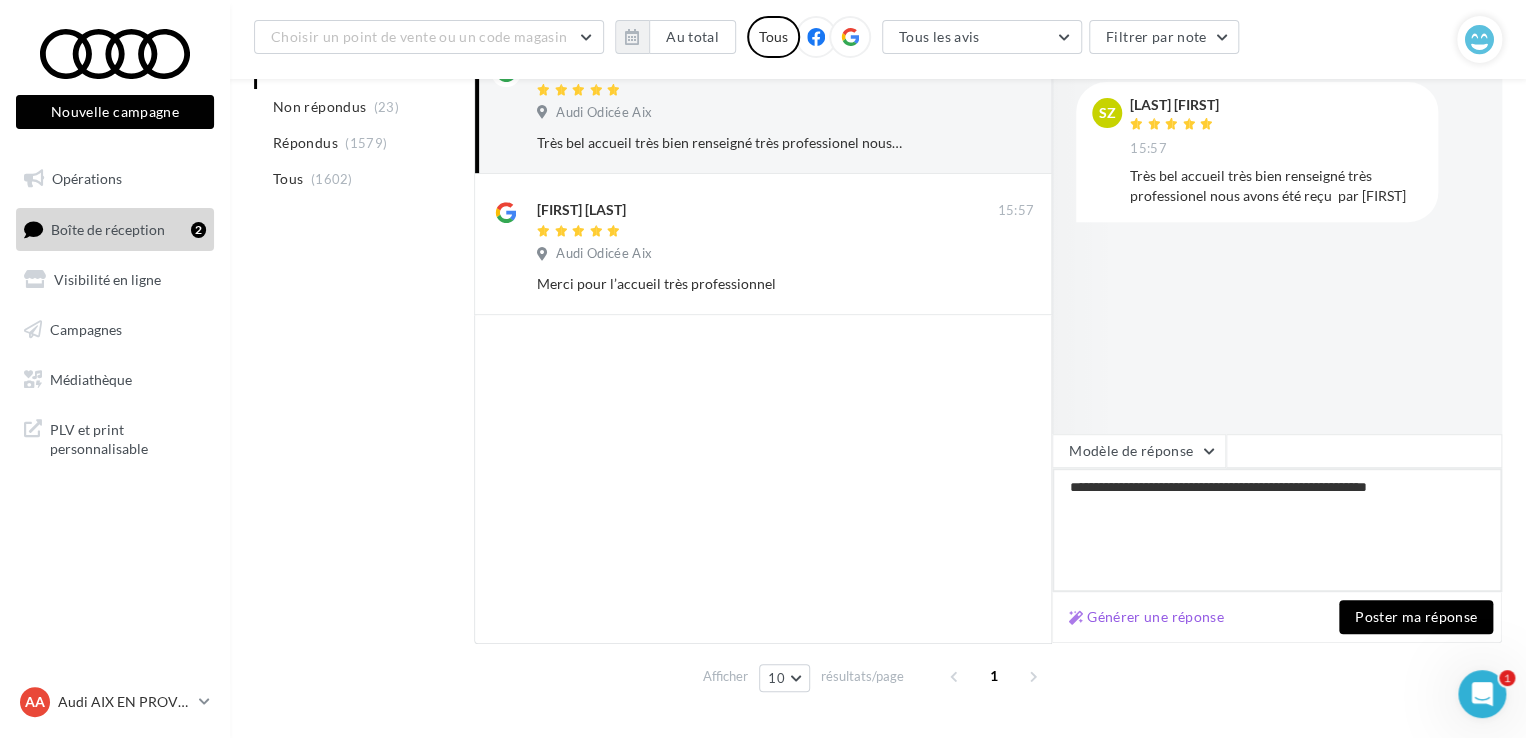 type on "**********" 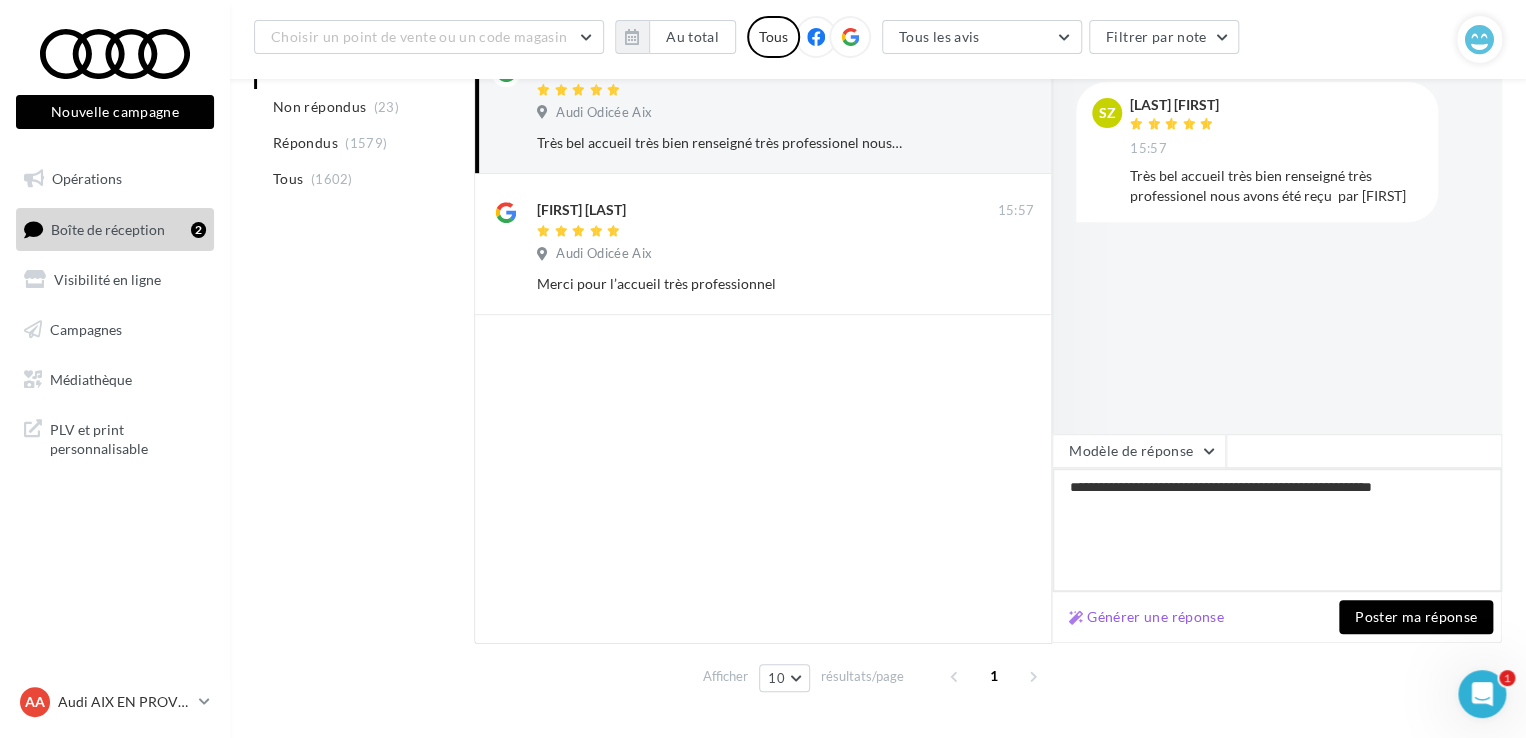 type on "**********" 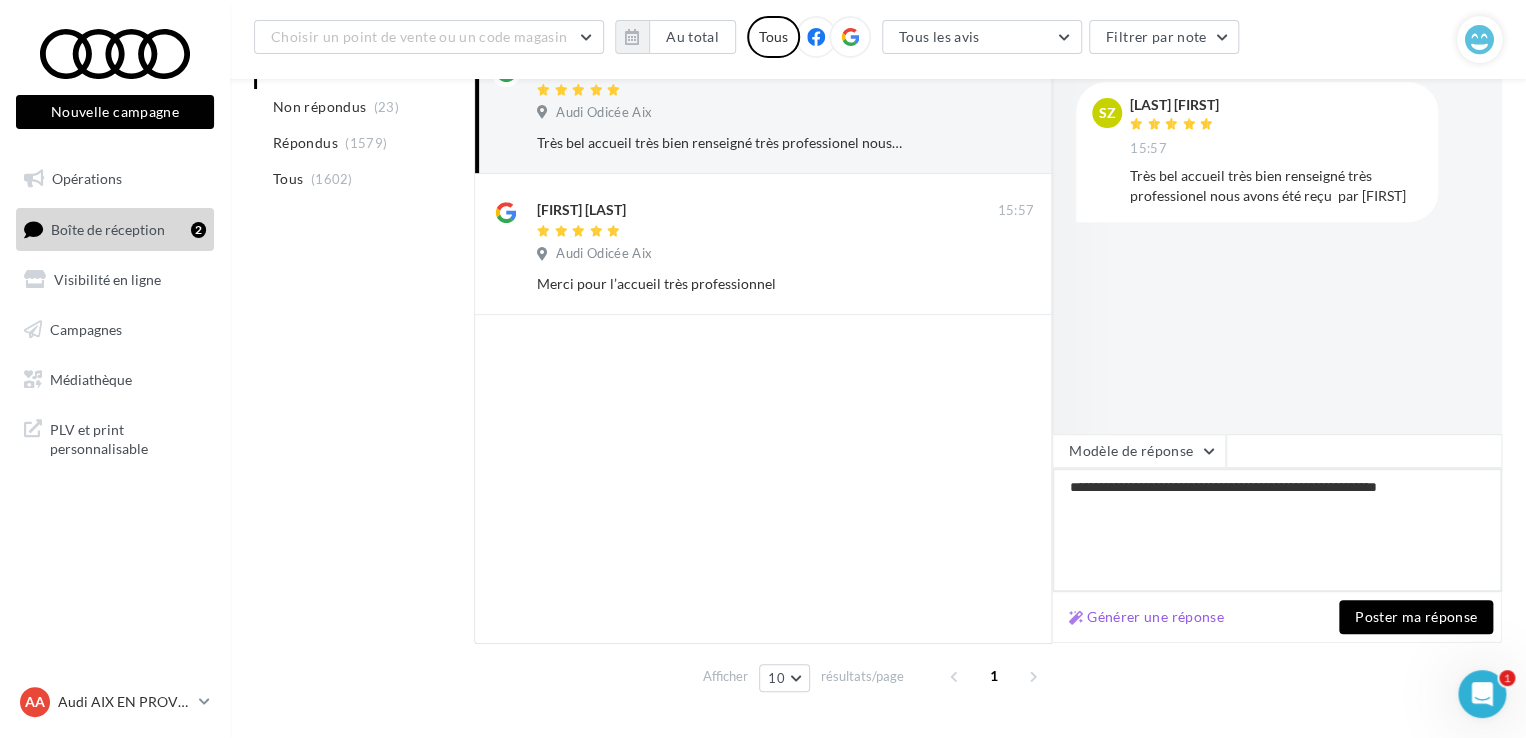 type on "**********" 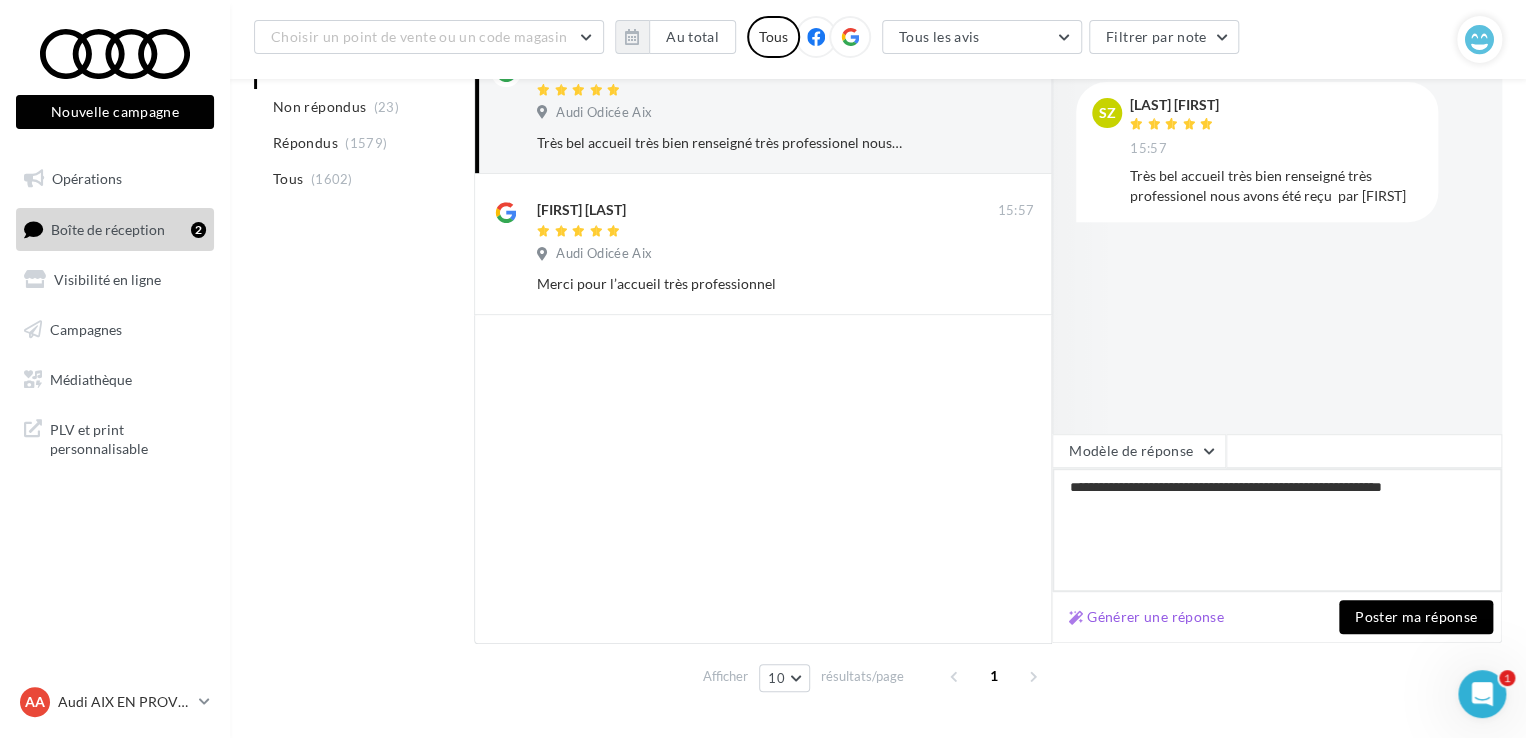 type on "**********" 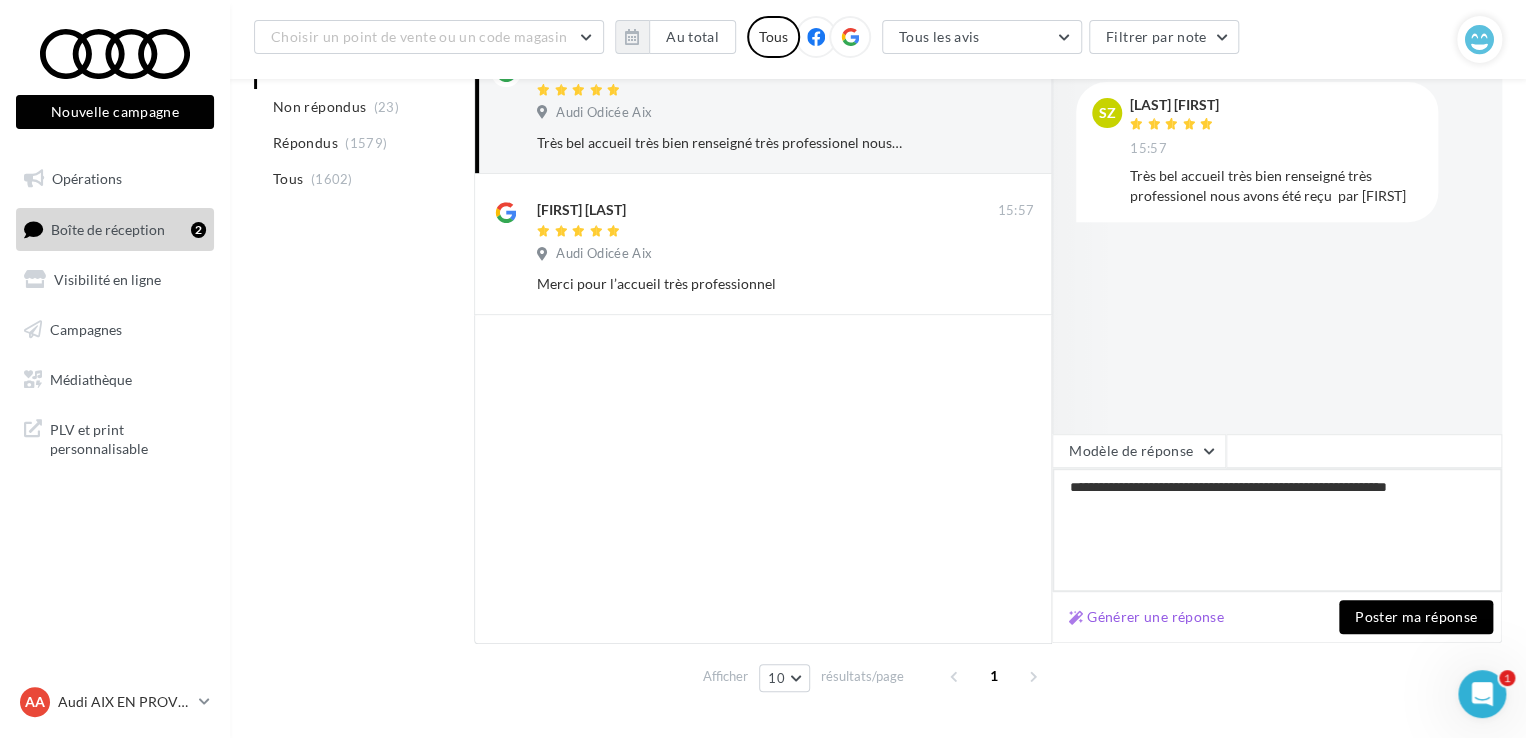 type on "**********" 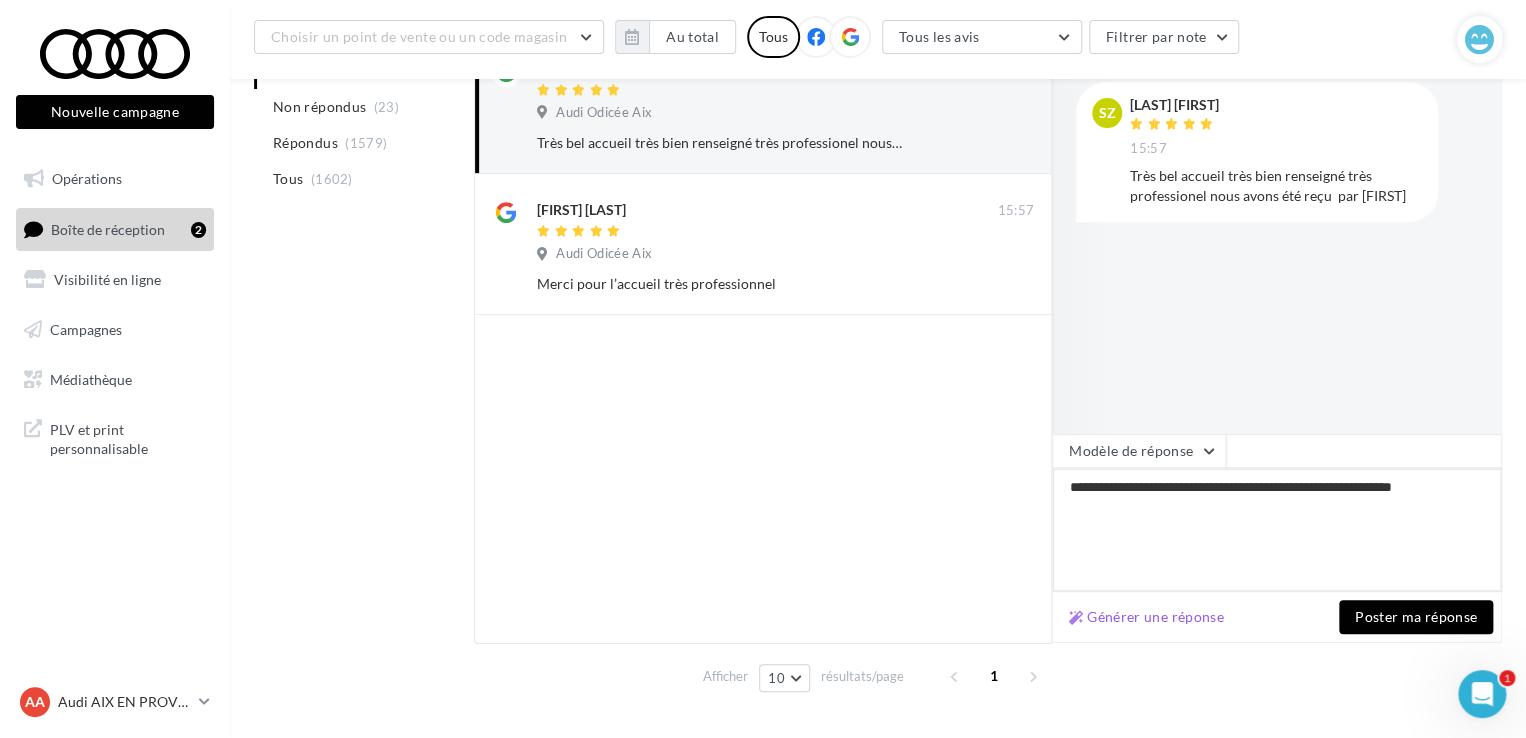 type on "**********" 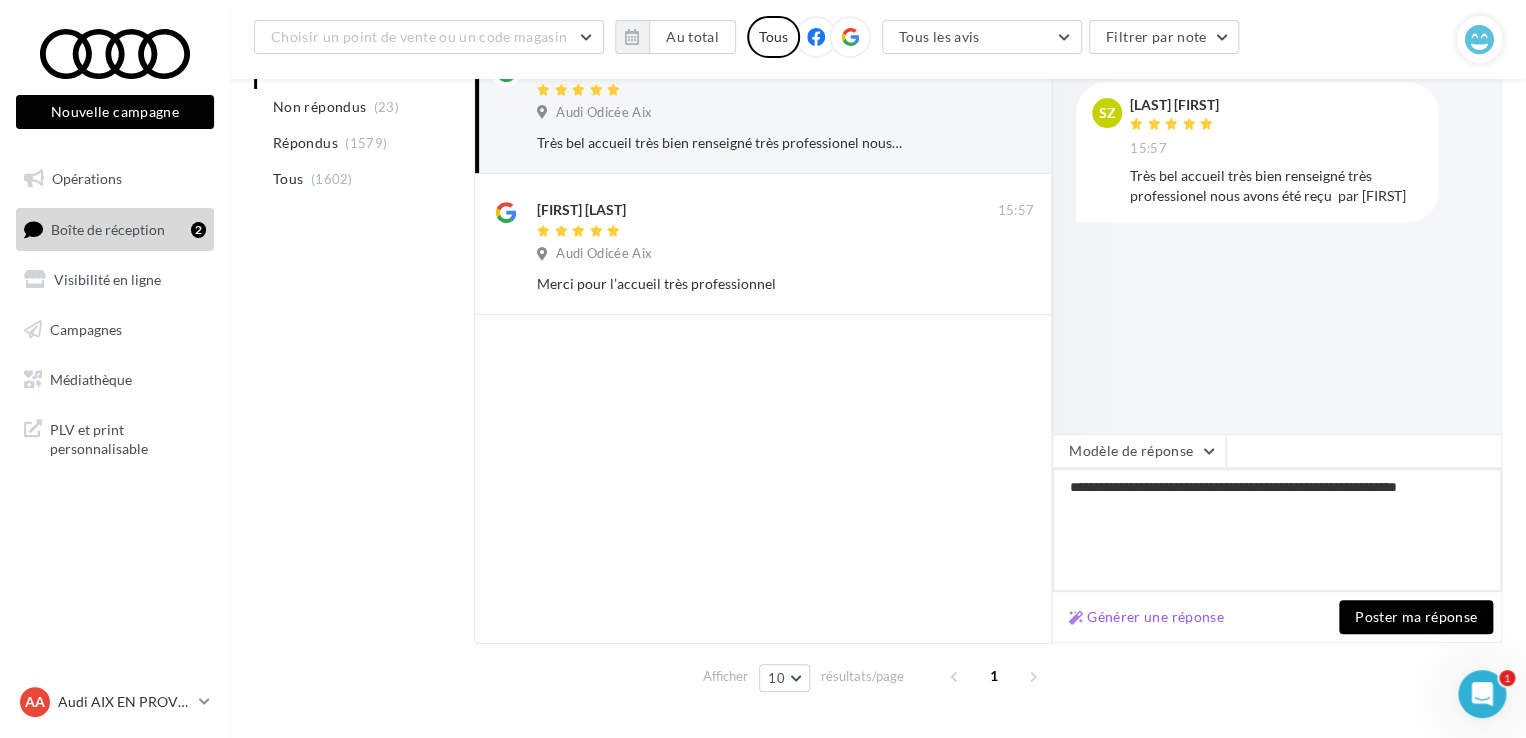type on "**********" 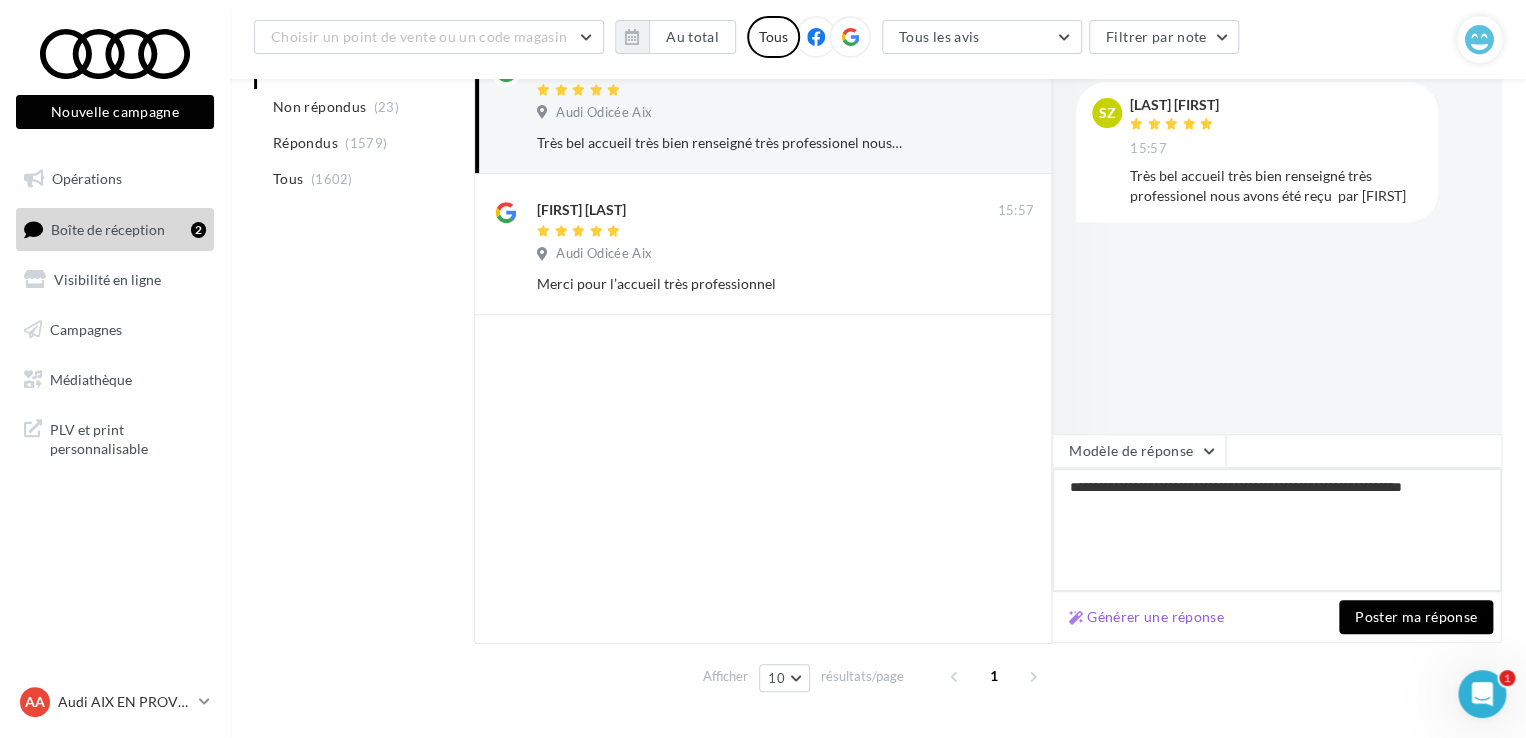 type on "**********" 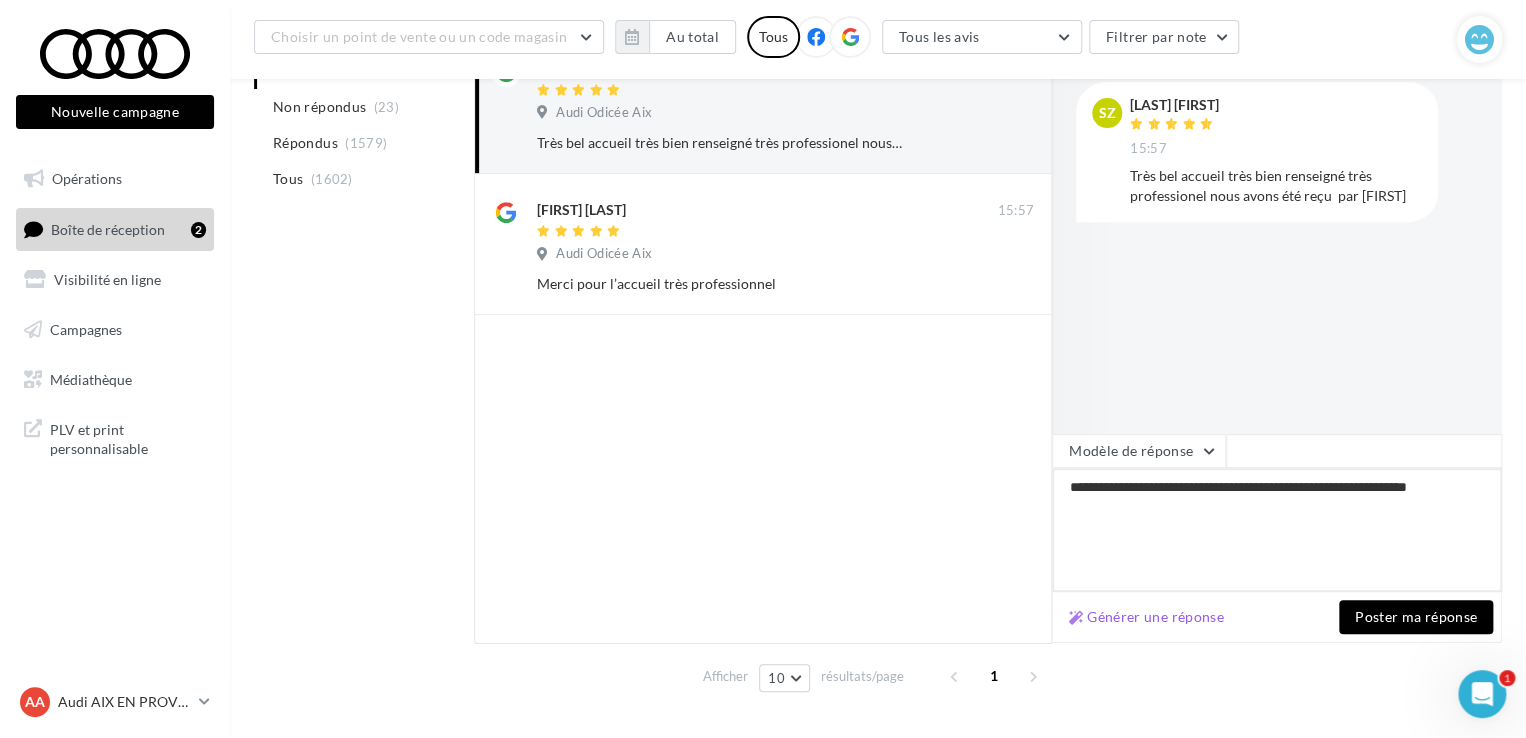 type on "**********" 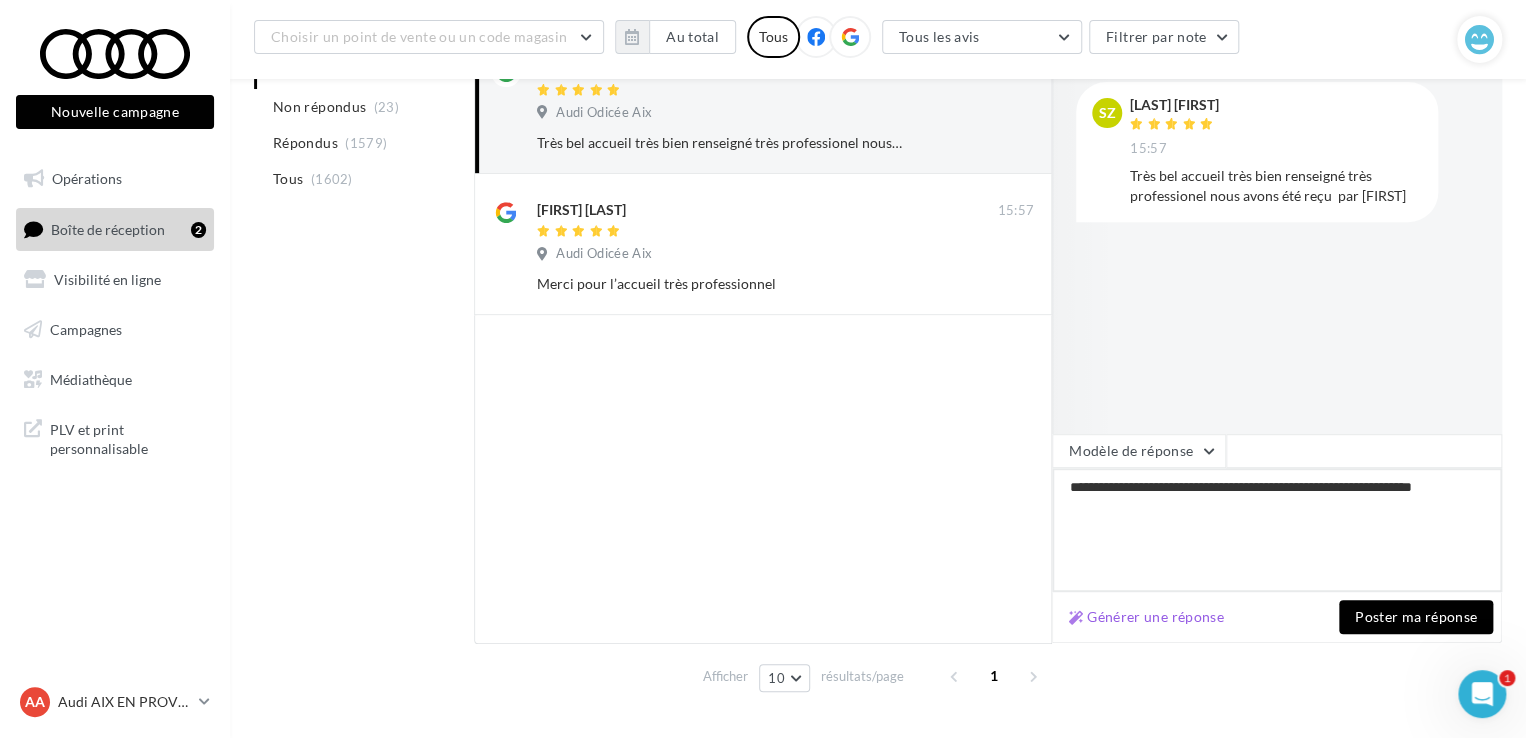 type on "**********" 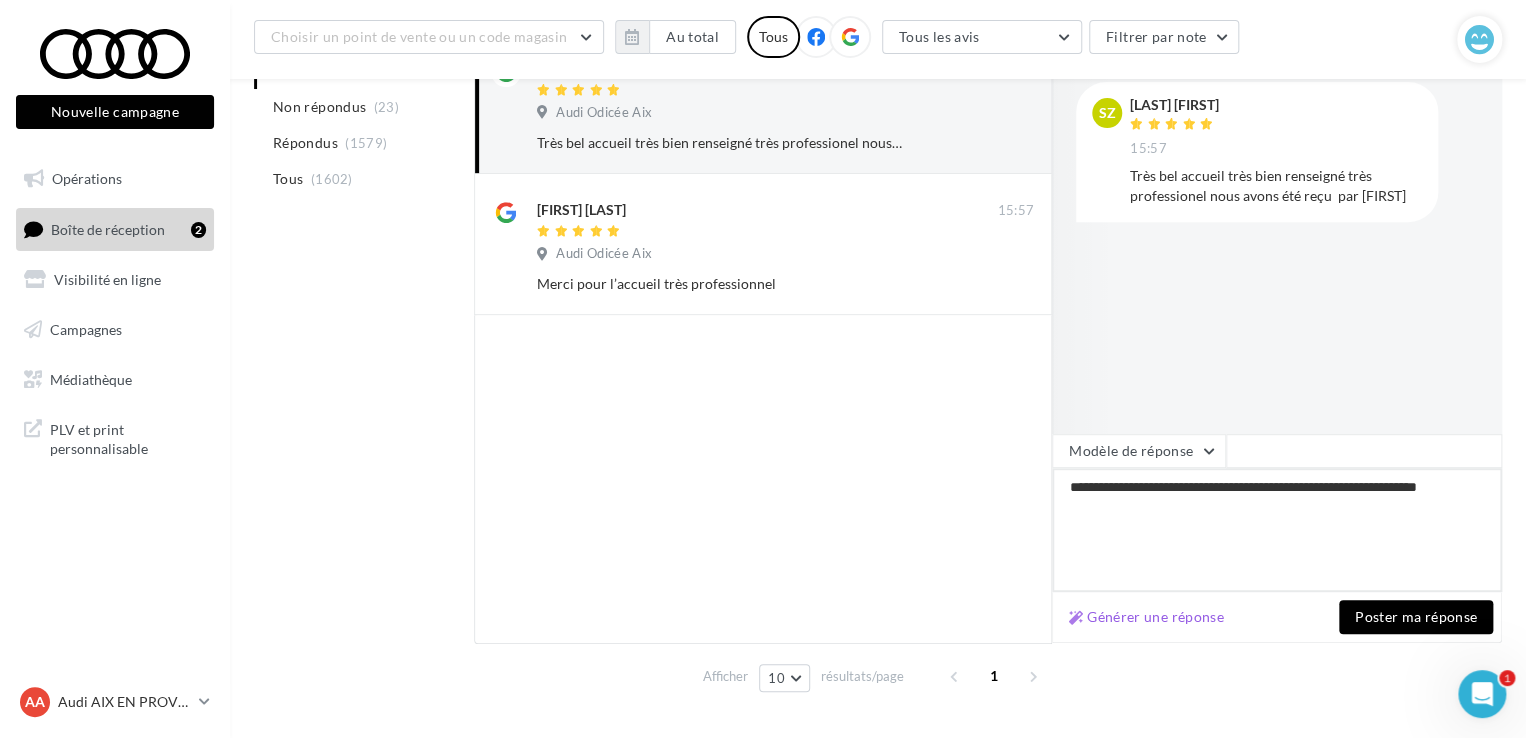 type on "**********" 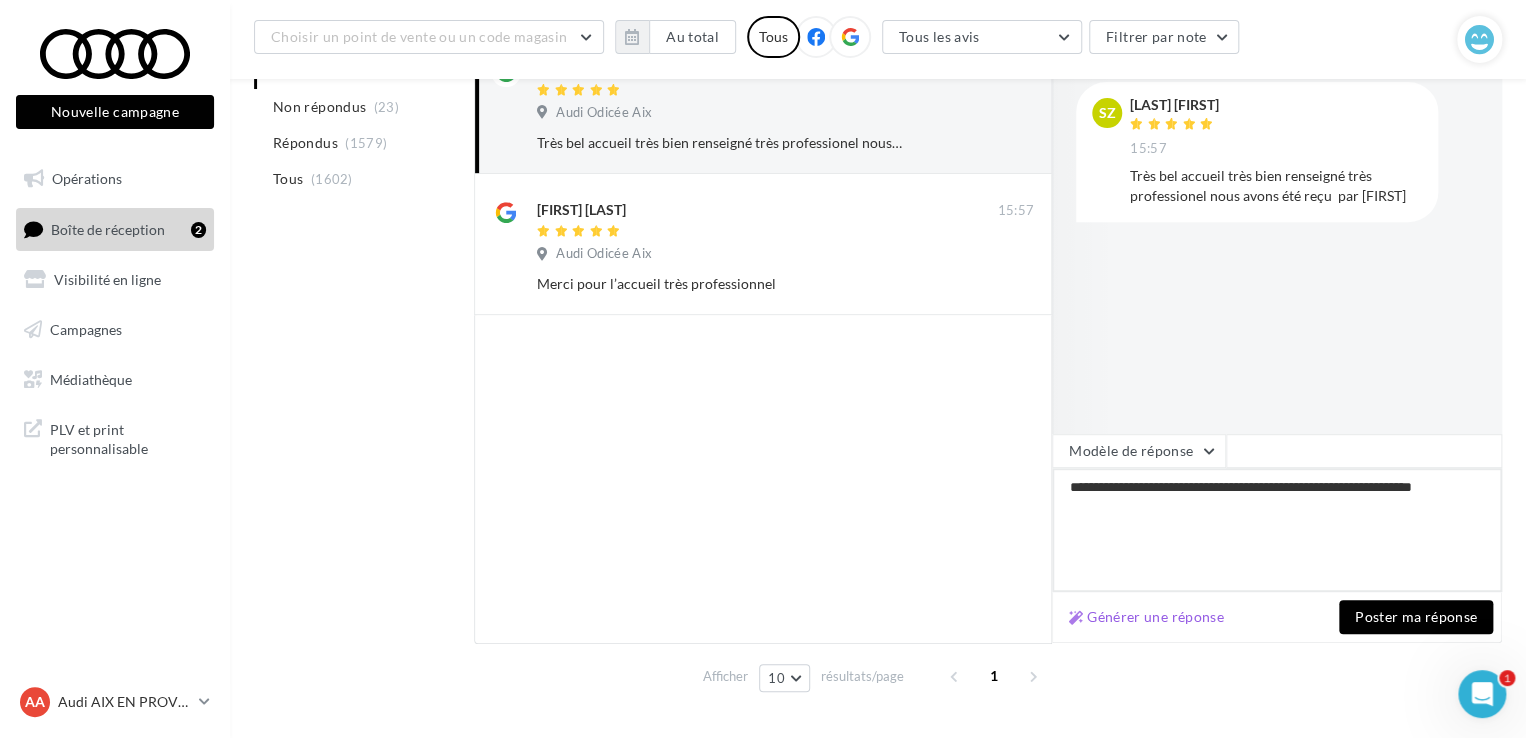 type on "**********" 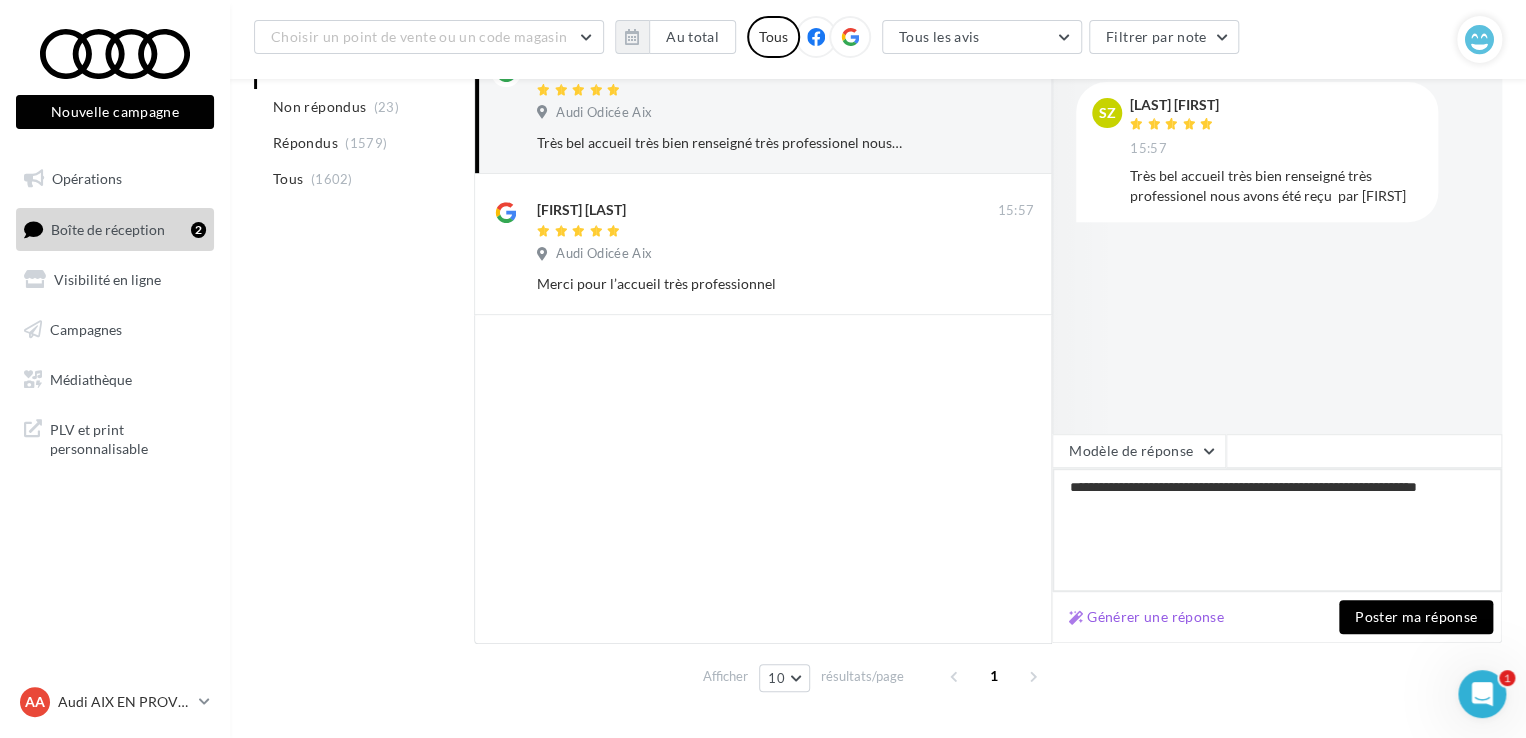 type on "**********" 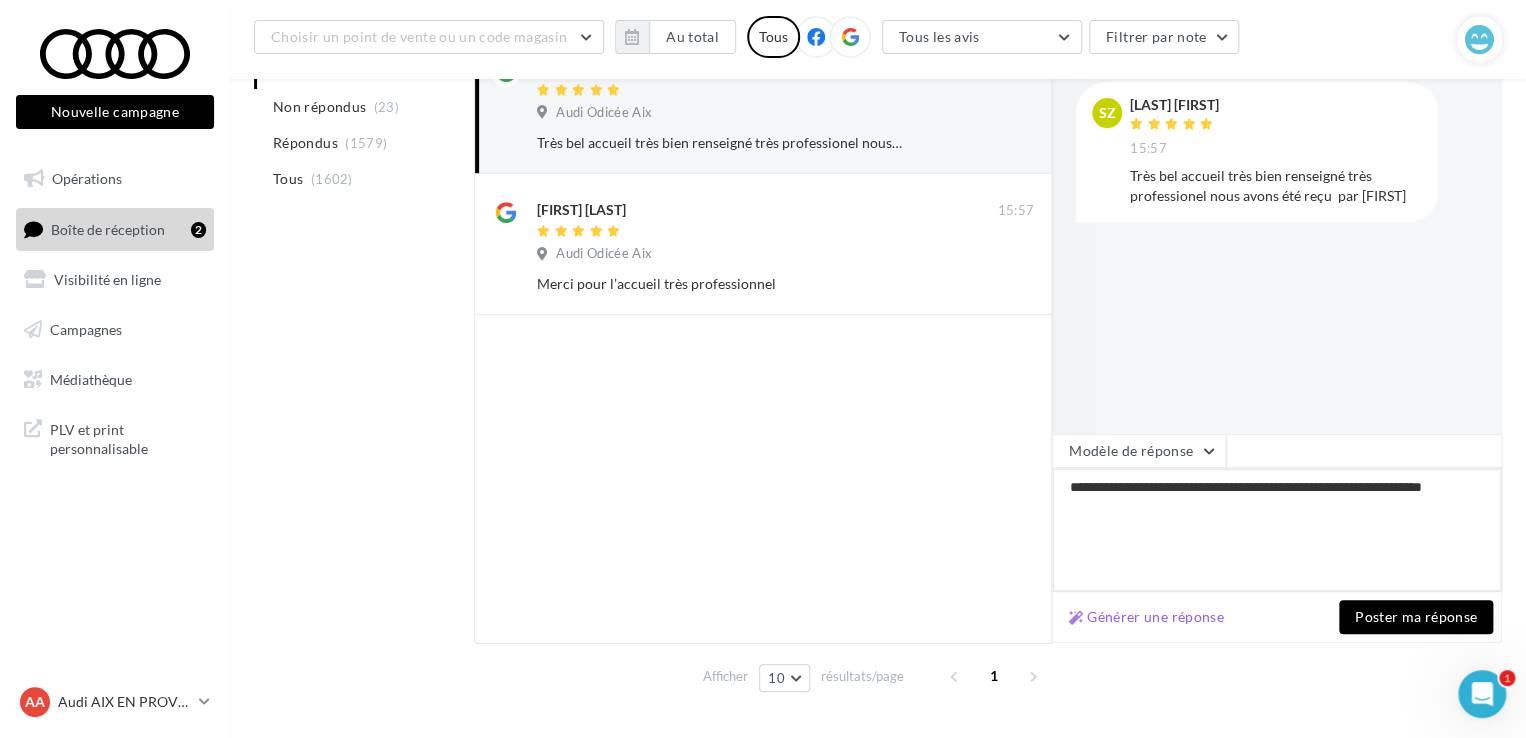 type on "**********" 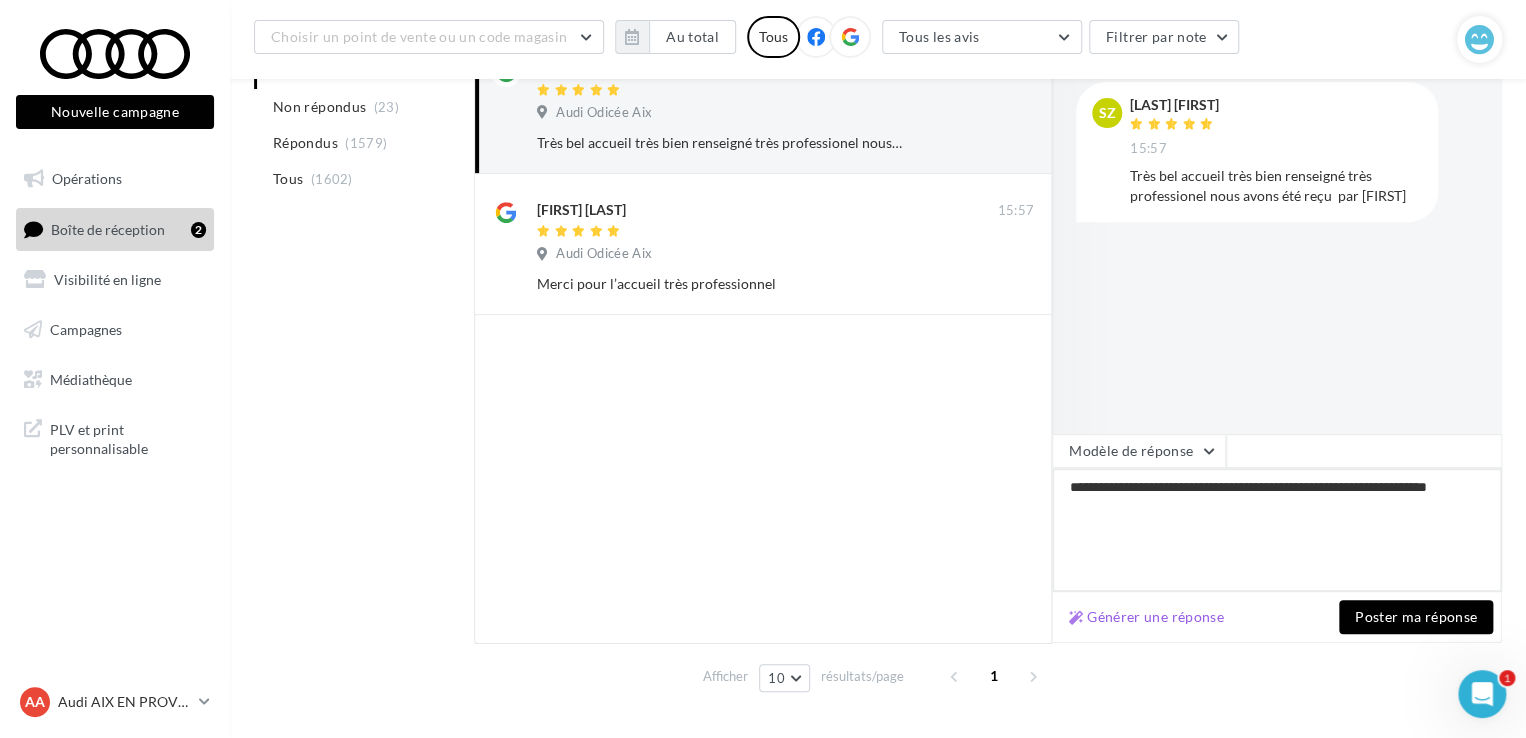 type on "**********" 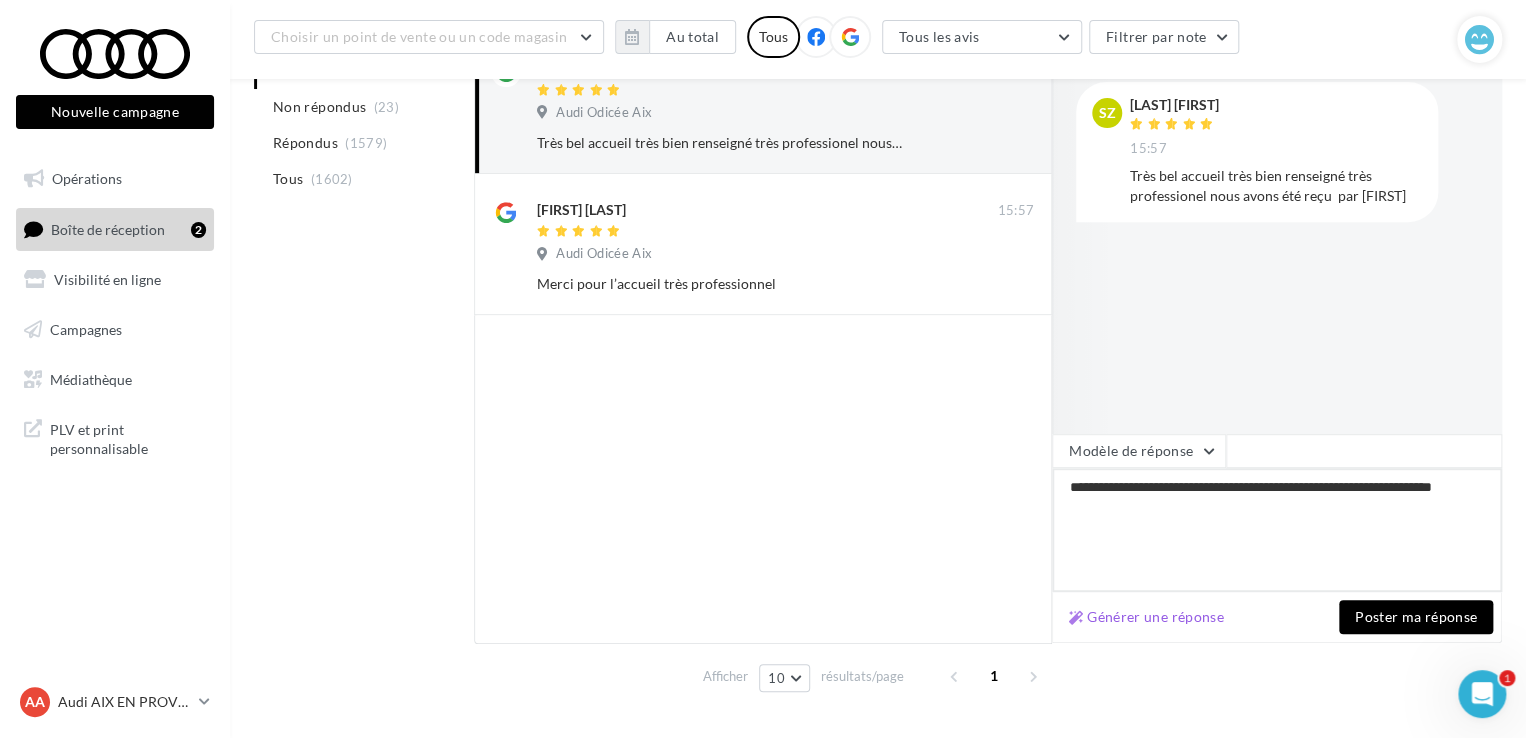 type on "**********" 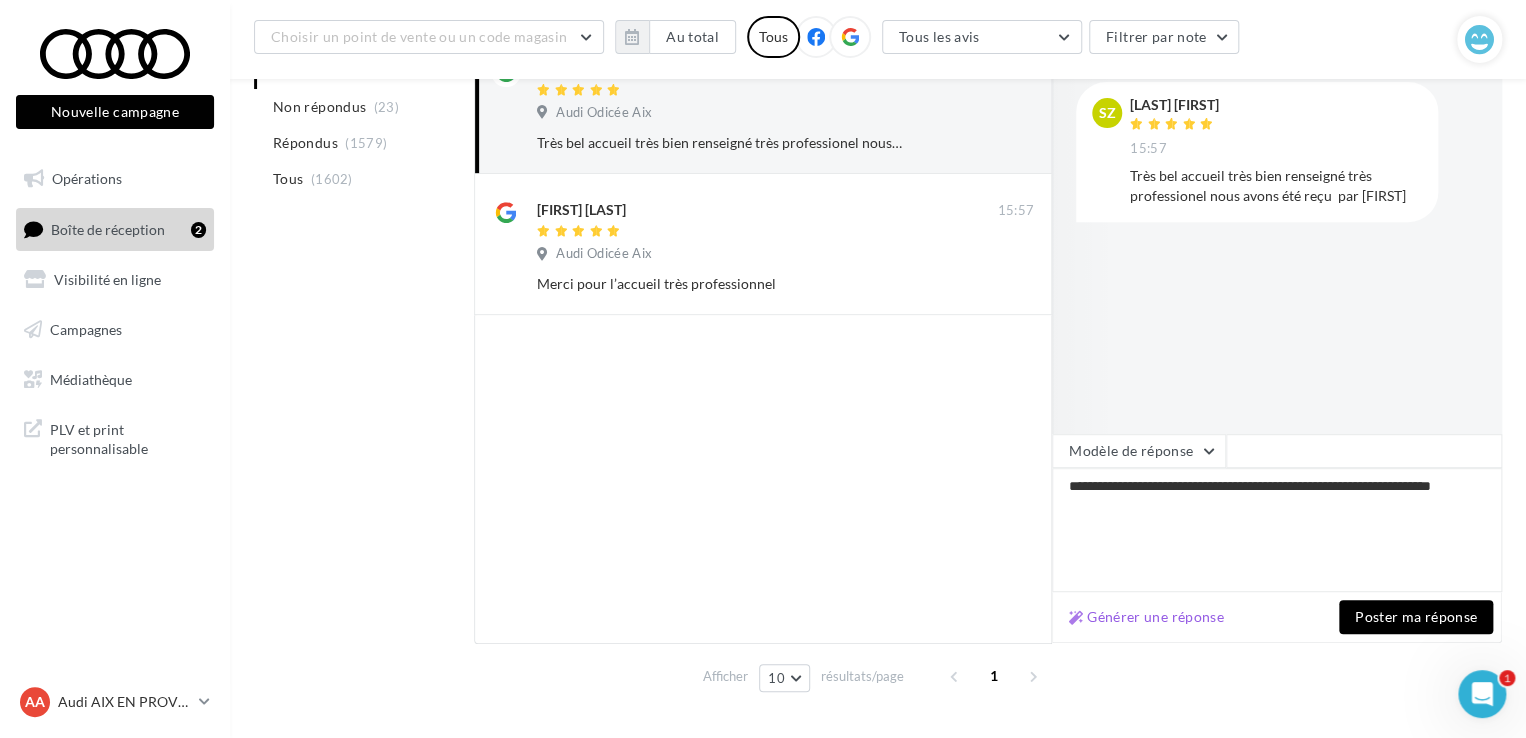 click on "Poster ma réponse" at bounding box center (1416, 617) 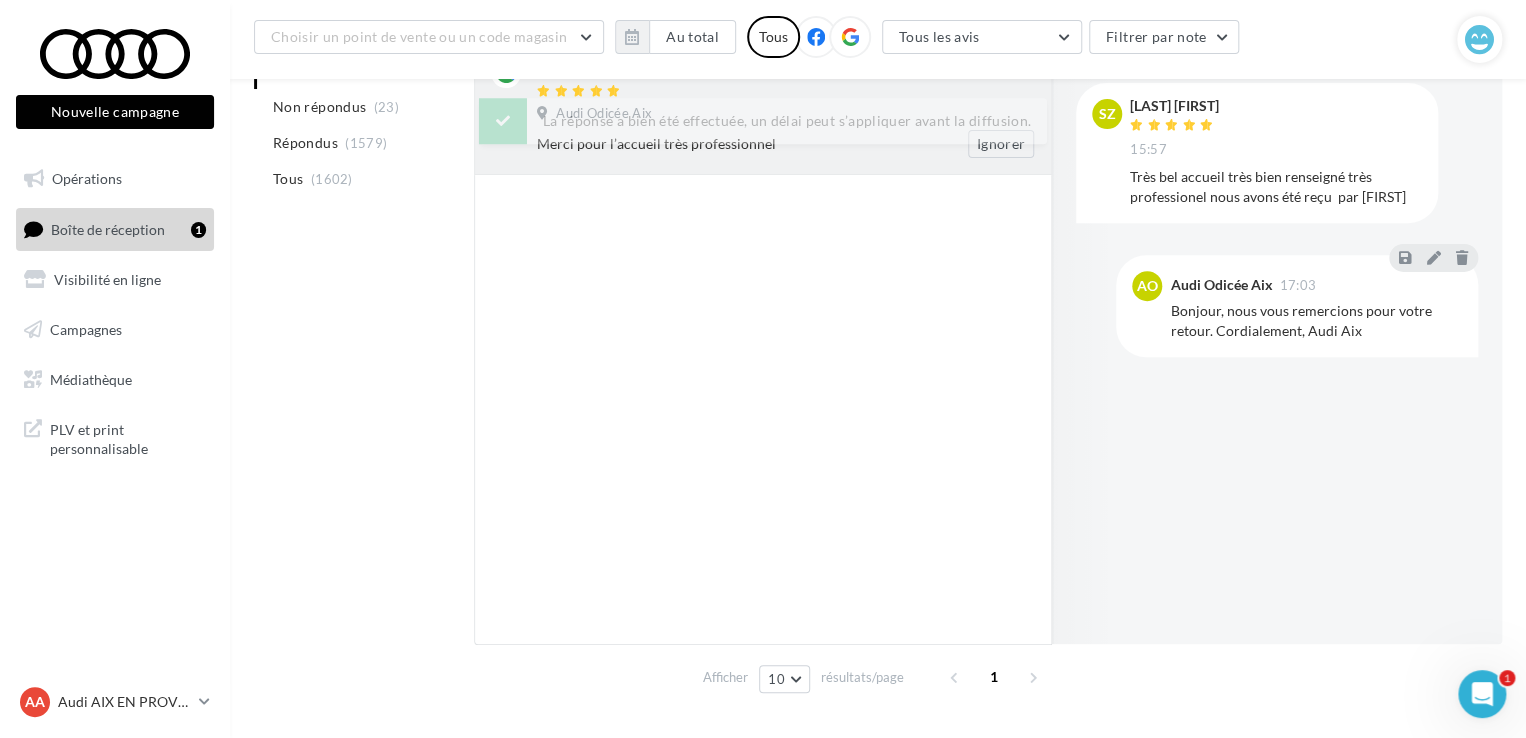 scroll, scrollTop: 300, scrollLeft: 0, axis: vertical 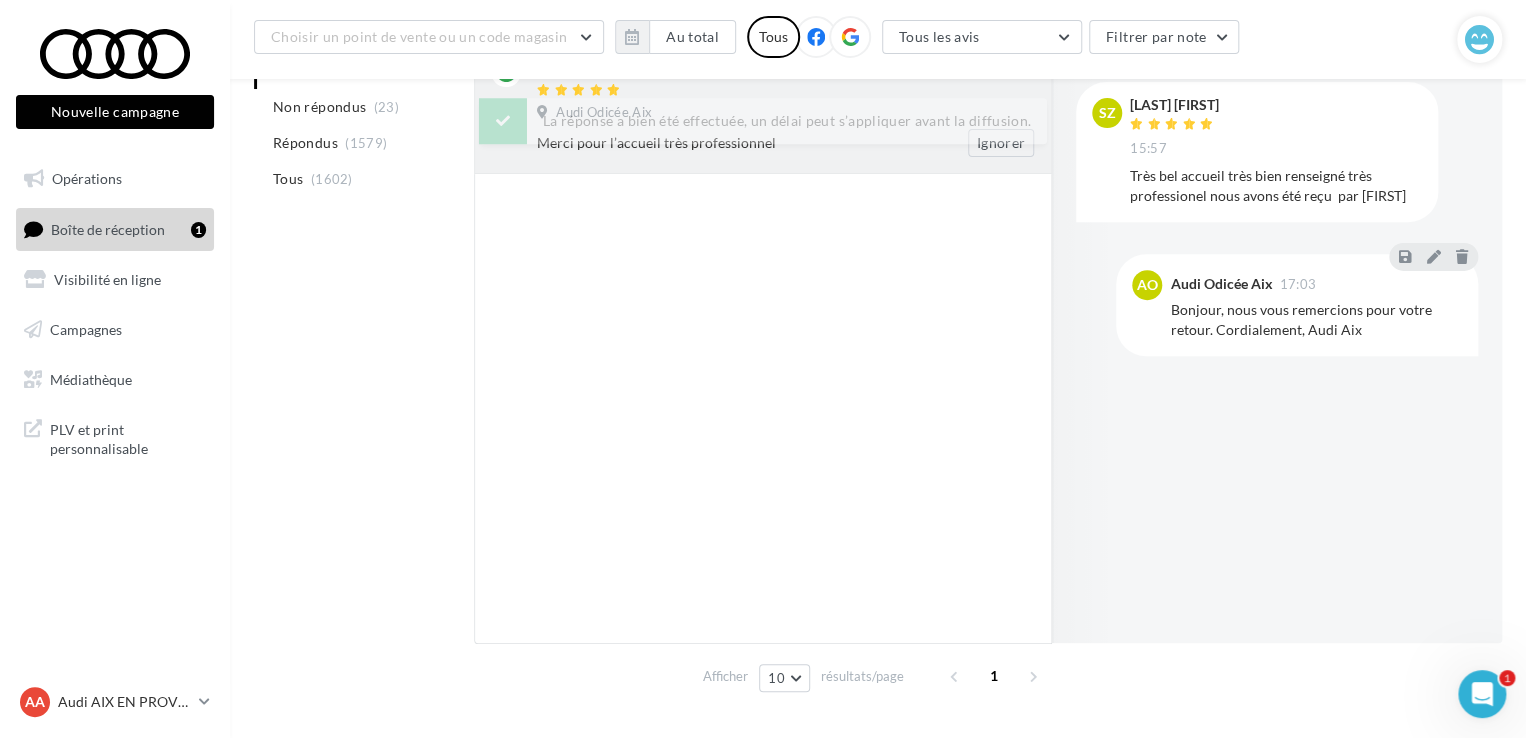 click on "[FIRST] [LAST]
[TIME]
Audi Odicée Aix
Merci pour l’accueil très professionnel
Ignorer" at bounding box center (763, 103) 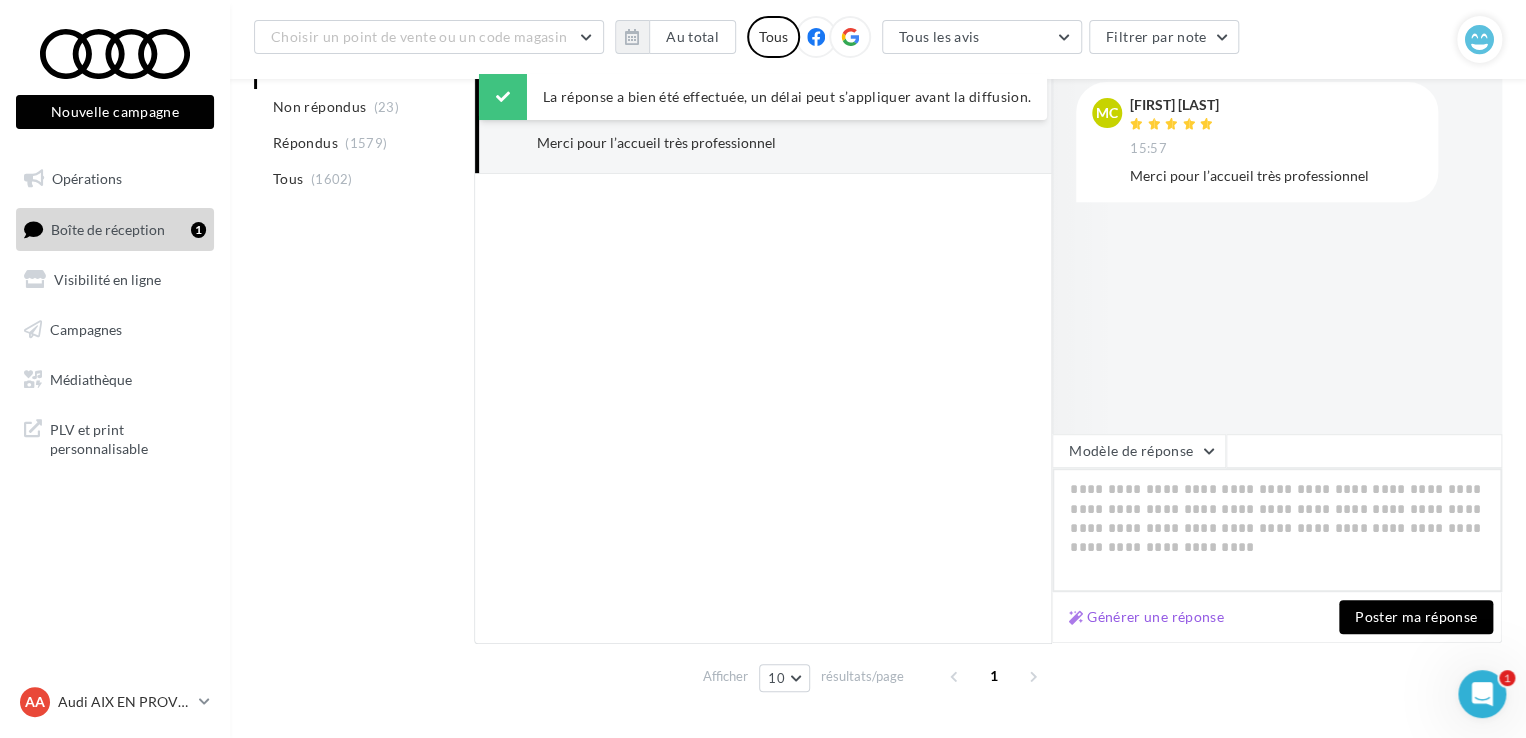 click at bounding box center [1277, 530] 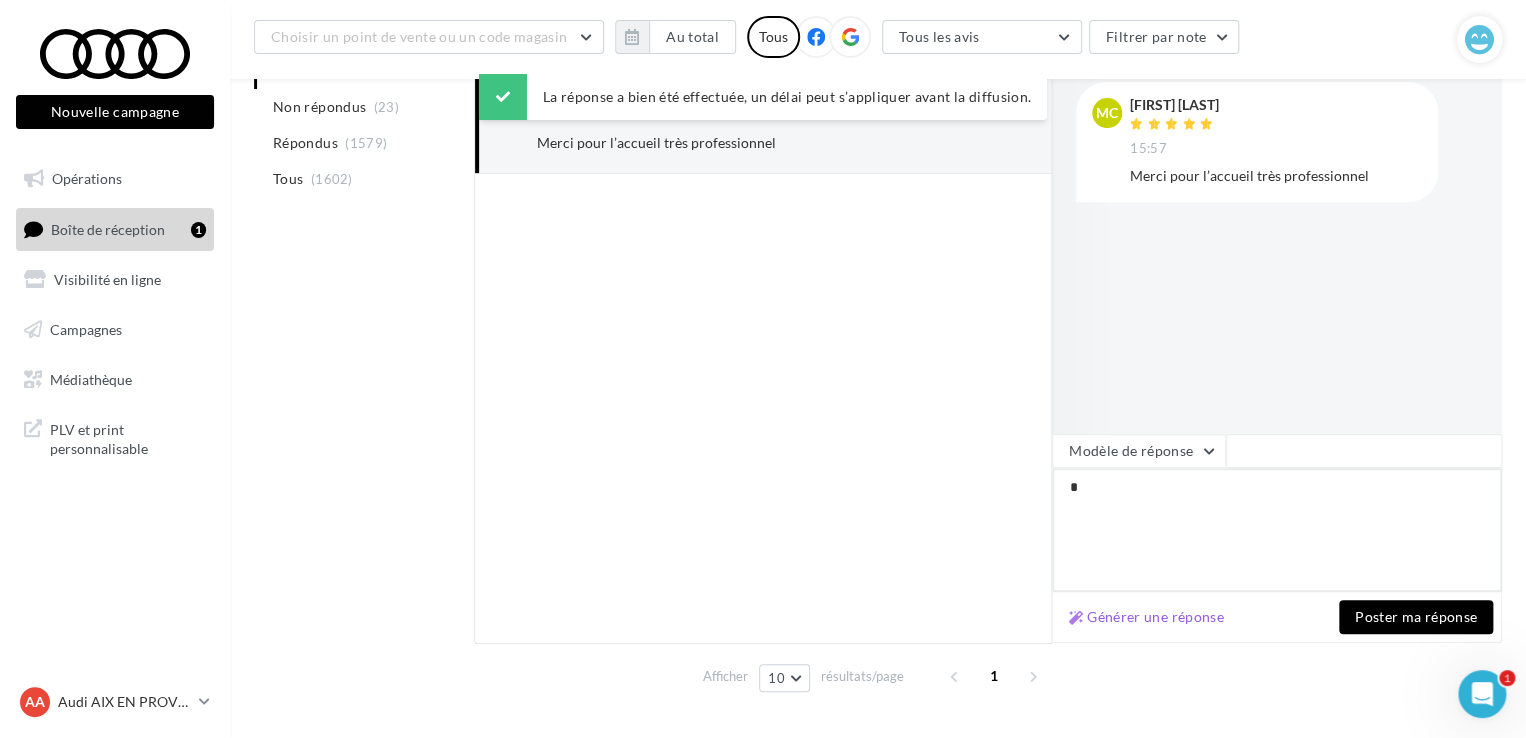 type on "**" 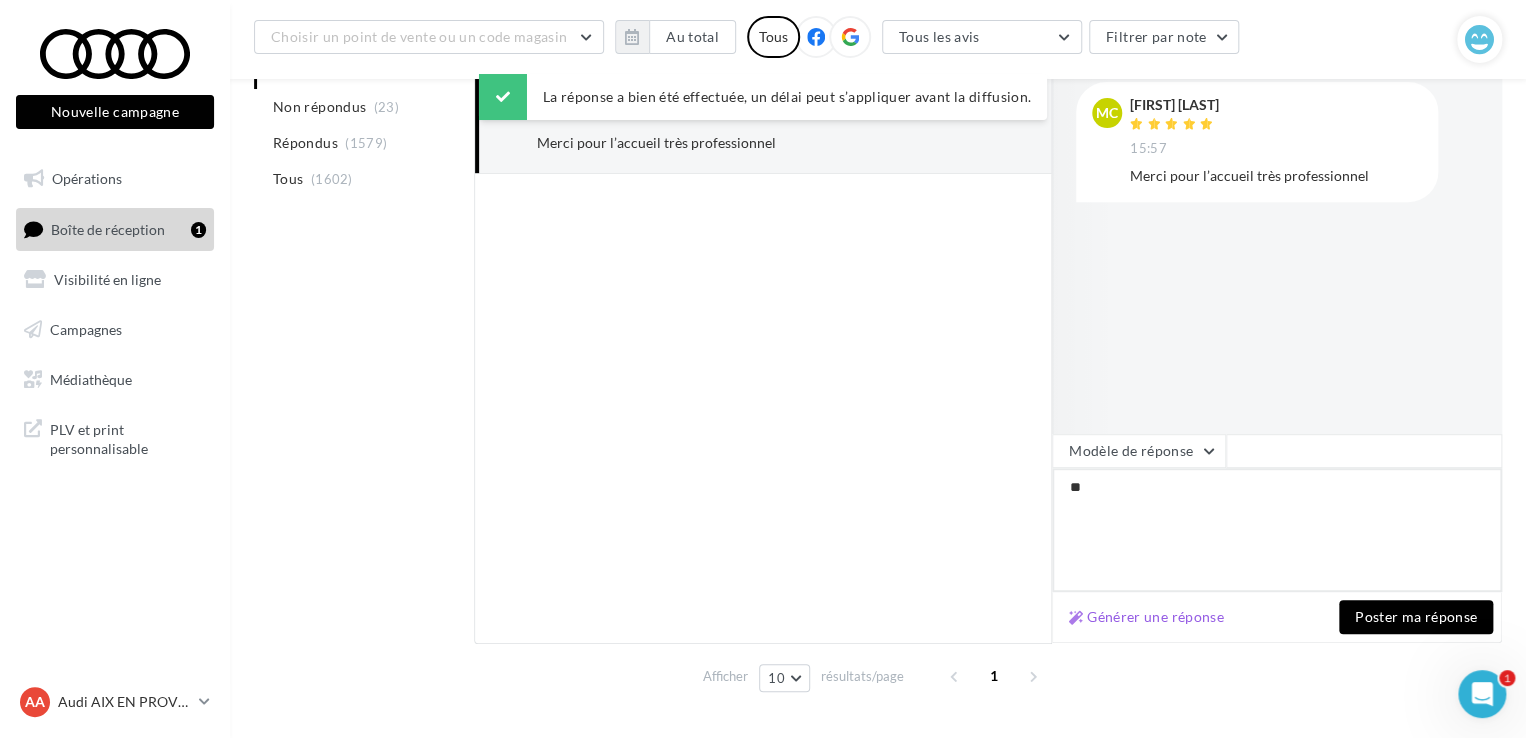 type on "***" 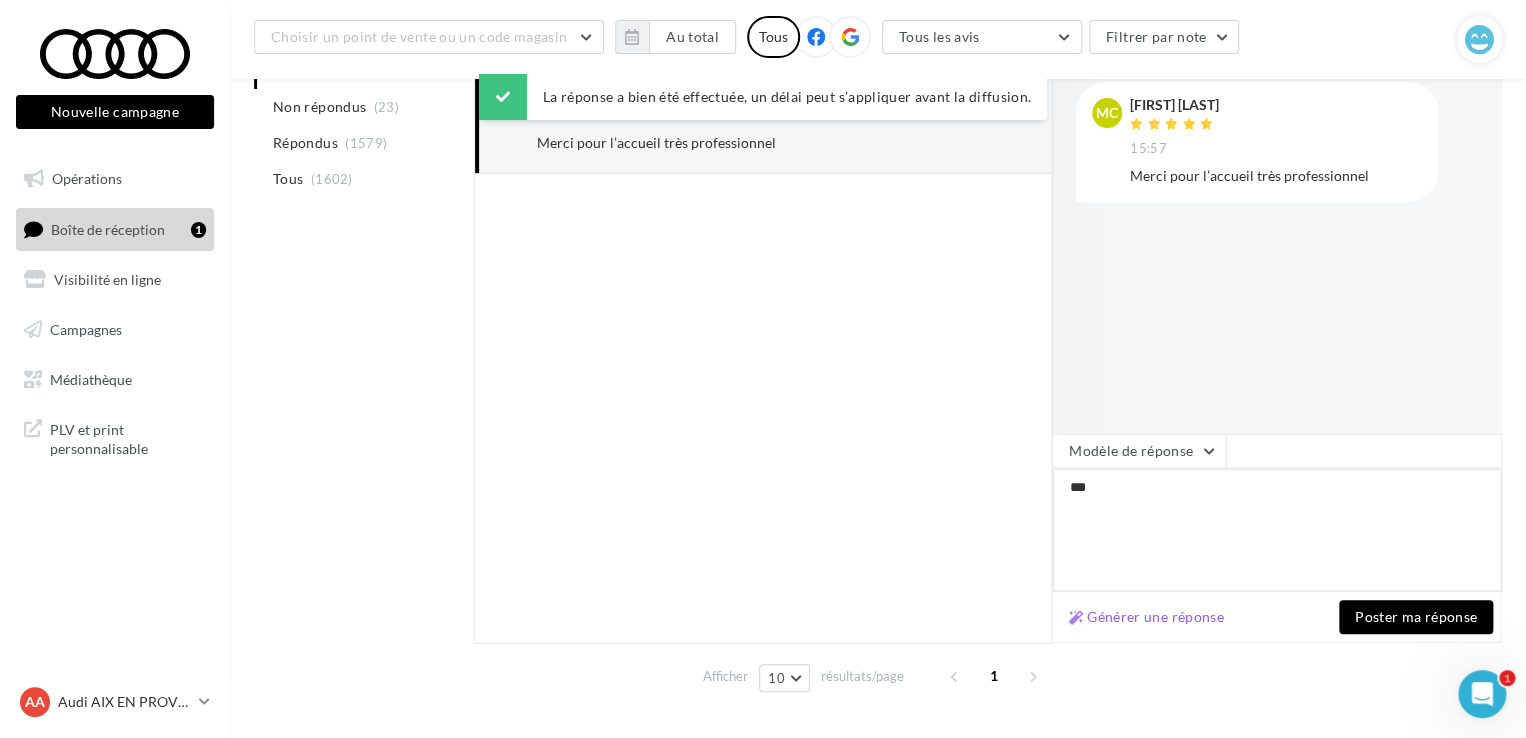 type on "****" 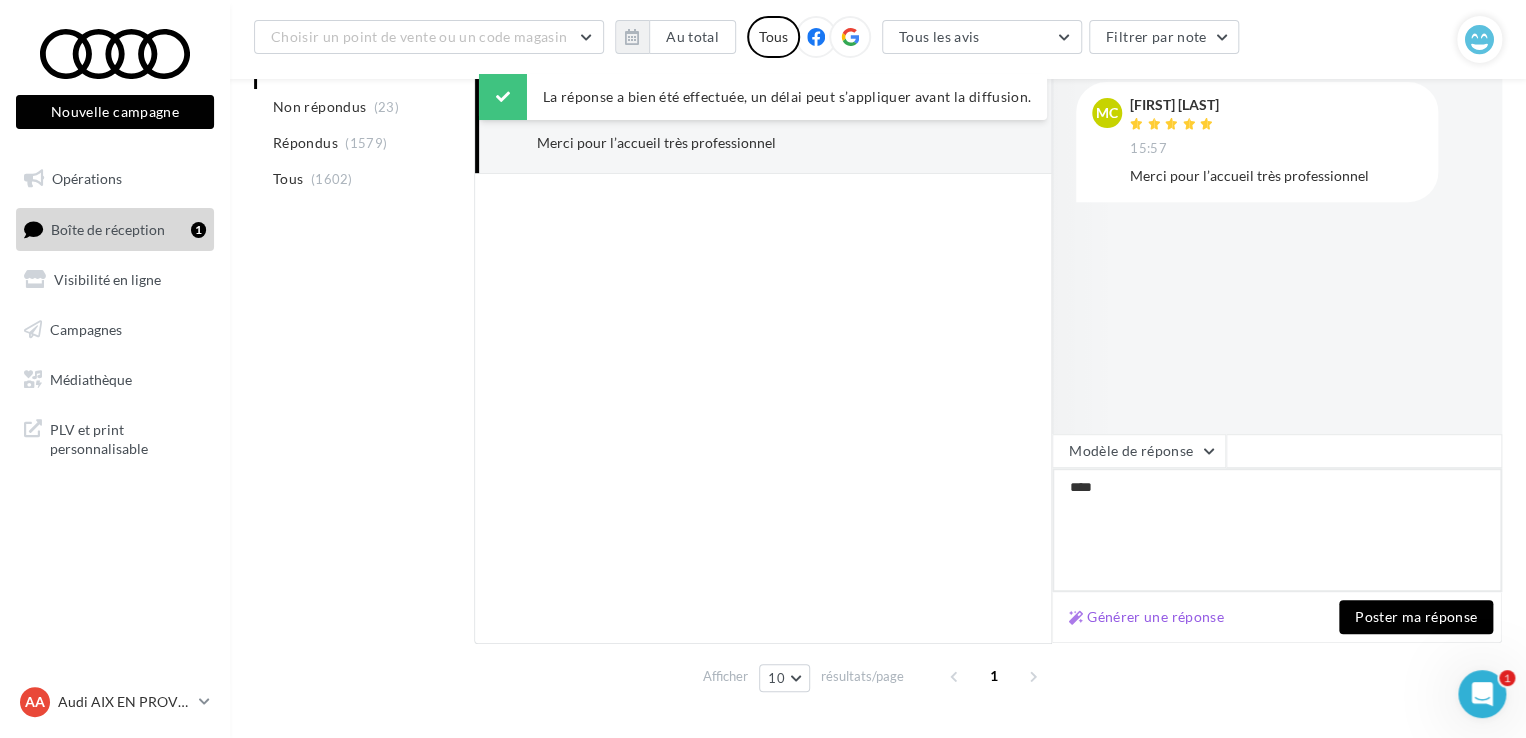 type on "*****" 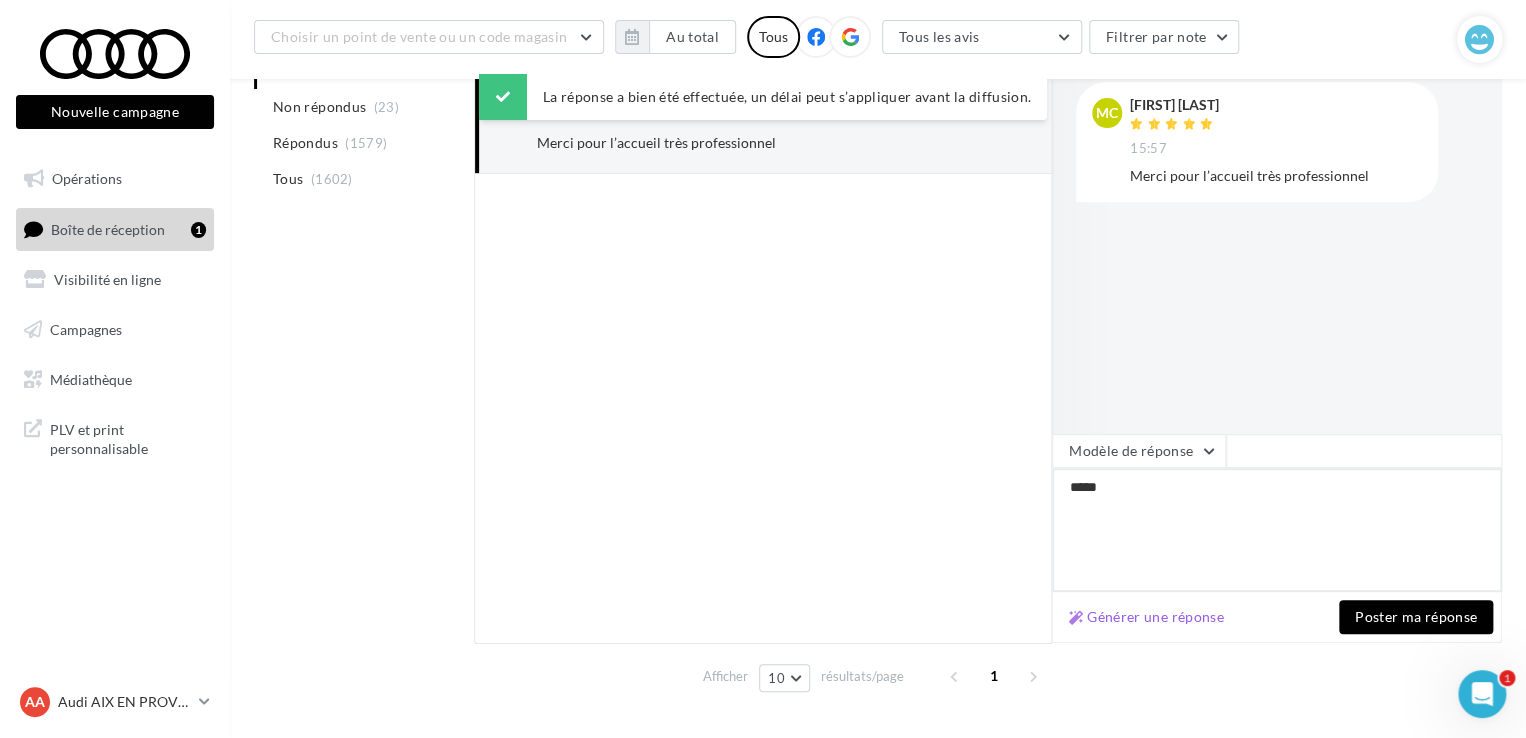 type on "******" 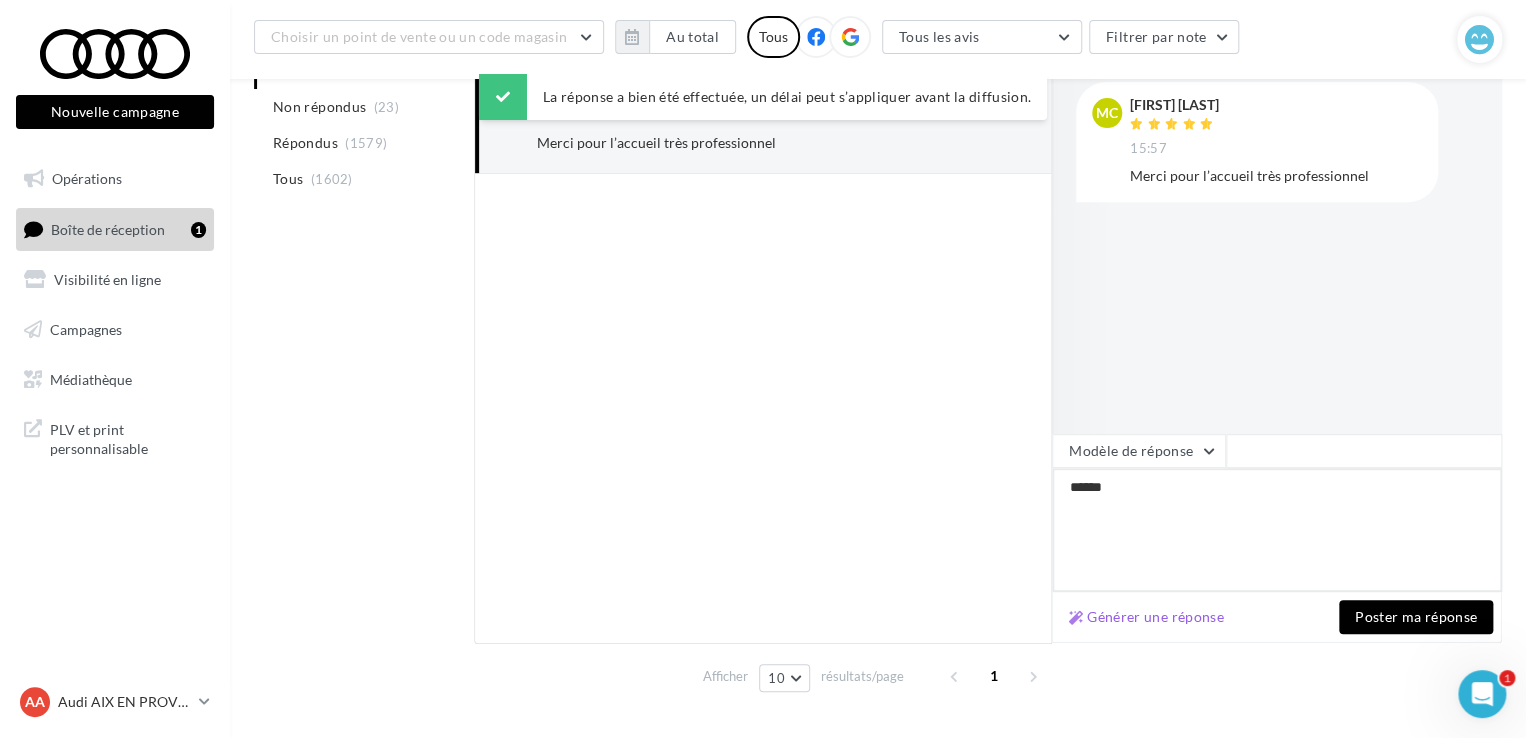 type on "*******" 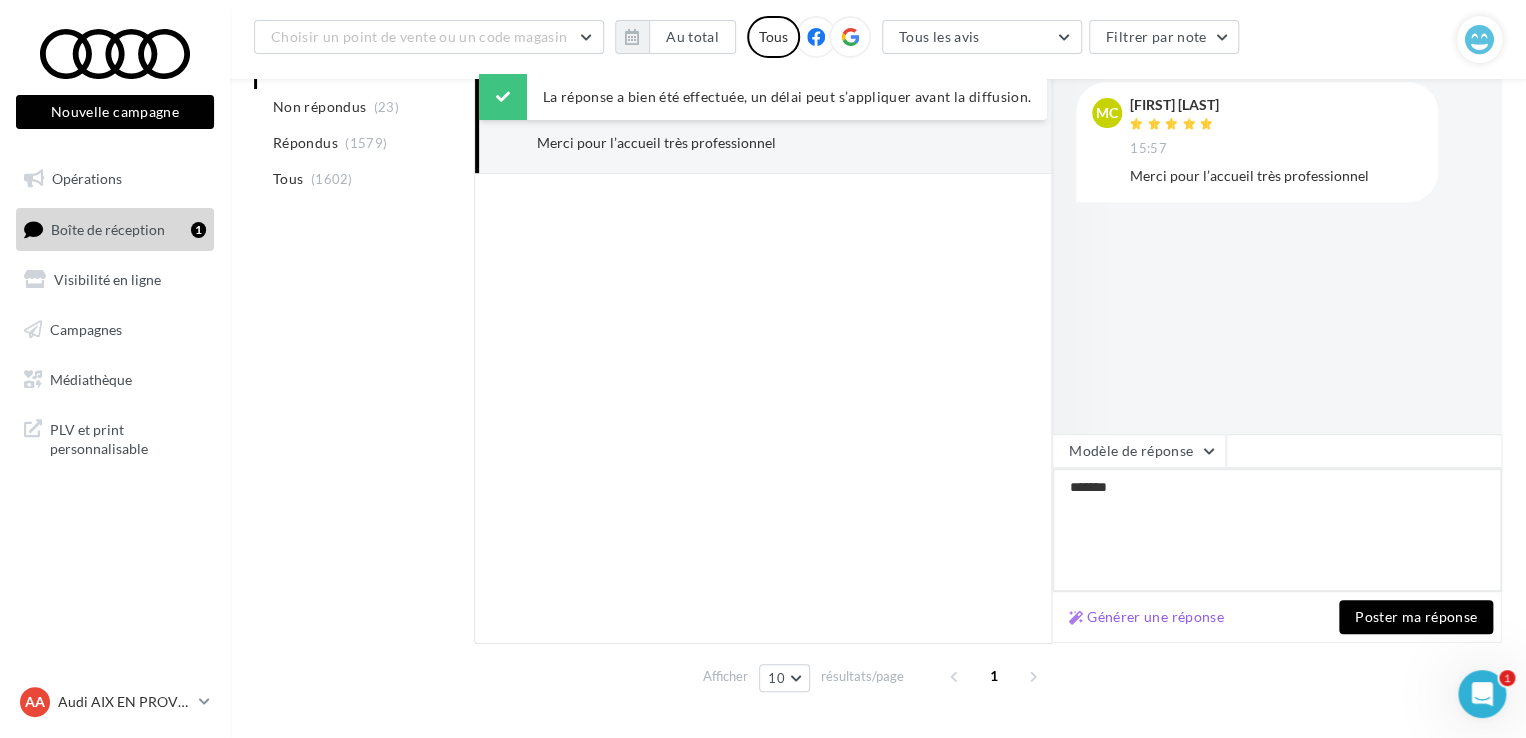 type on "********" 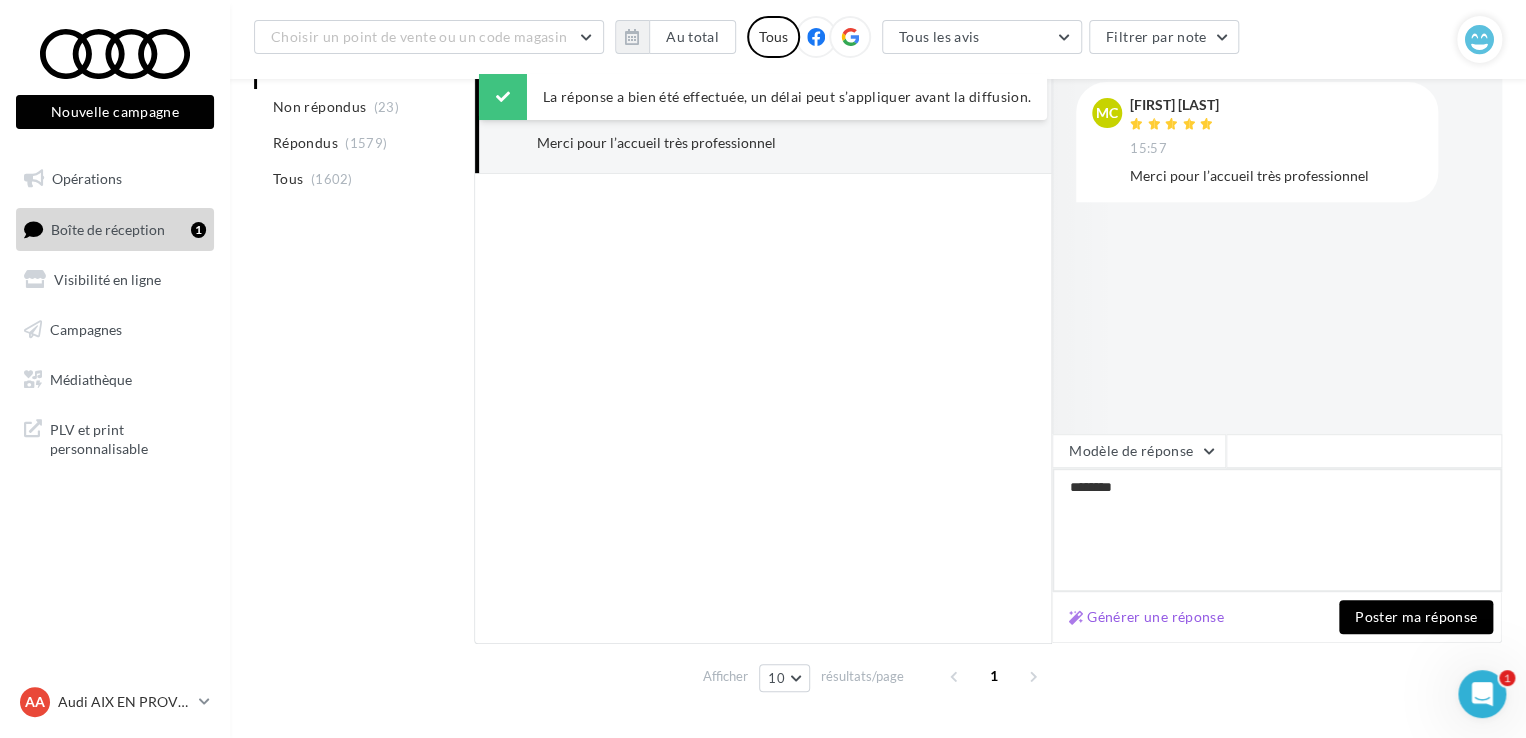 type on "********" 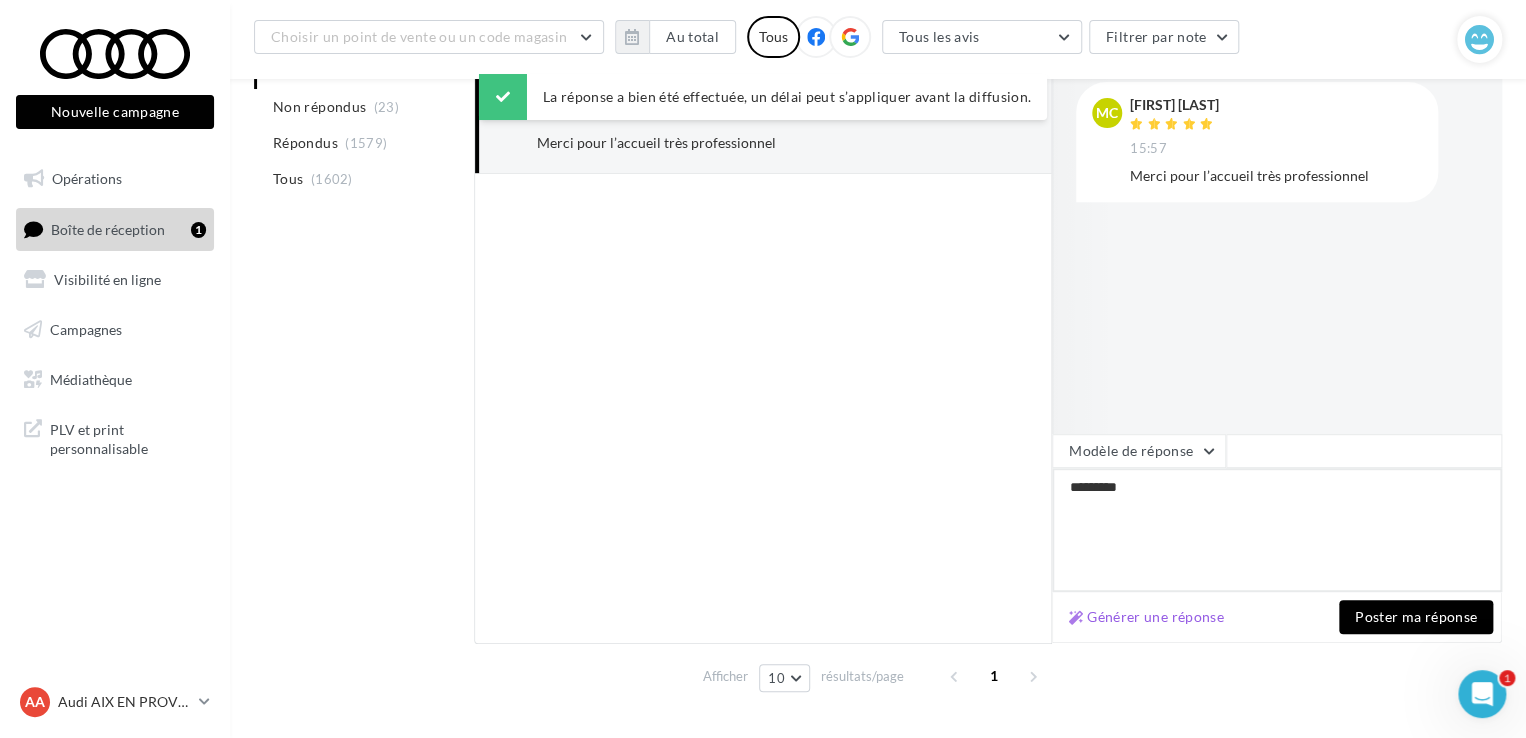 type on "**********" 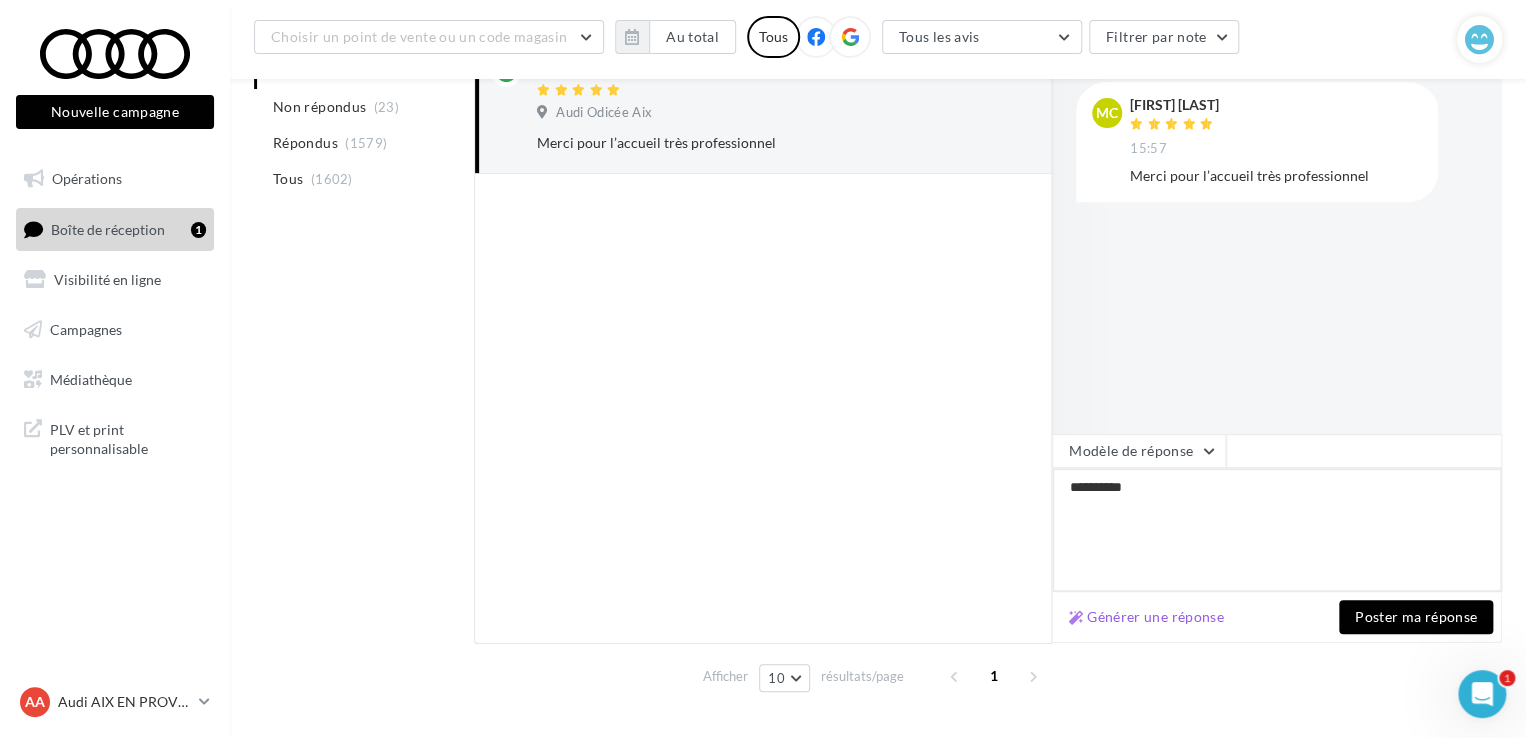 type on "**********" 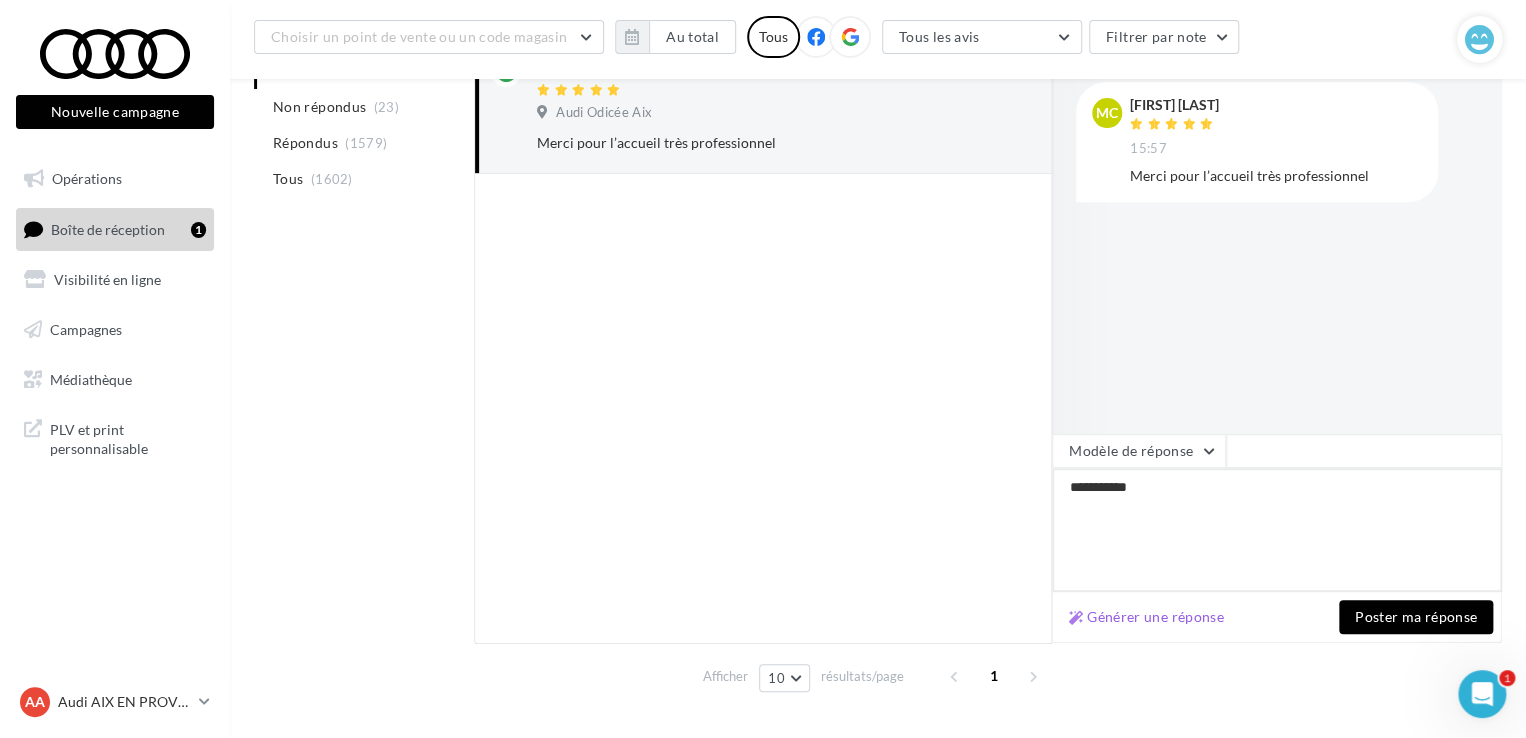 type on "**********" 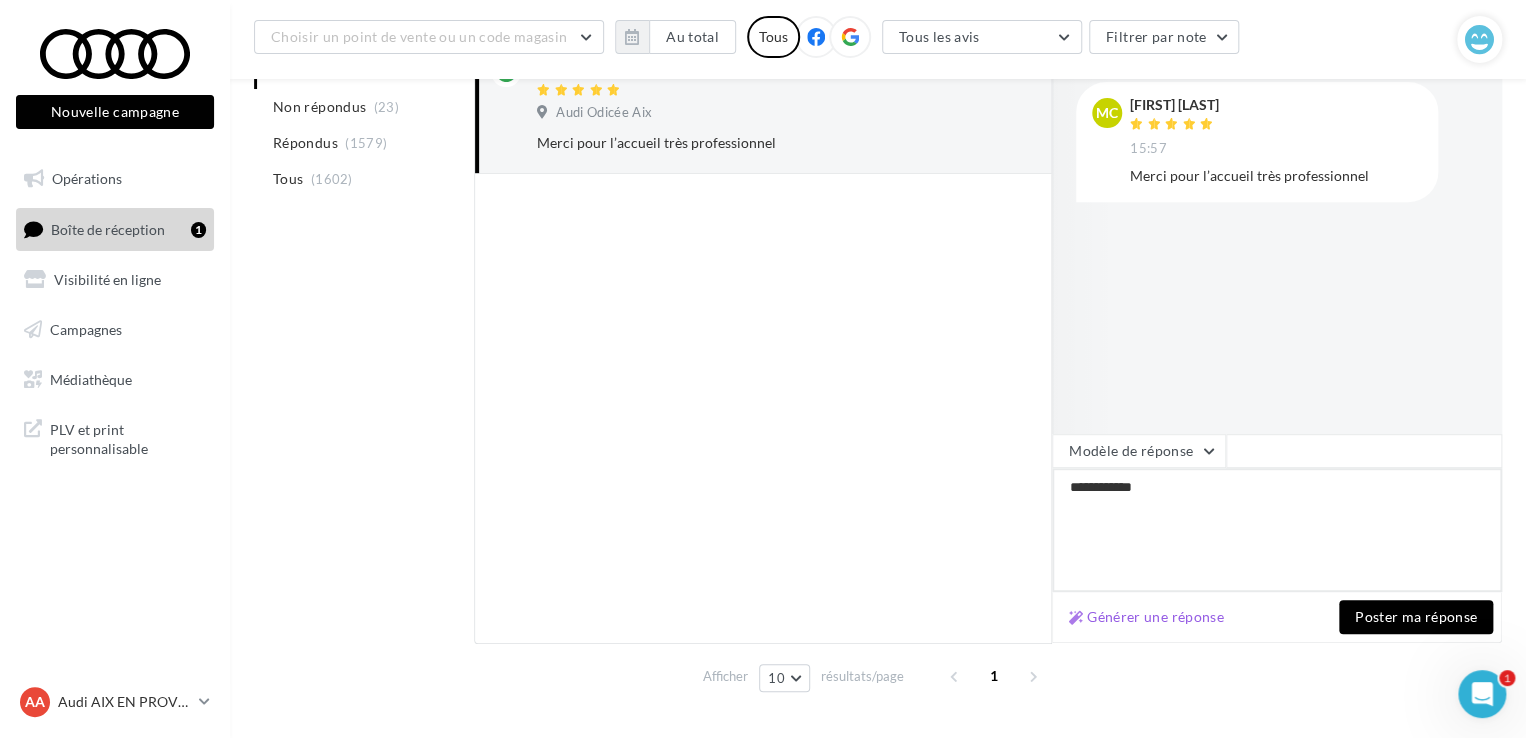 type on "**********" 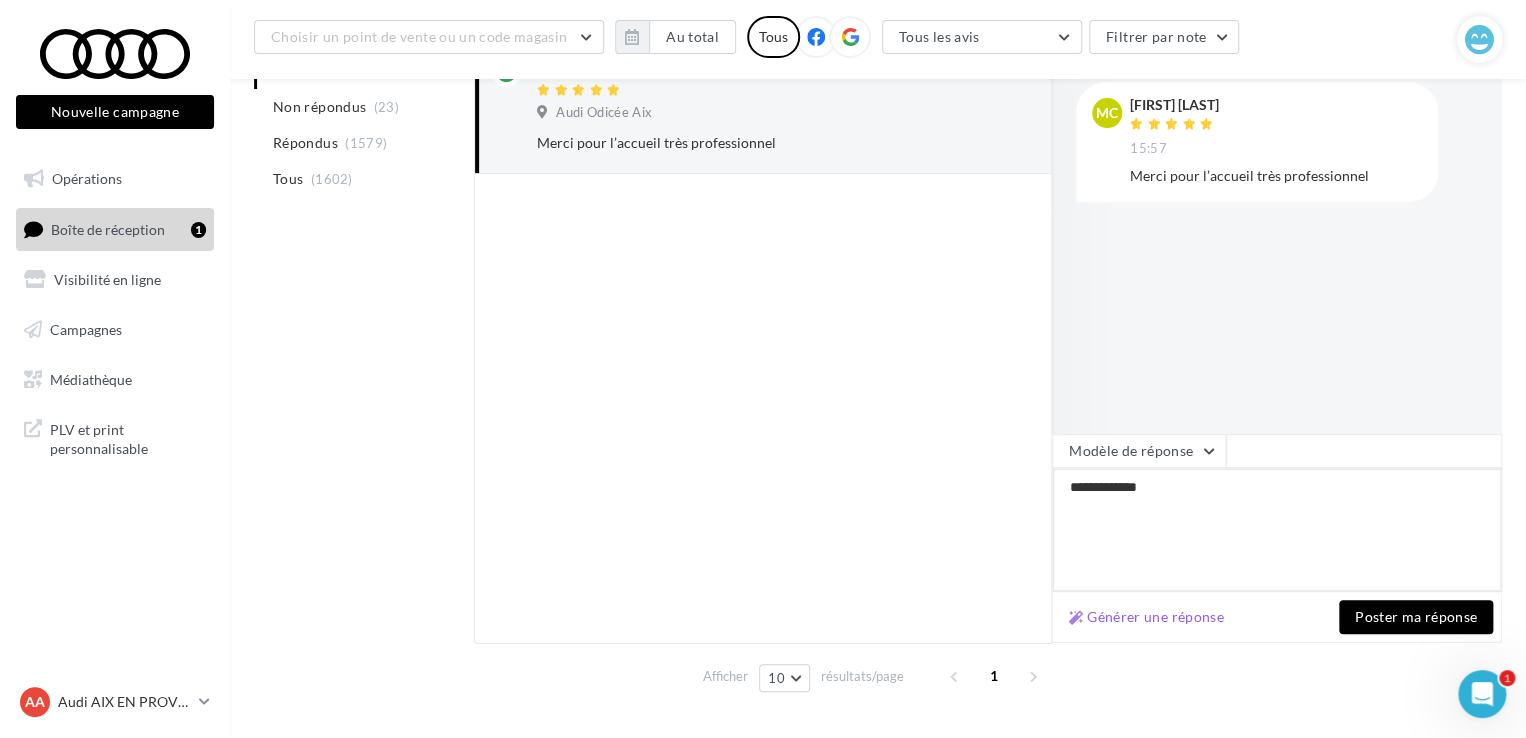 type on "**********" 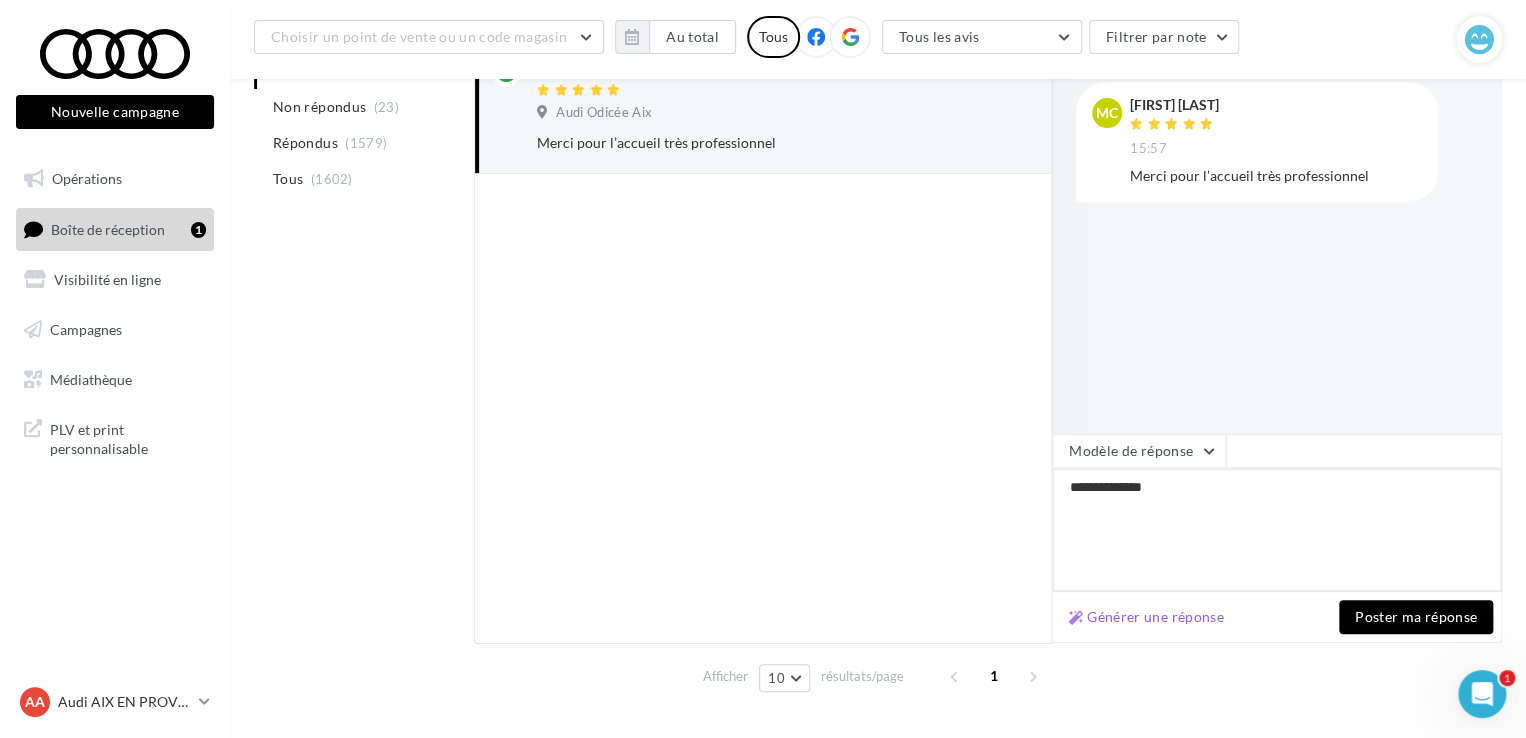 type on "**********" 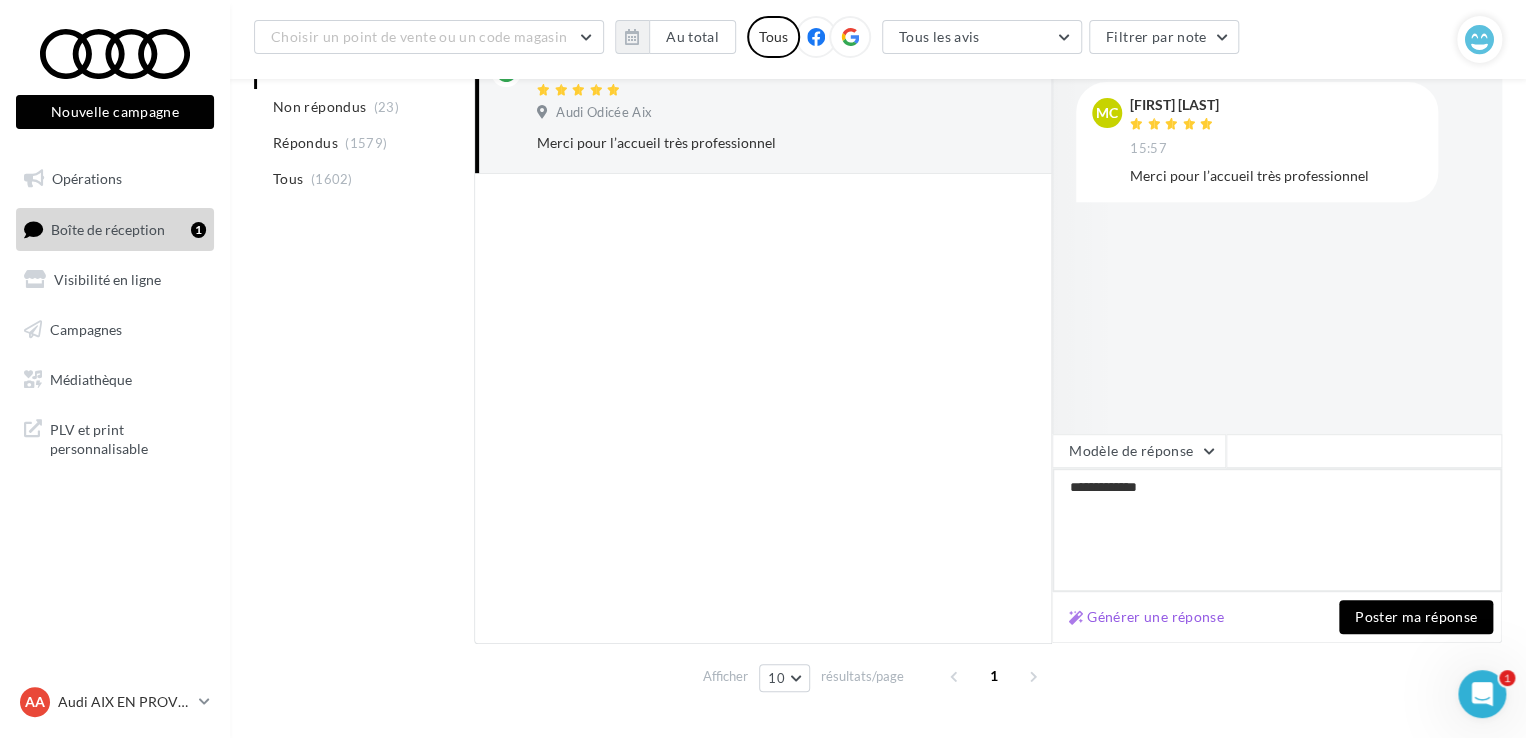 type on "**********" 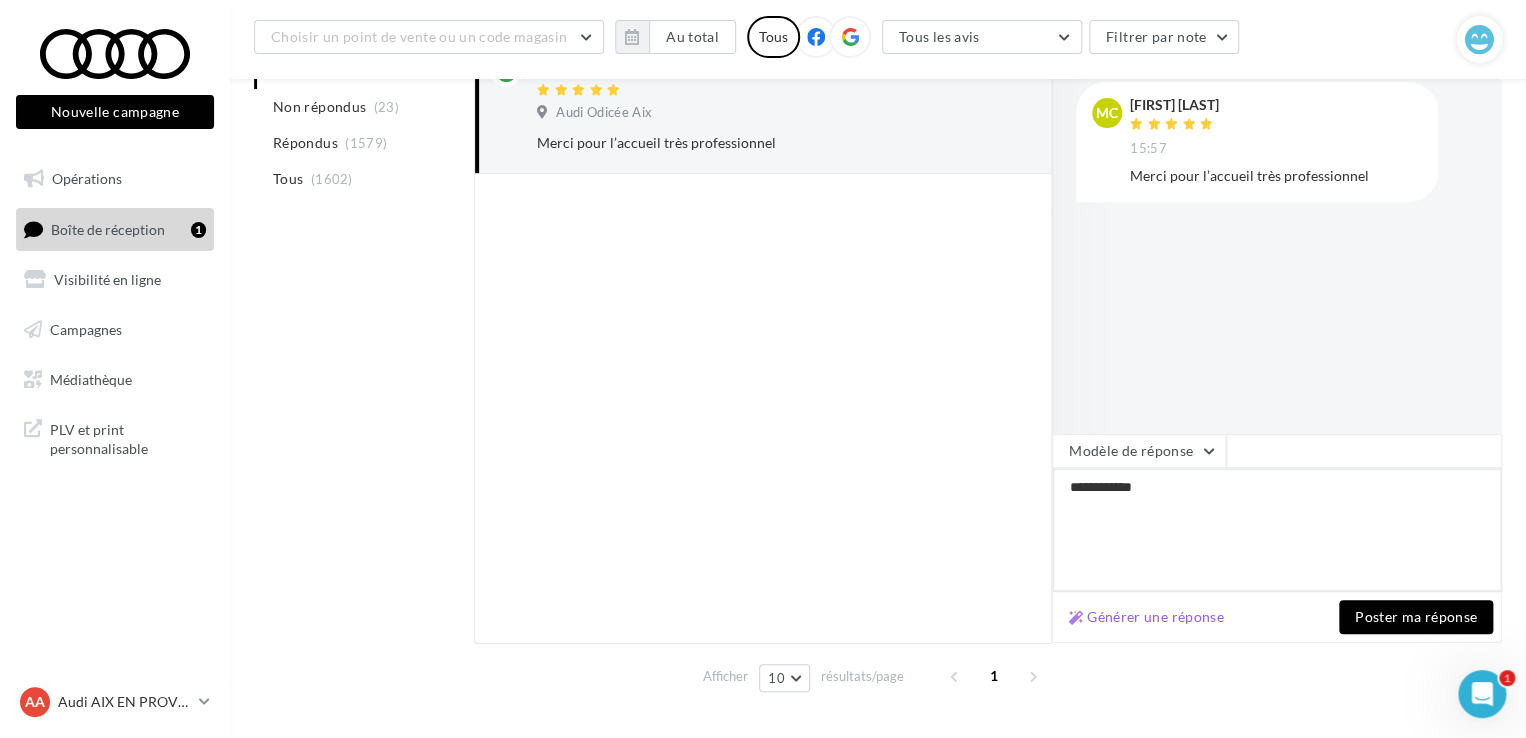 type on "**********" 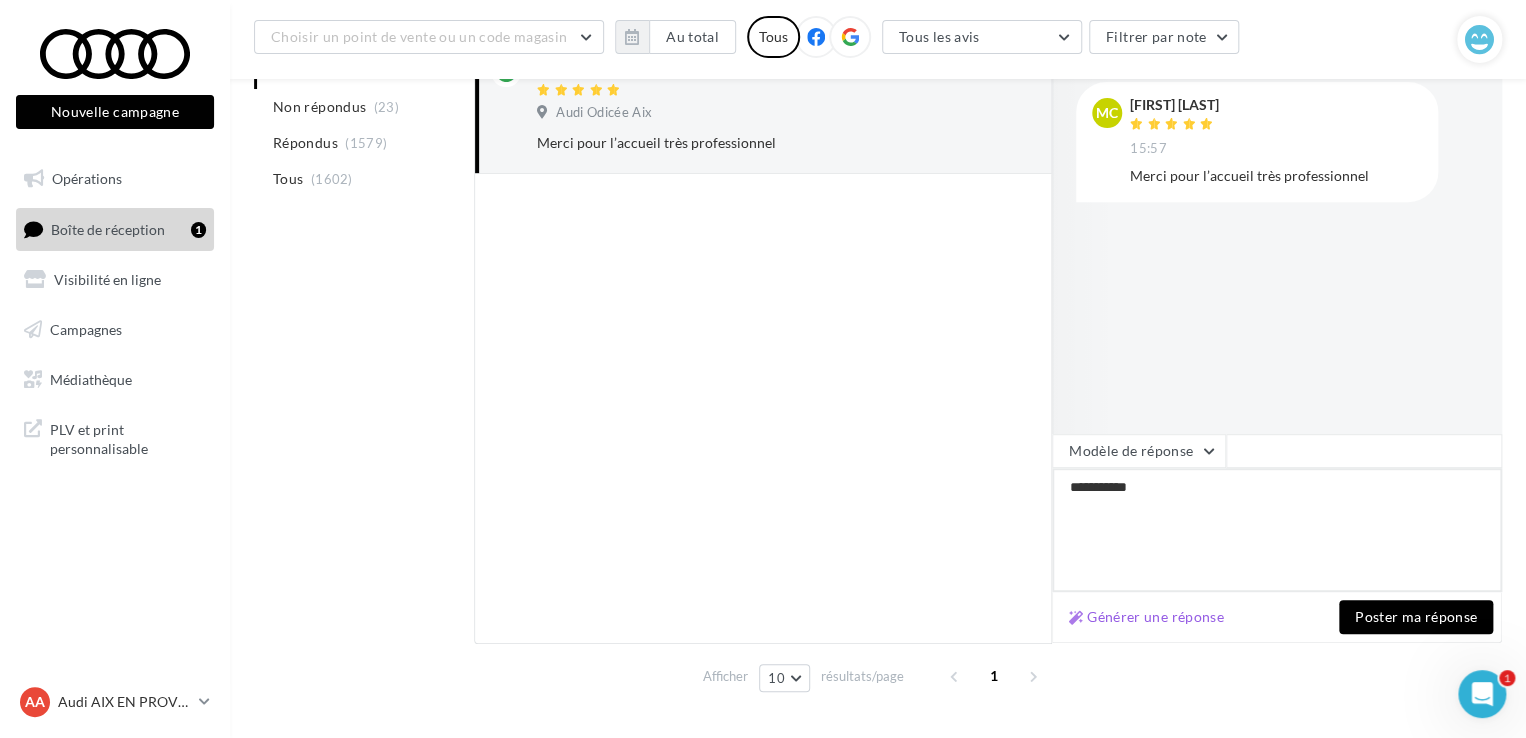 type on "**********" 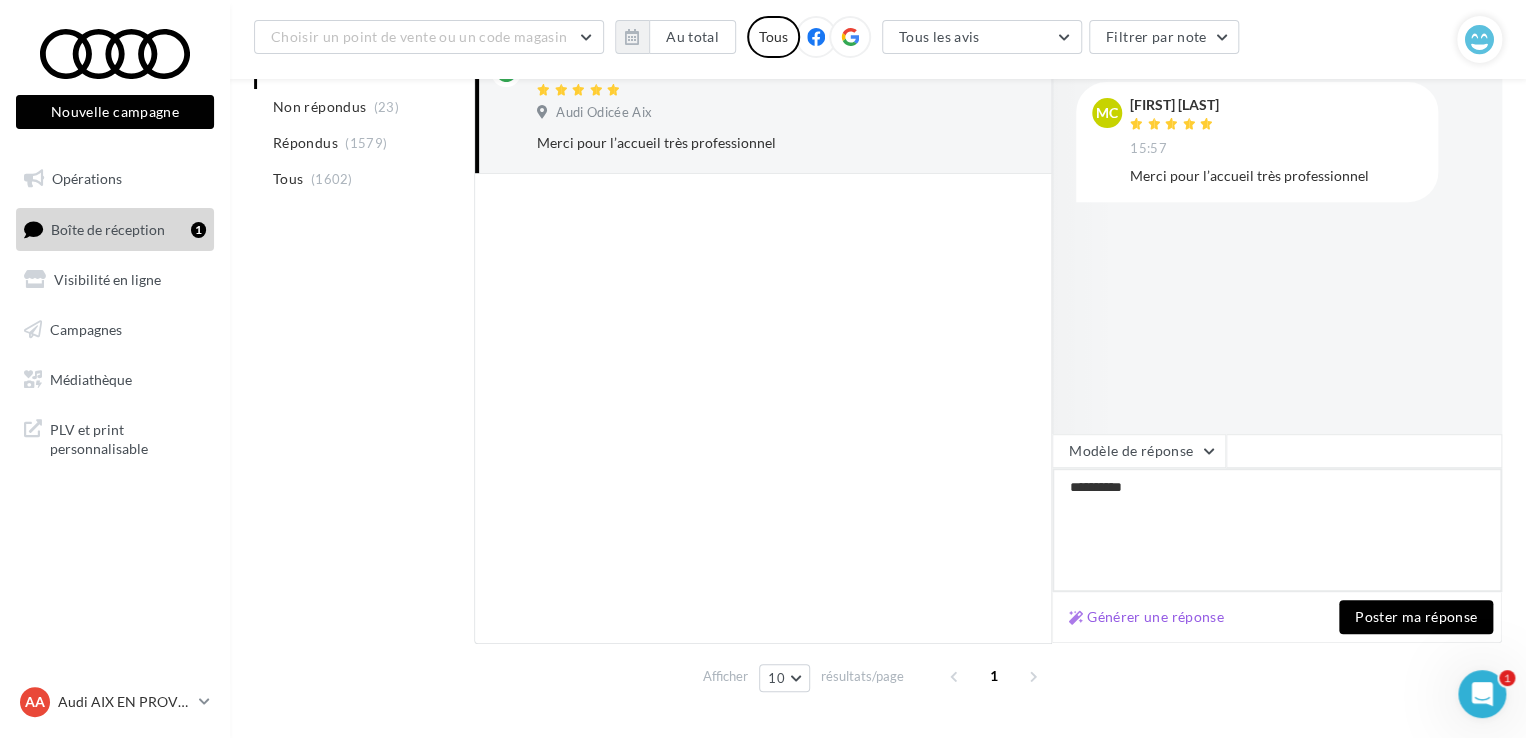 type on "********" 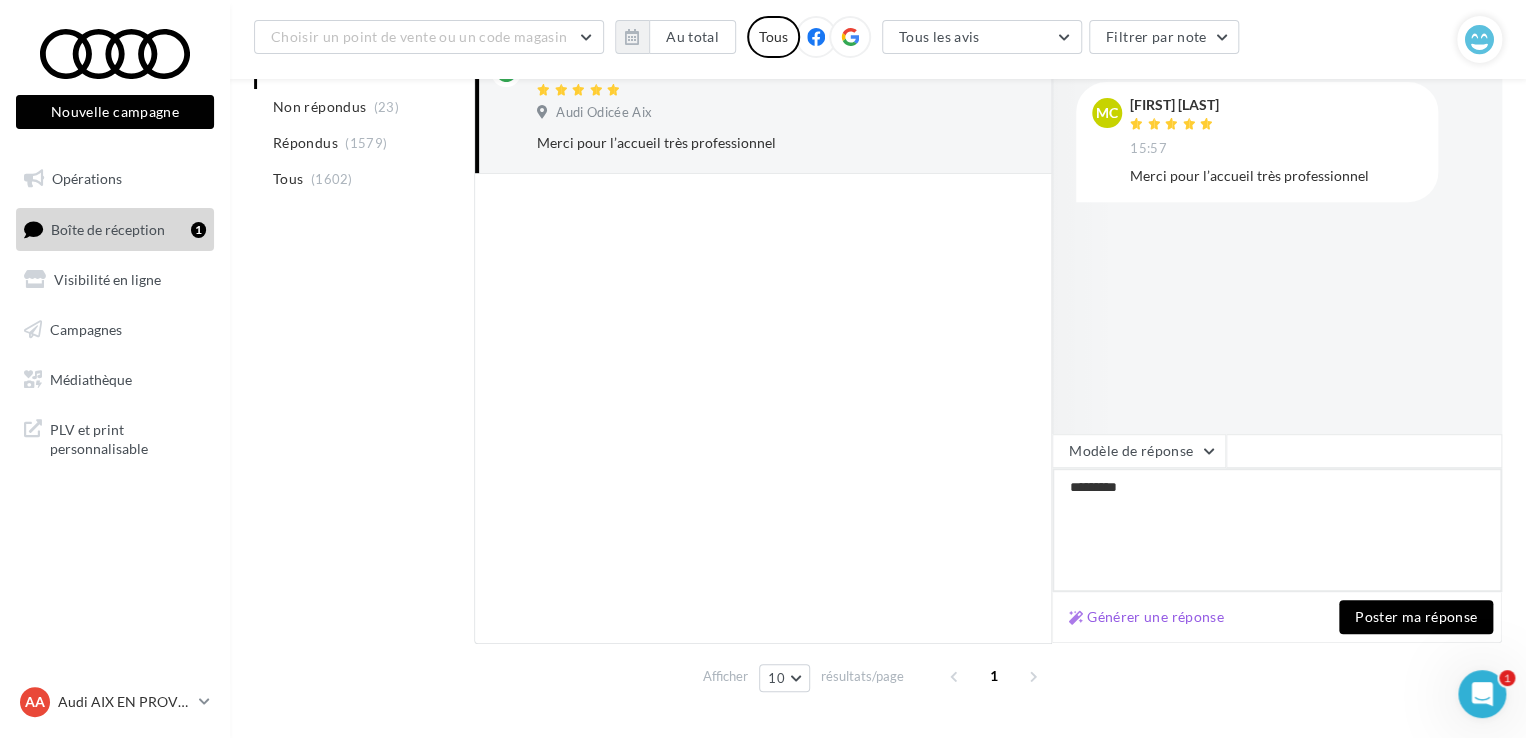 type on "**********" 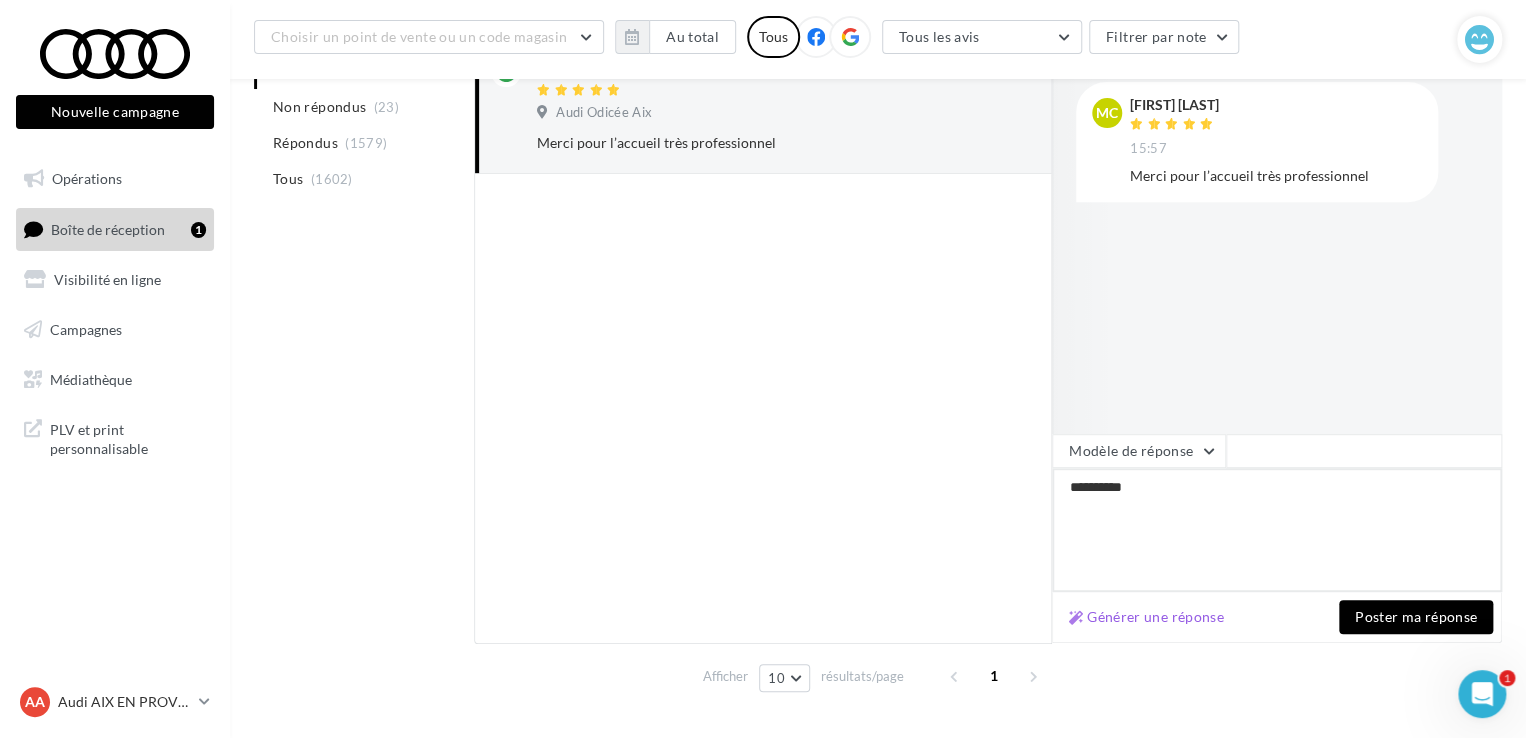 type 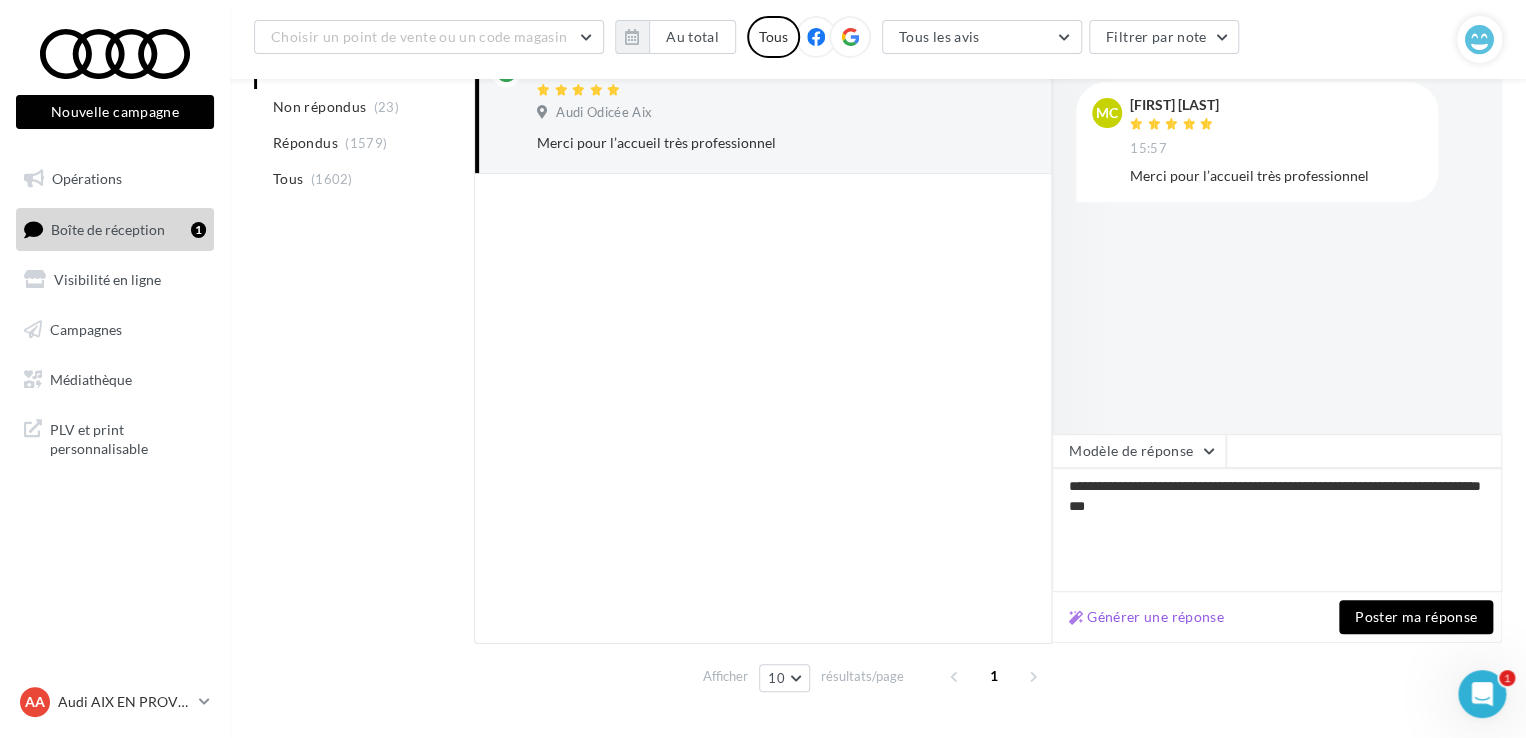 click on "Poster ma réponse" at bounding box center (1416, 617) 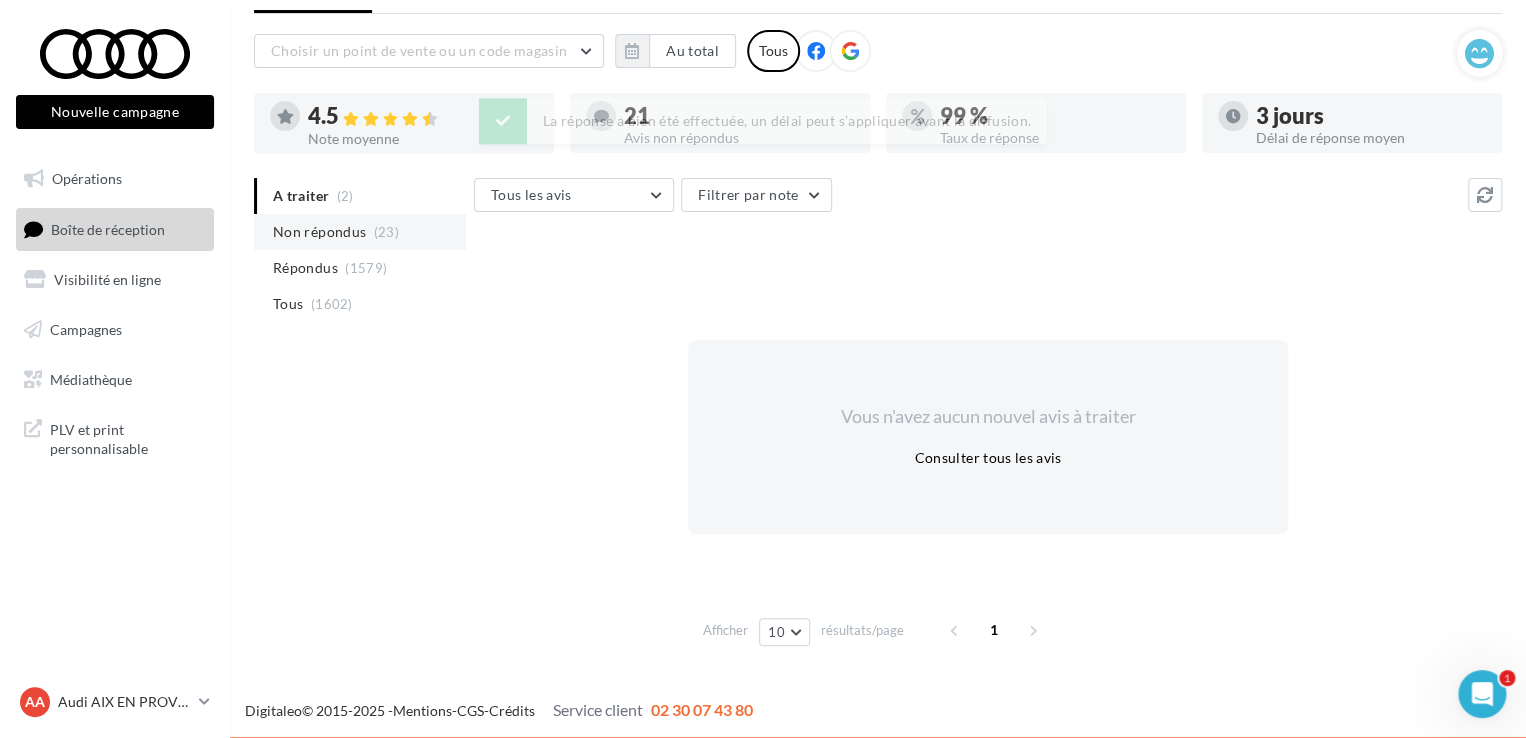 scroll, scrollTop: 97, scrollLeft: 0, axis: vertical 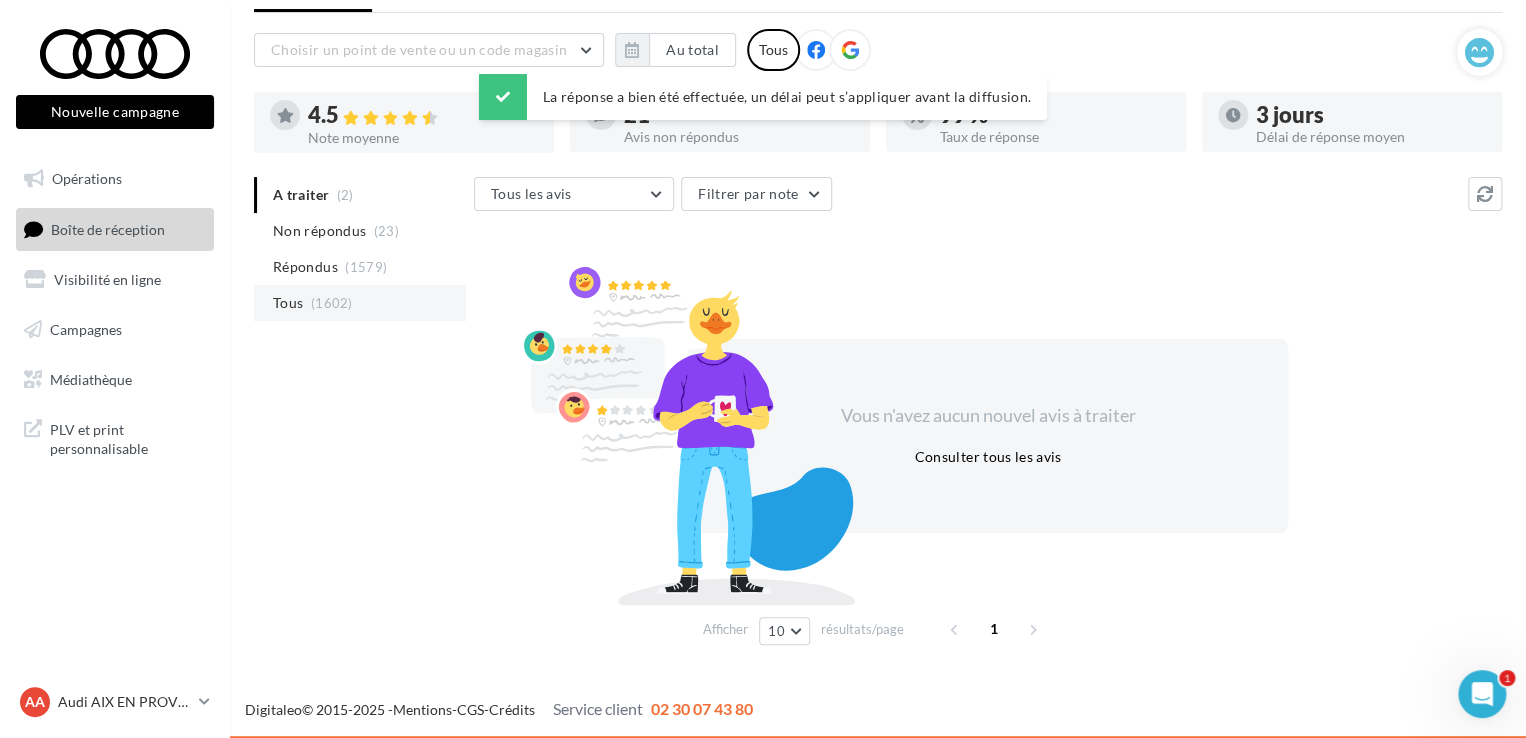 click on "(1602)" at bounding box center (332, 303) 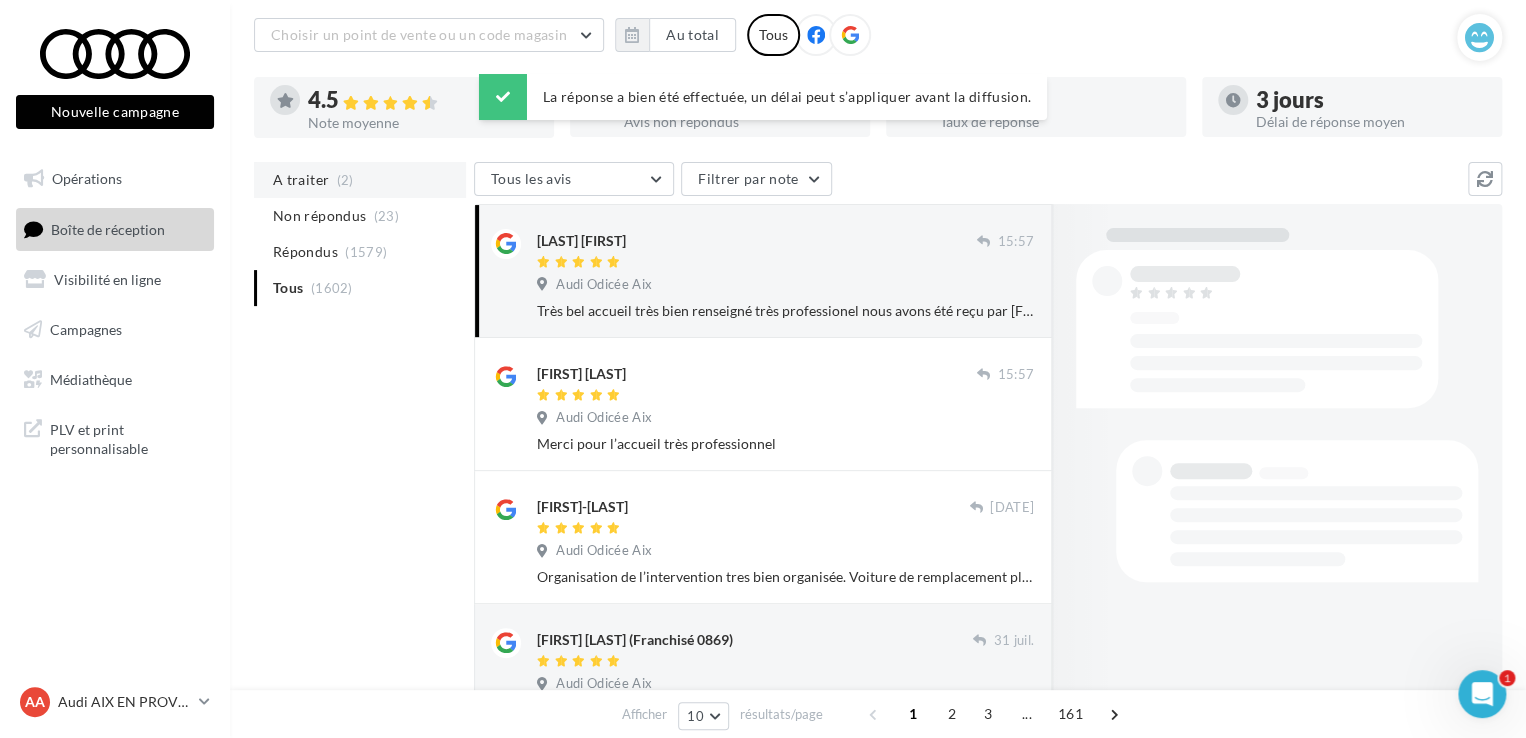 click on "A traiter" at bounding box center [301, 180] 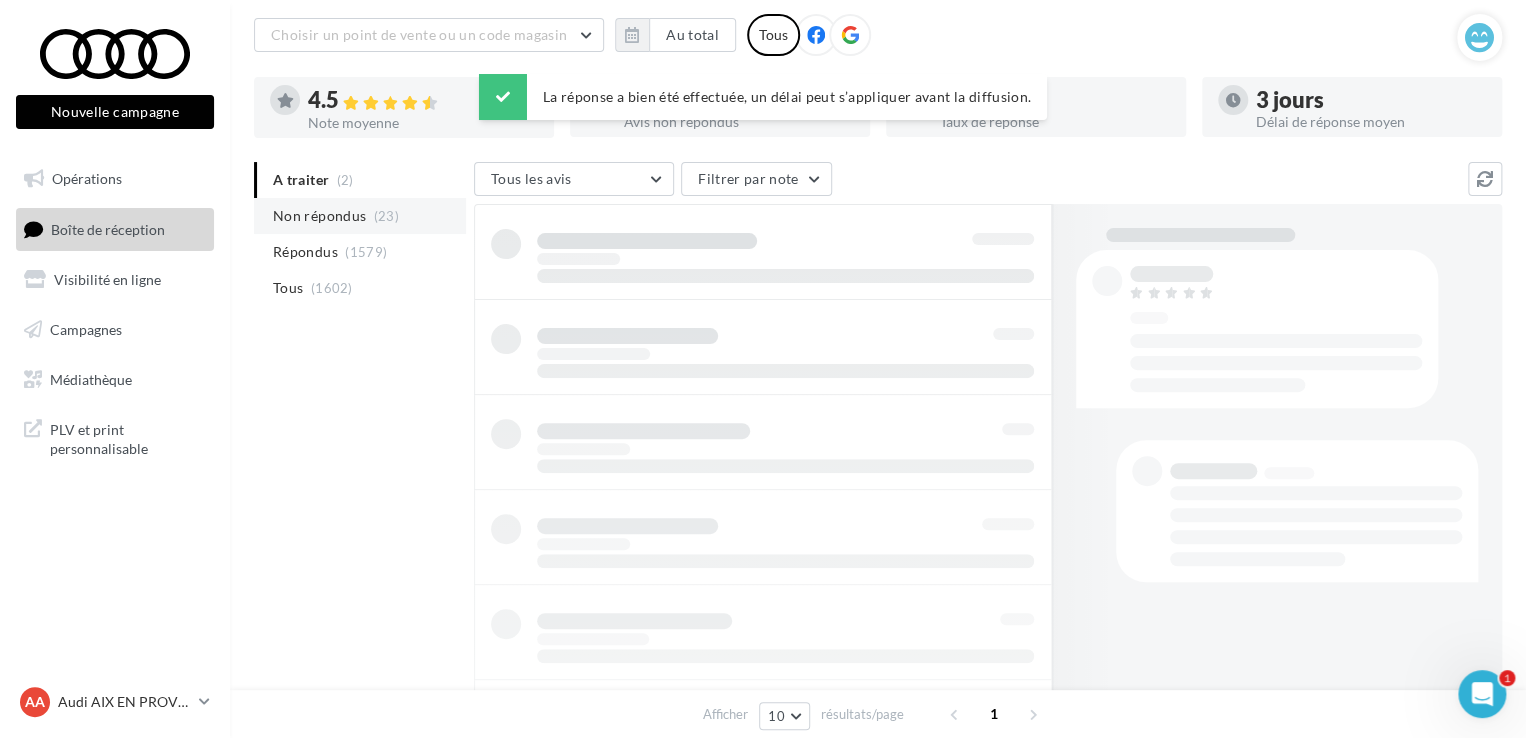 scroll, scrollTop: 97, scrollLeft: 0, axis: vertical 